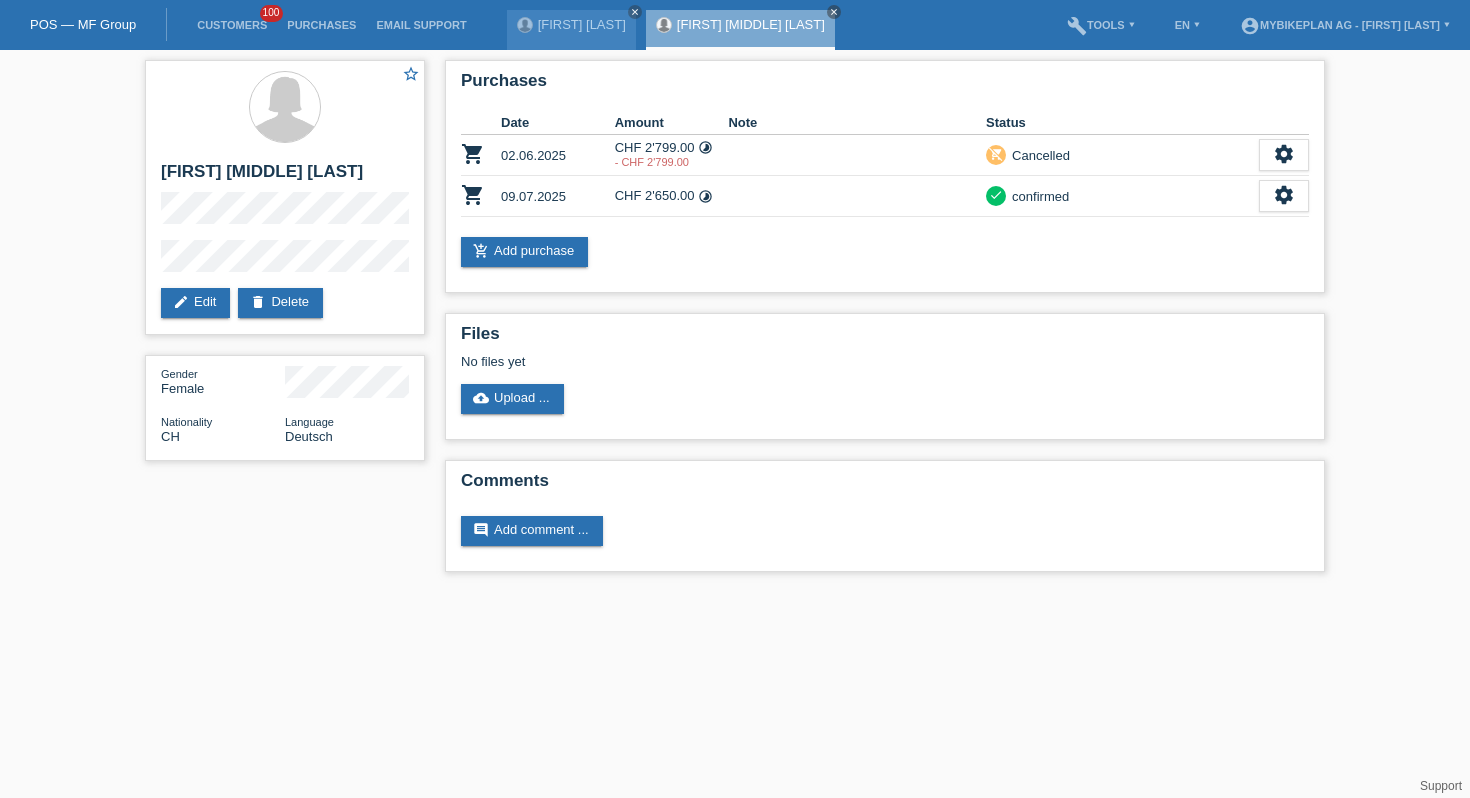 scroll, scrollTop: 0, scrollLeft: 0, axis: both 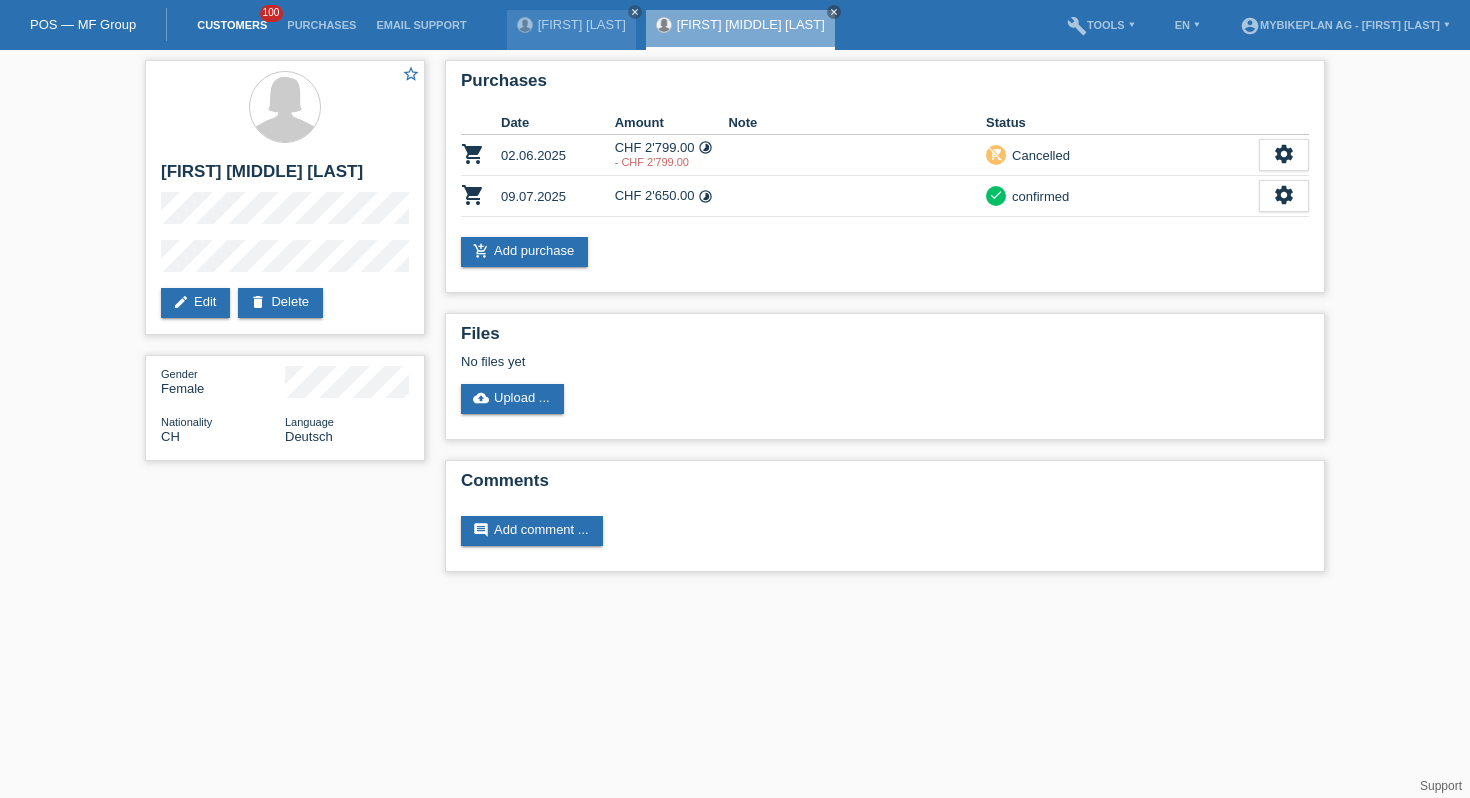 click on "Customers" at bounding box center (232, 25) 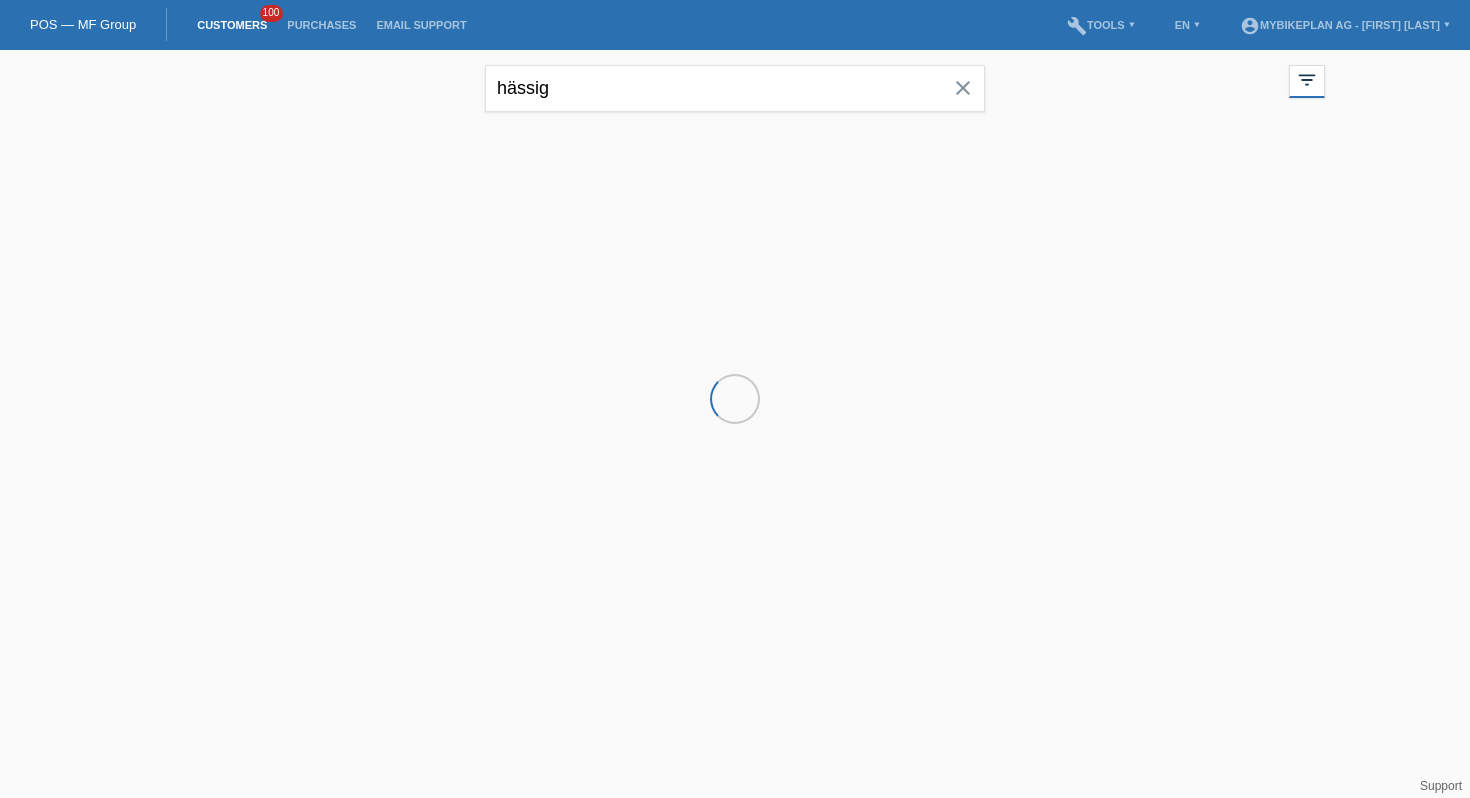 scroll, scrollTop: 0, scrollLeft: 0, axis: both 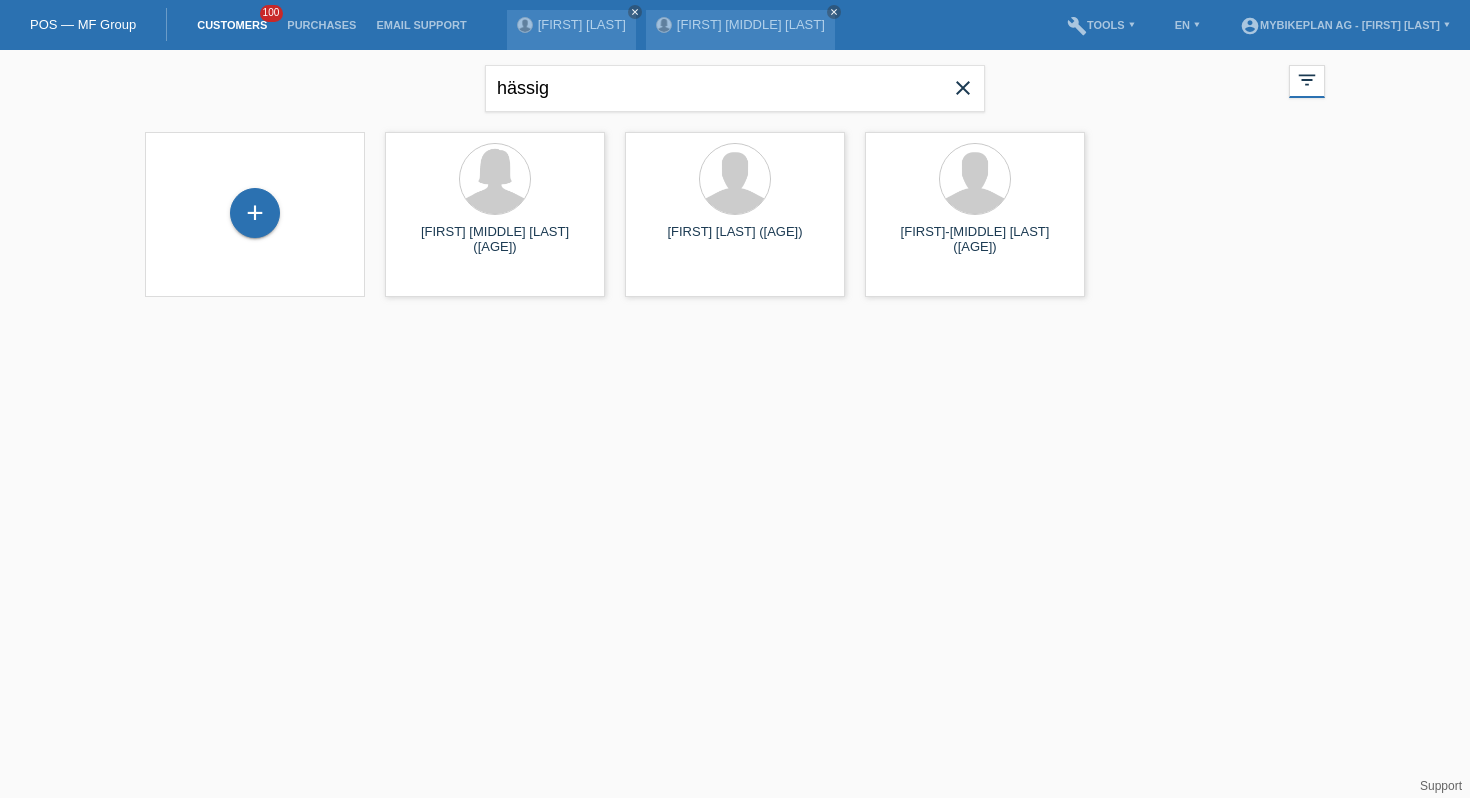 click on "close" at bounding box center [963, 88] 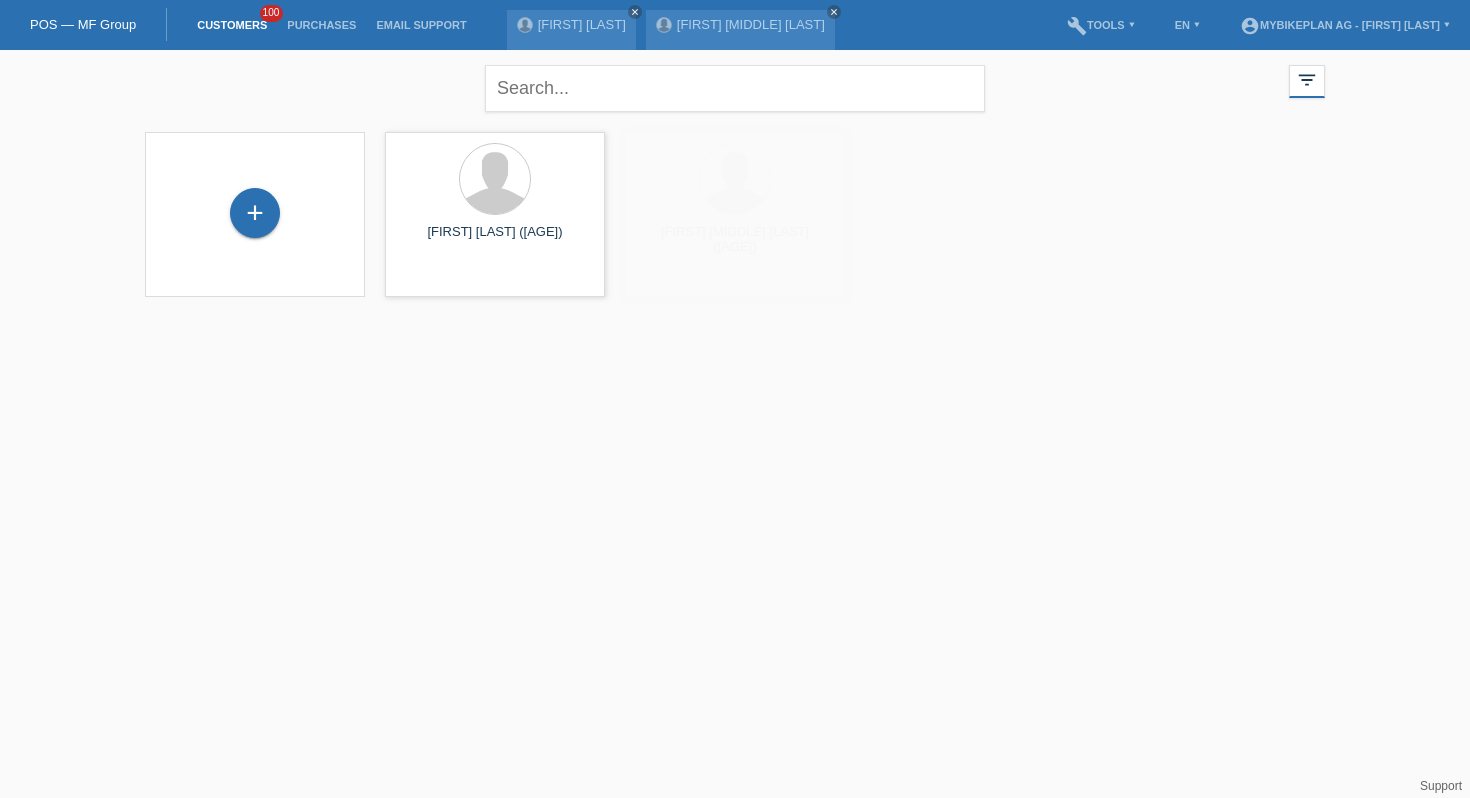 click on "+" at bounding box center (255, 214) 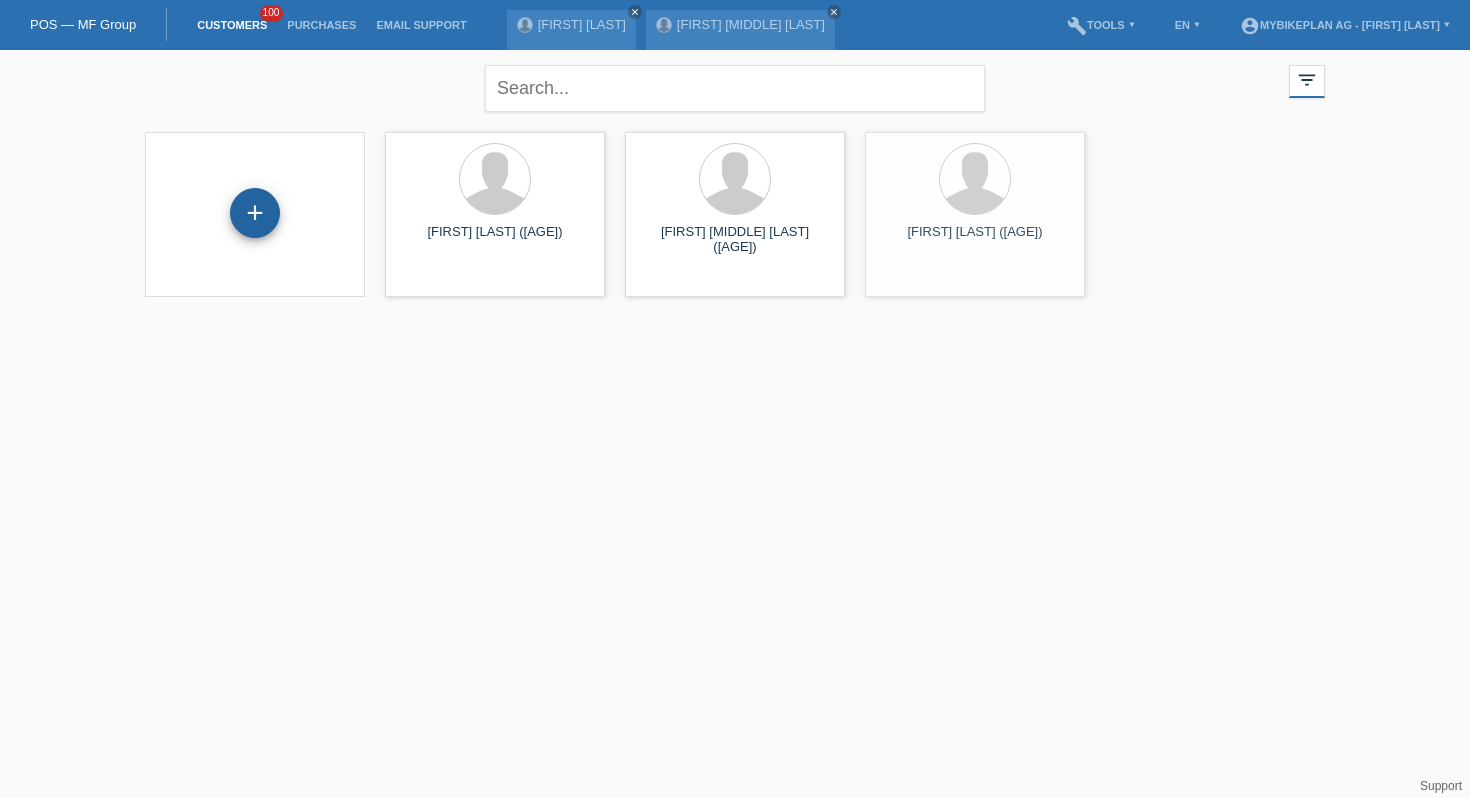 click on "+" at bounding box center [255, 213] 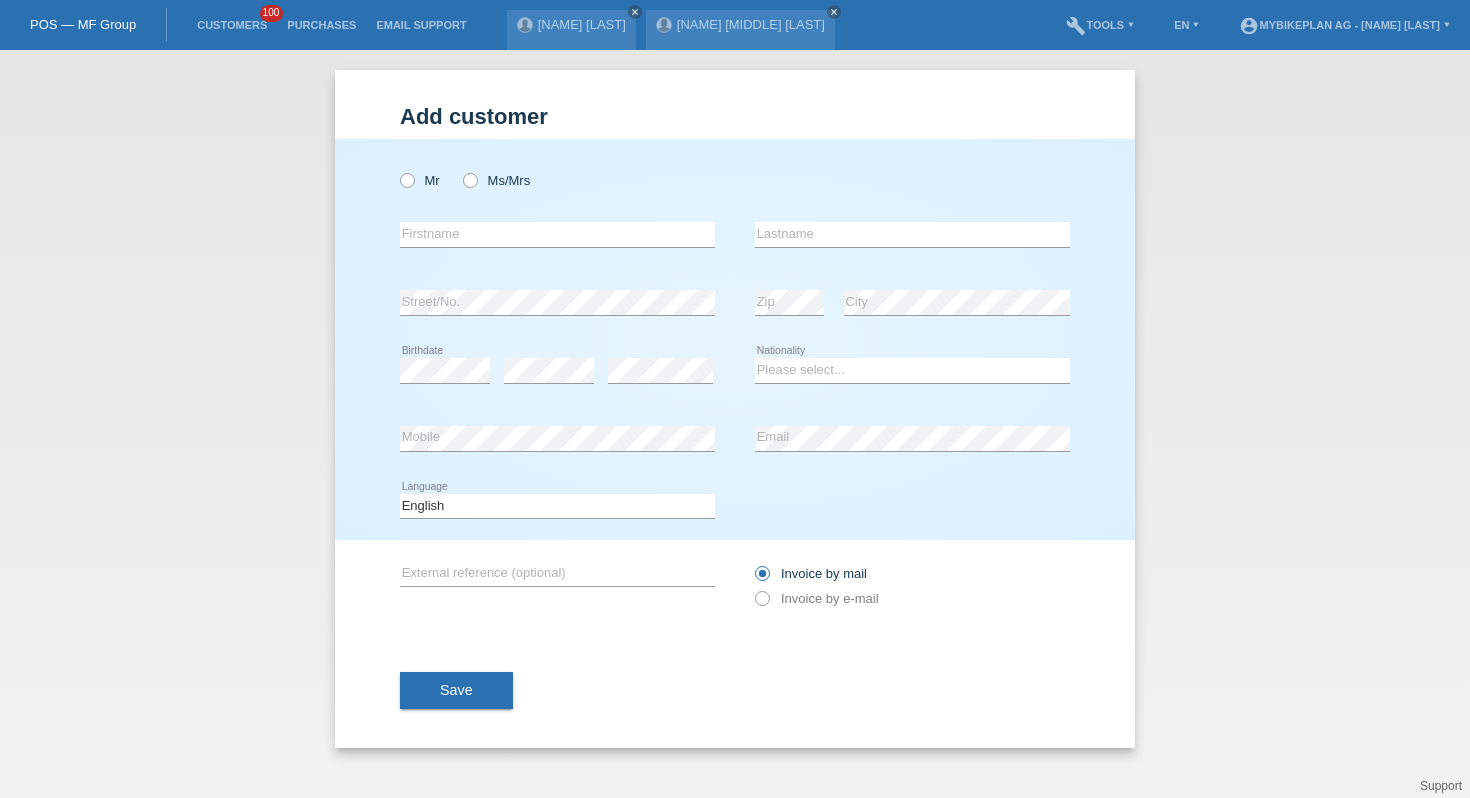 scroll, scrollTop: 0, scrollLeft: 0, axis: both 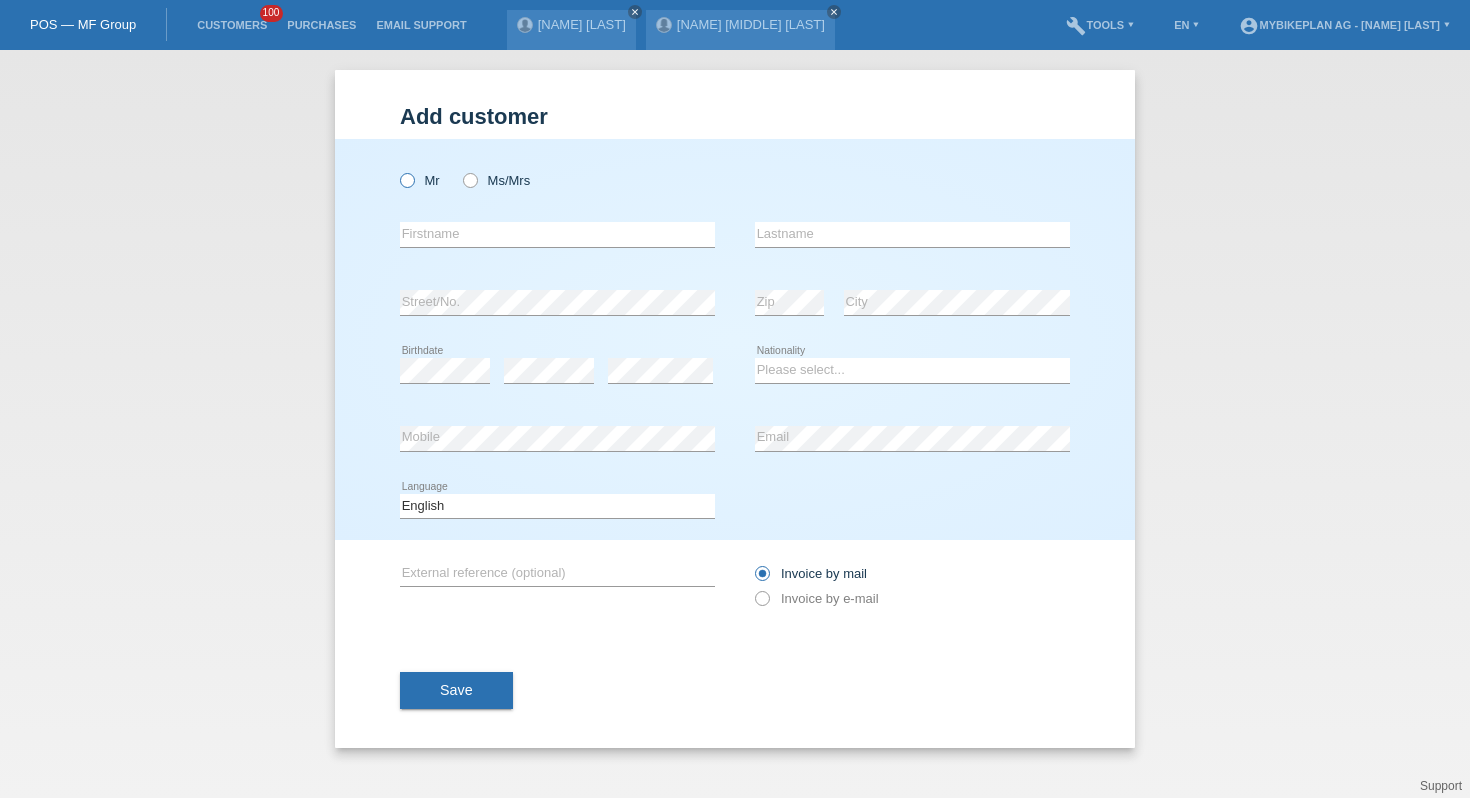 click on "Mr" at bounding box center [420, 180] 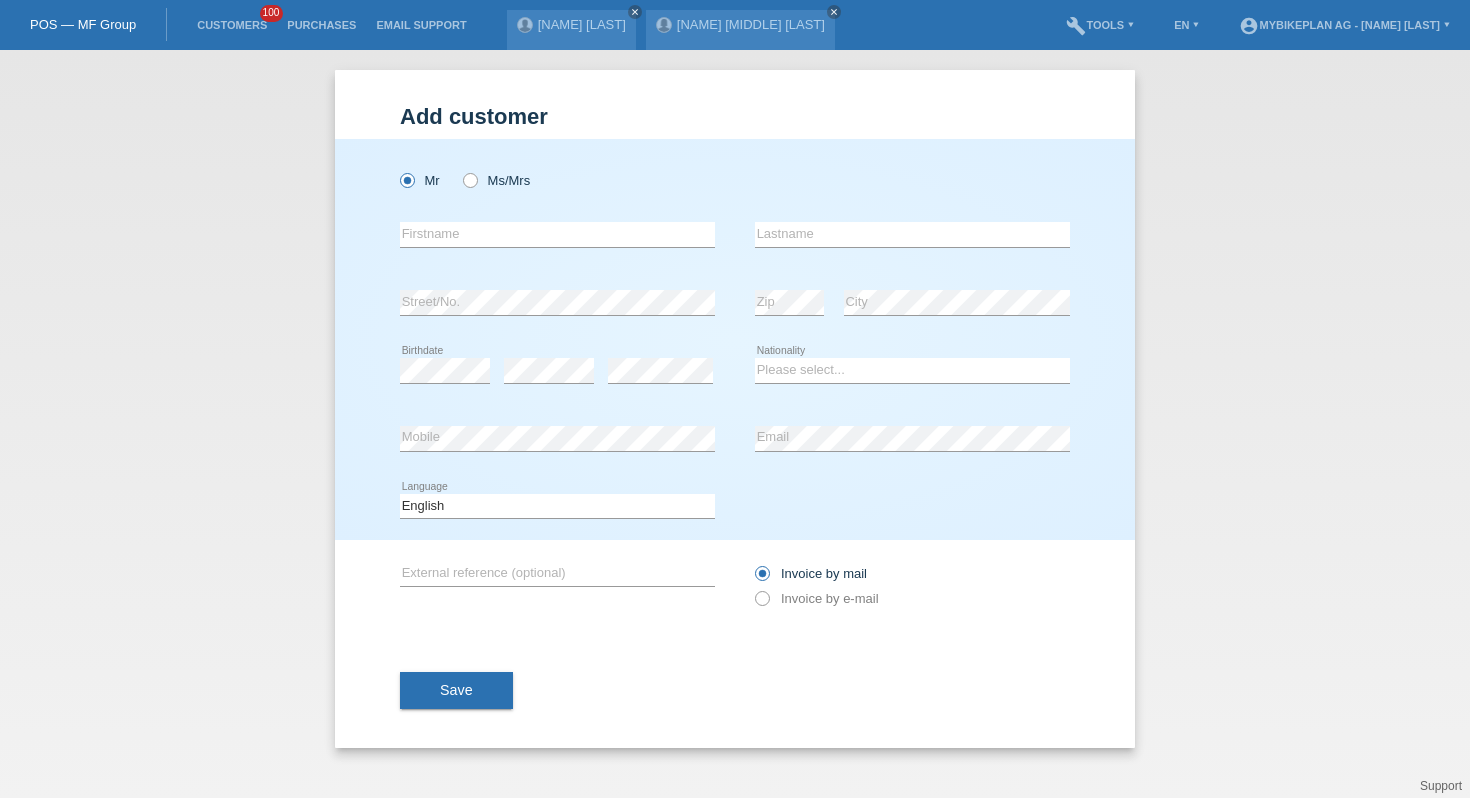 click on "Mr
Ms/Mrs" at bounding box center (557, 180) 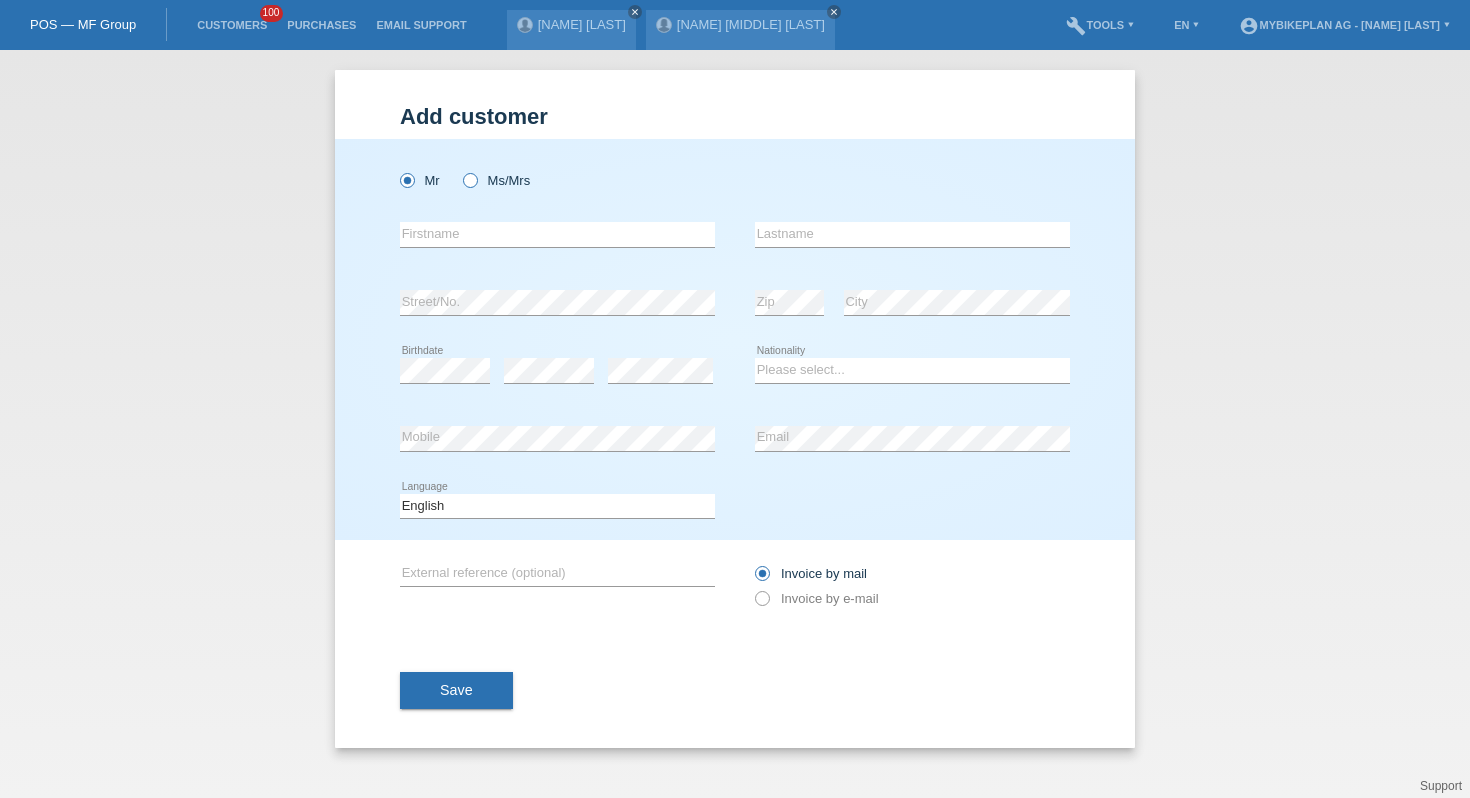click on "Ms/Mrs" at bounding box center (420, 180) 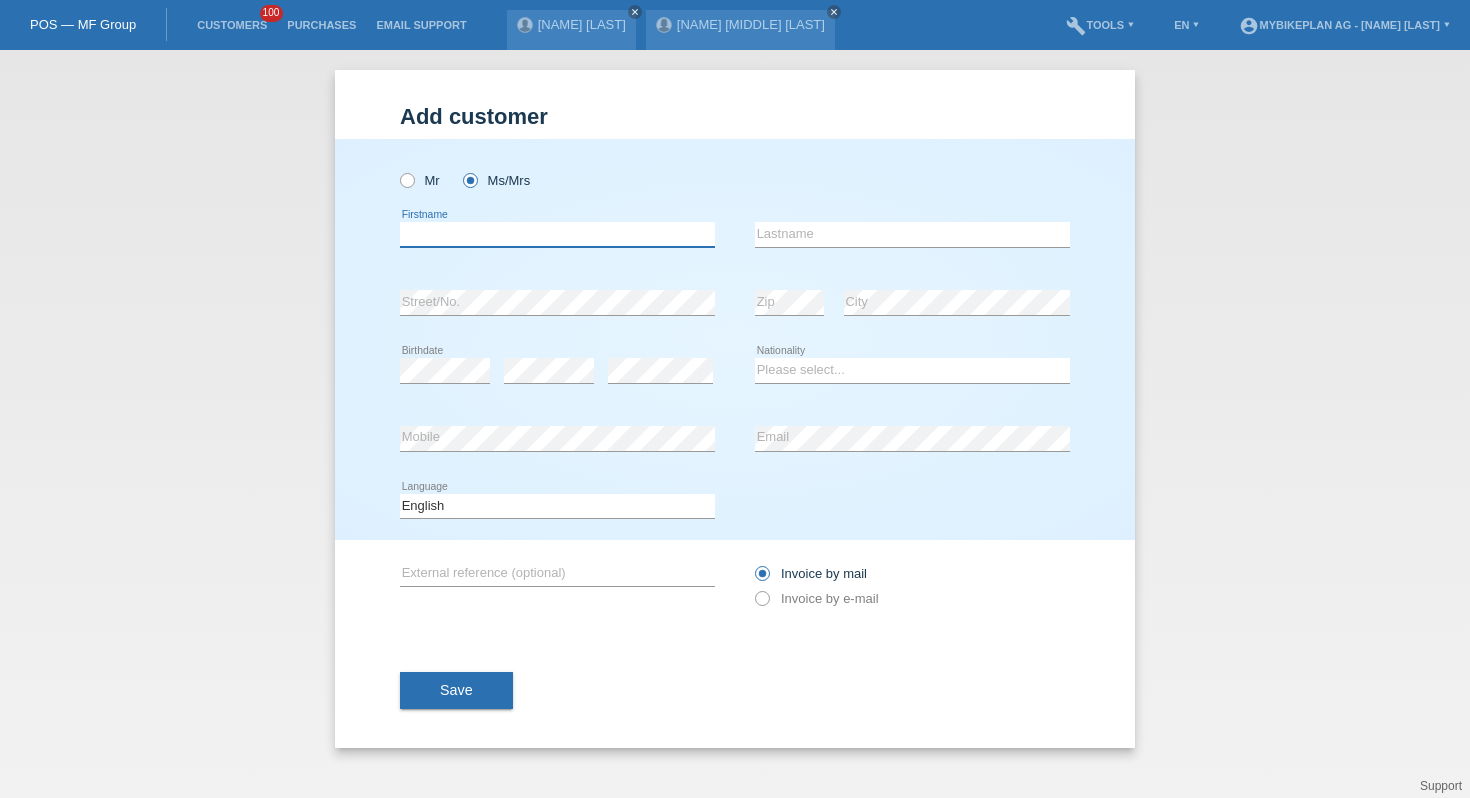 click at bounding box center (557, 234) 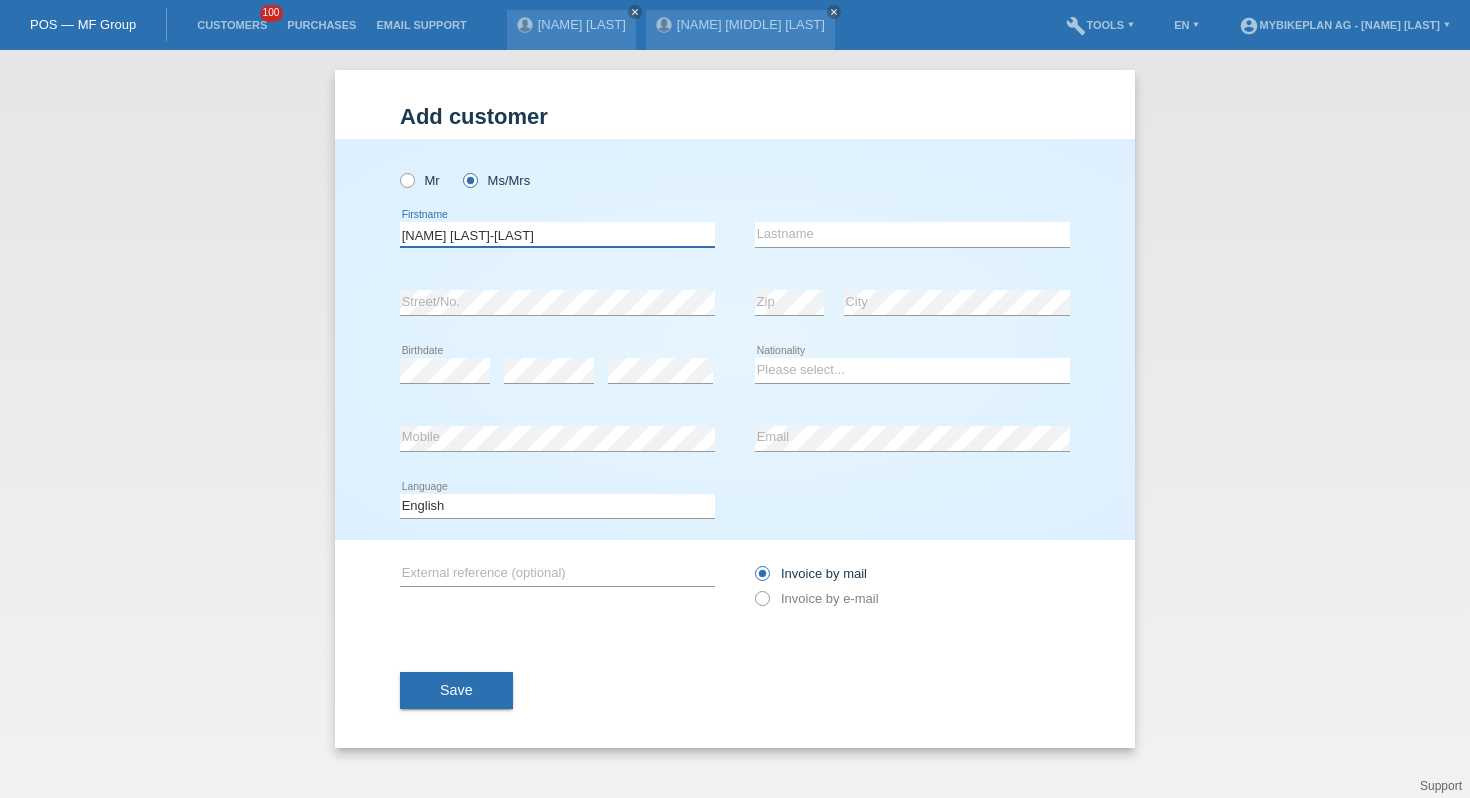 drag, startPoint x: 441, startPoint y: 236, endPoint x: 620, endPoint y: 236, distance: 179 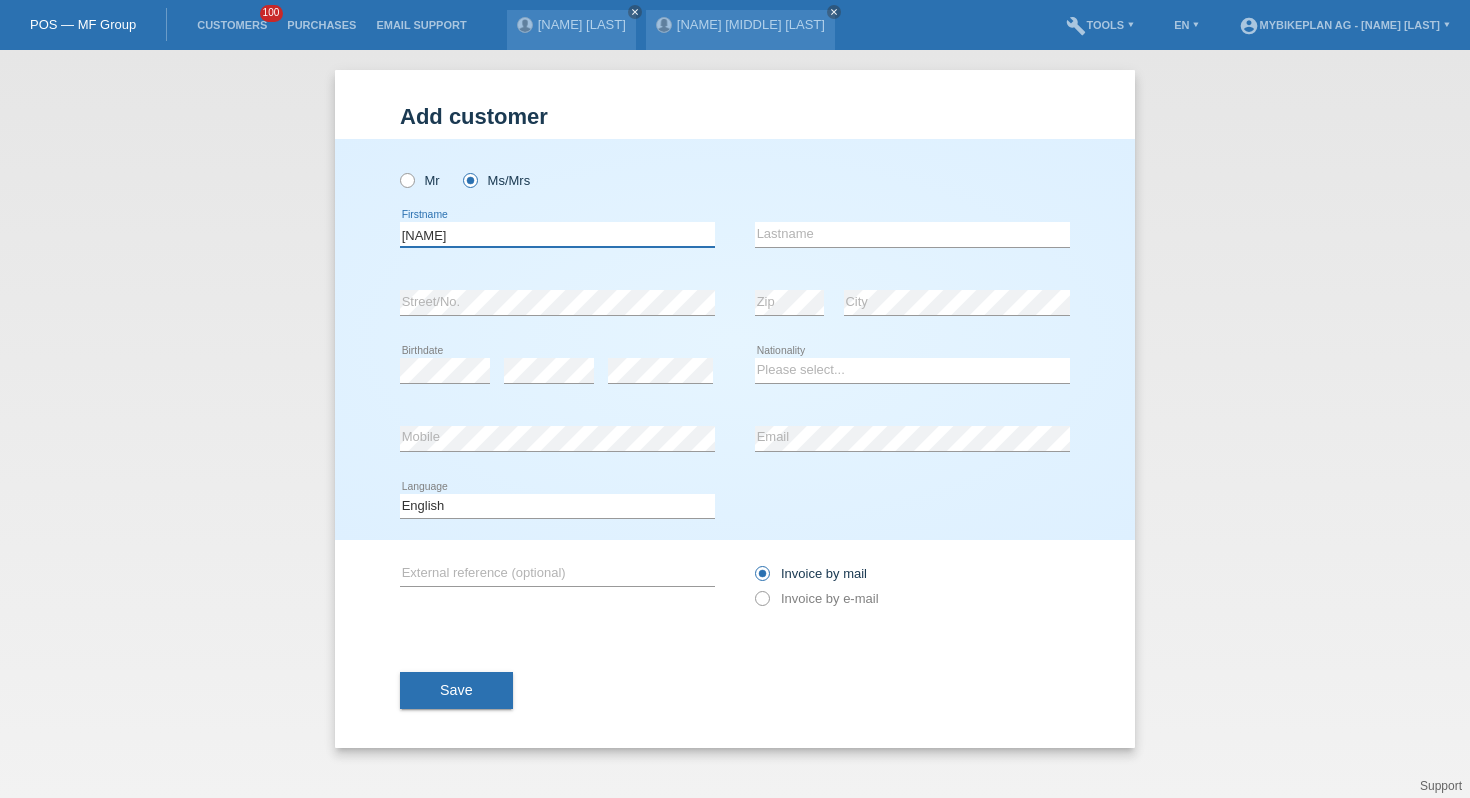 type on "[NAME]" 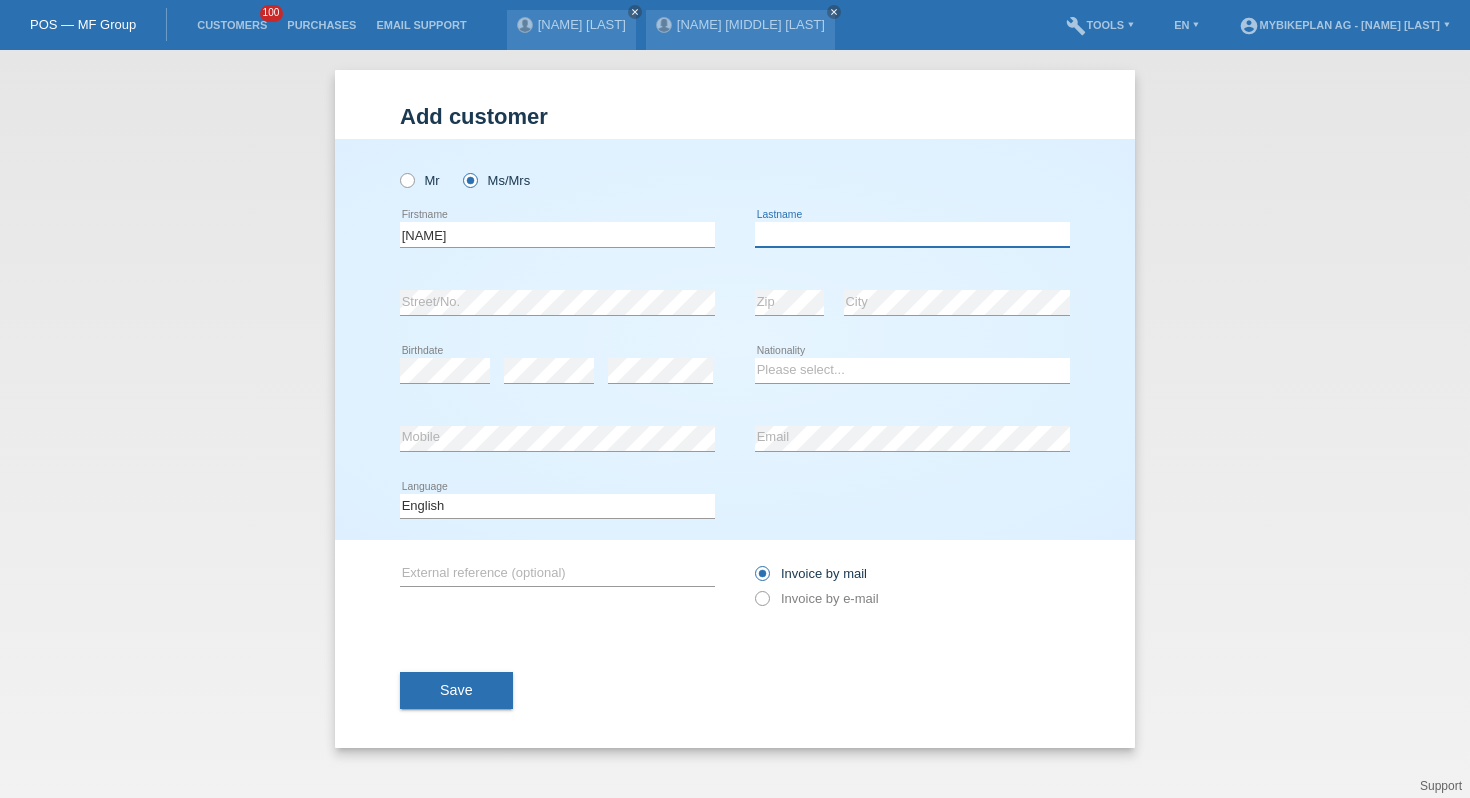 paste on "[LAST]-[LAST]" 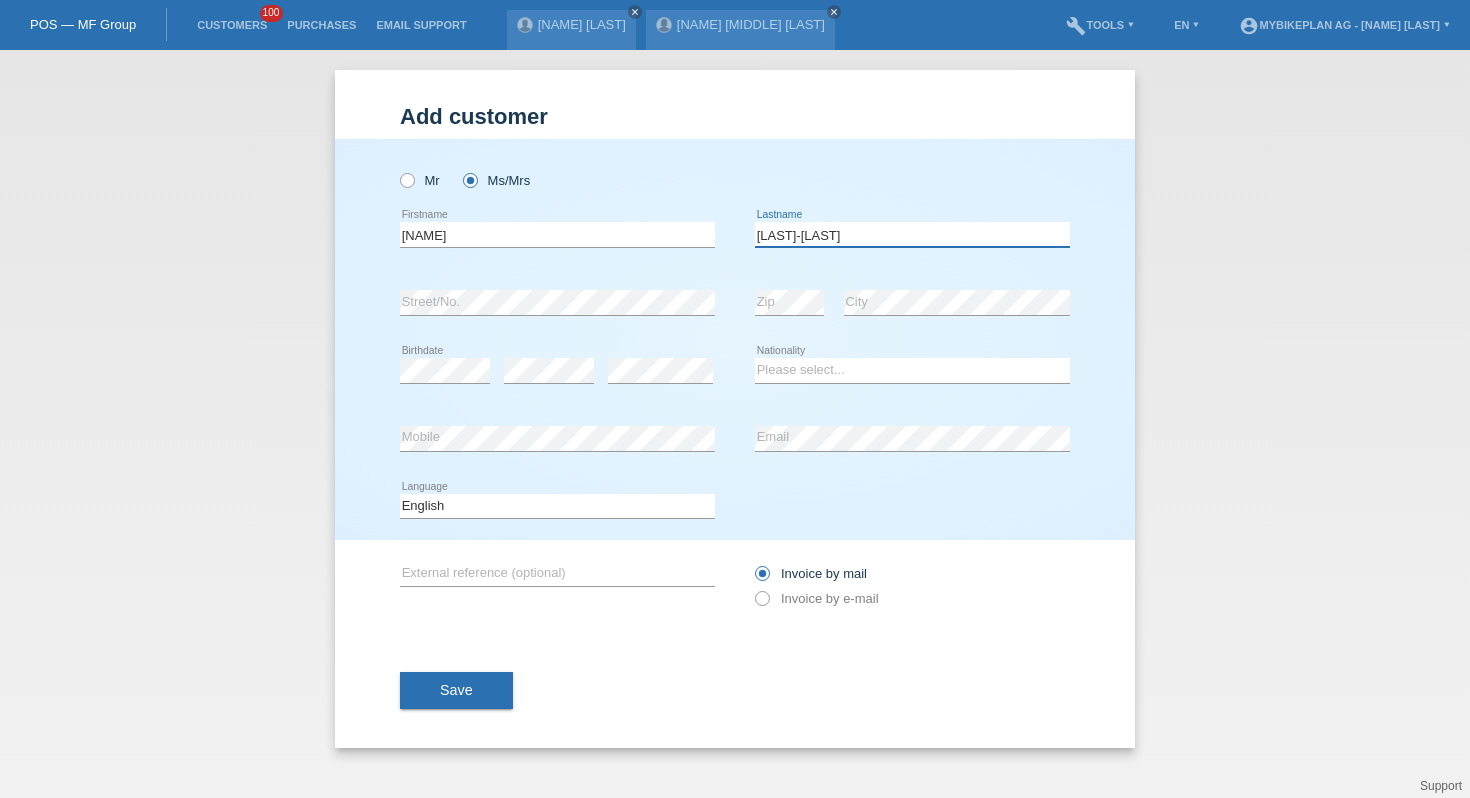 type on "[LAST]-[LAST]" 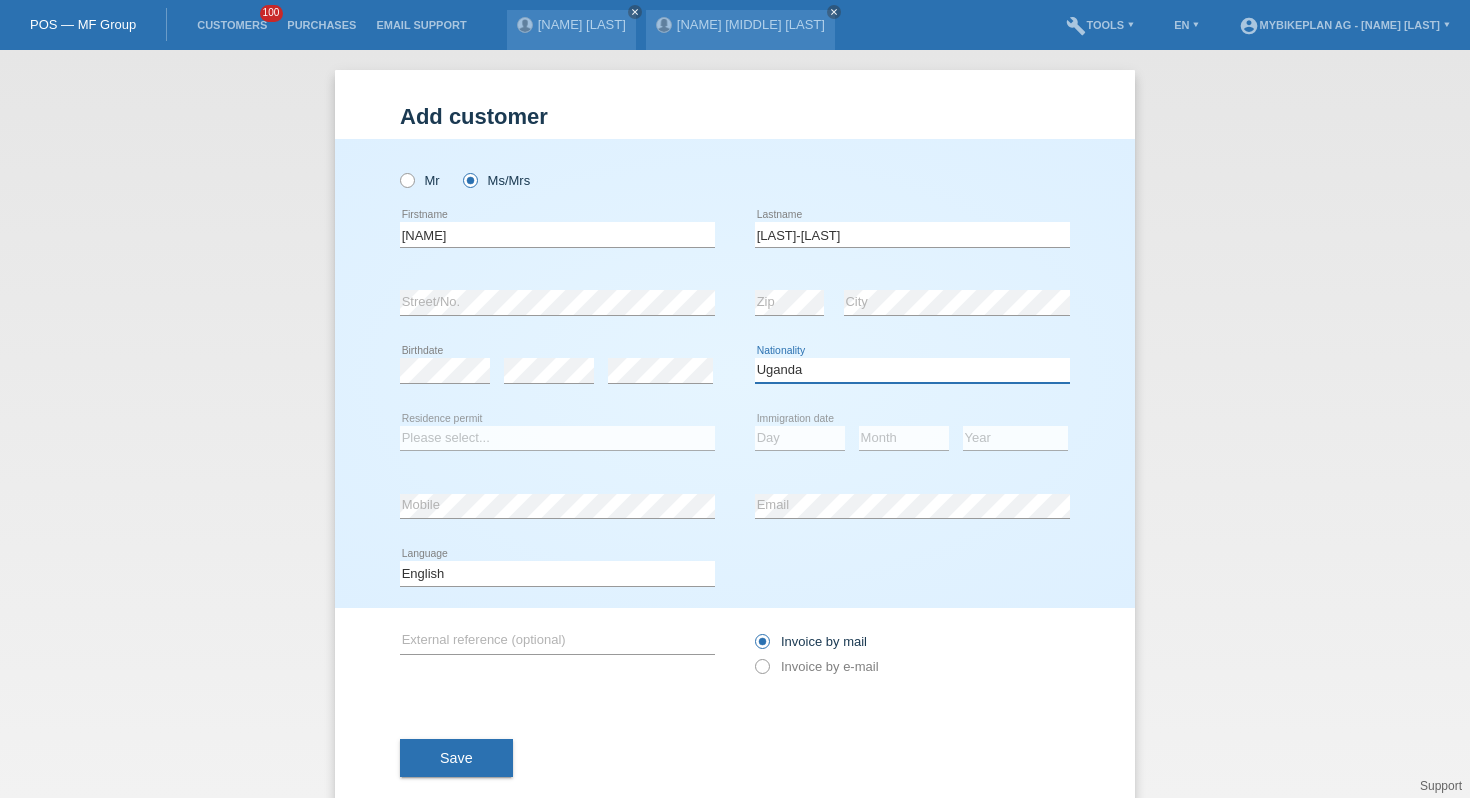 select on "UA" 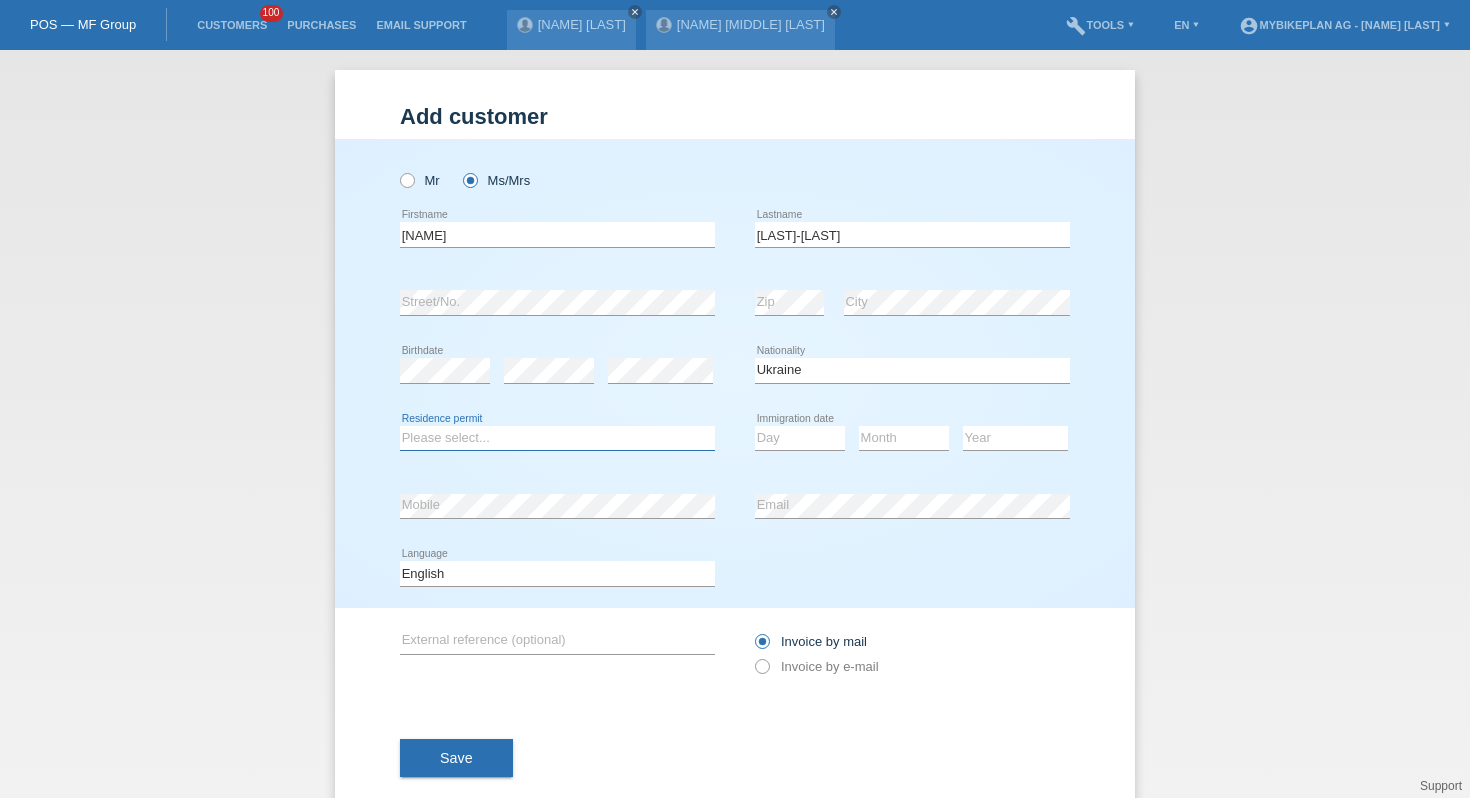 select on "C" 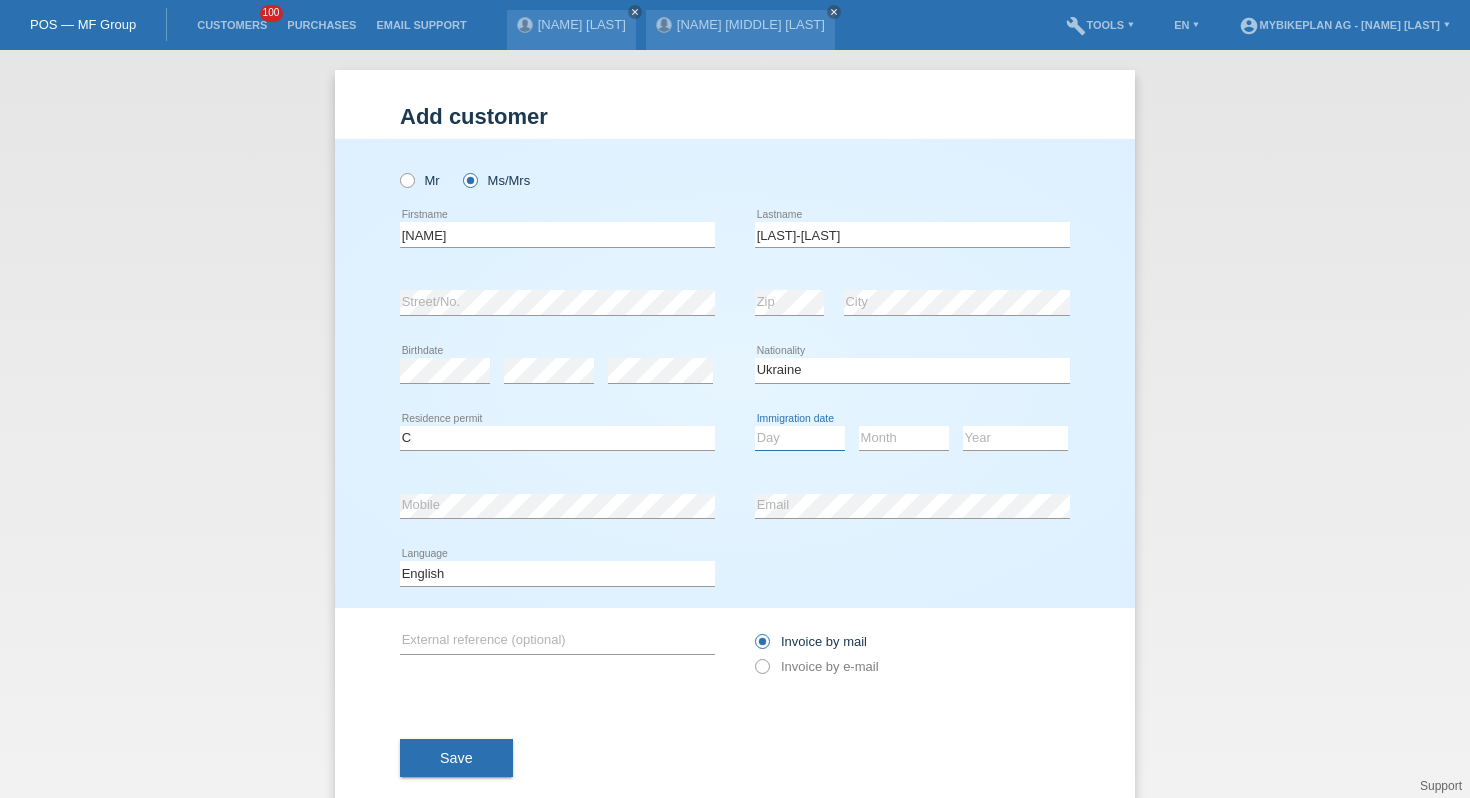 select on "01" 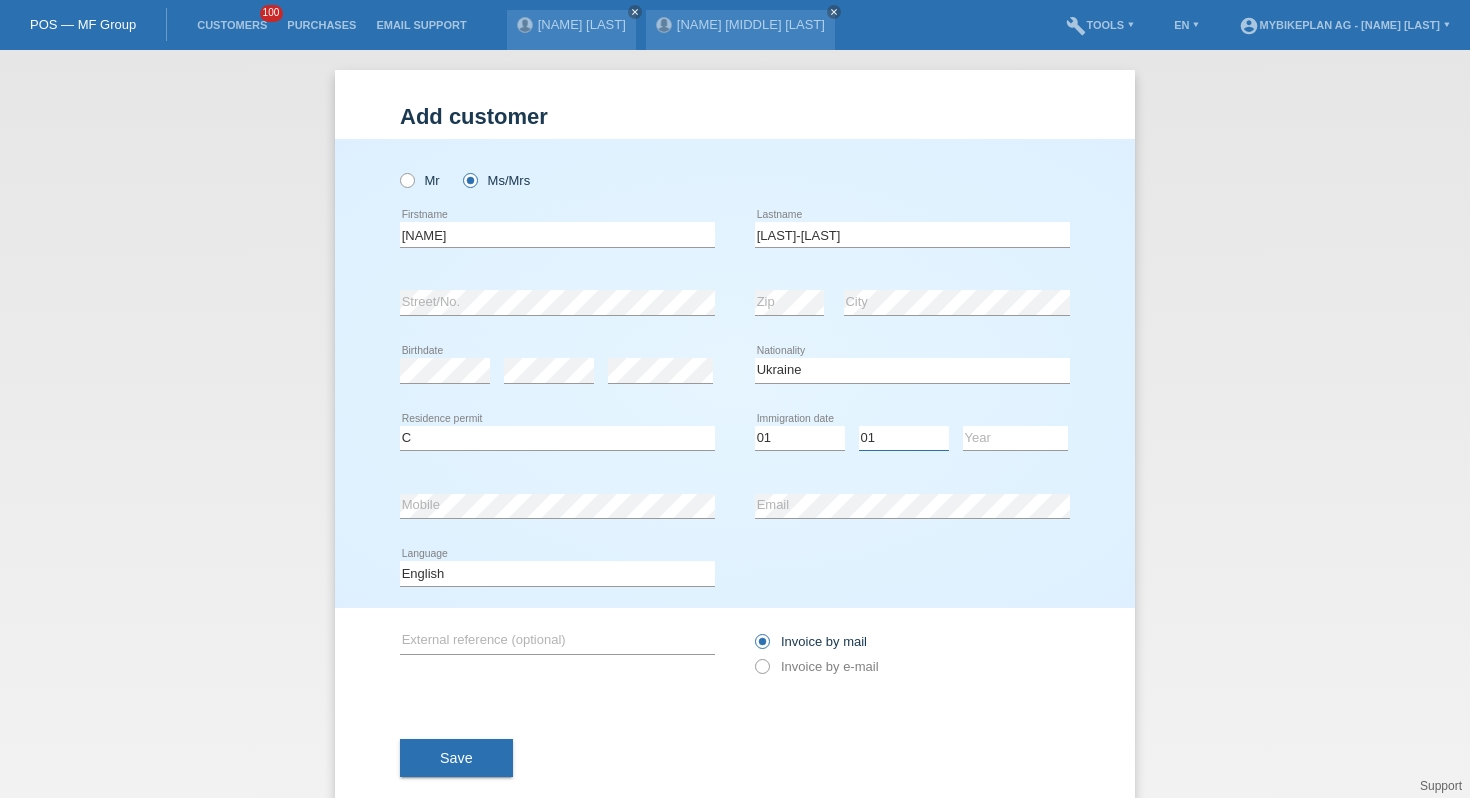 select on "04" 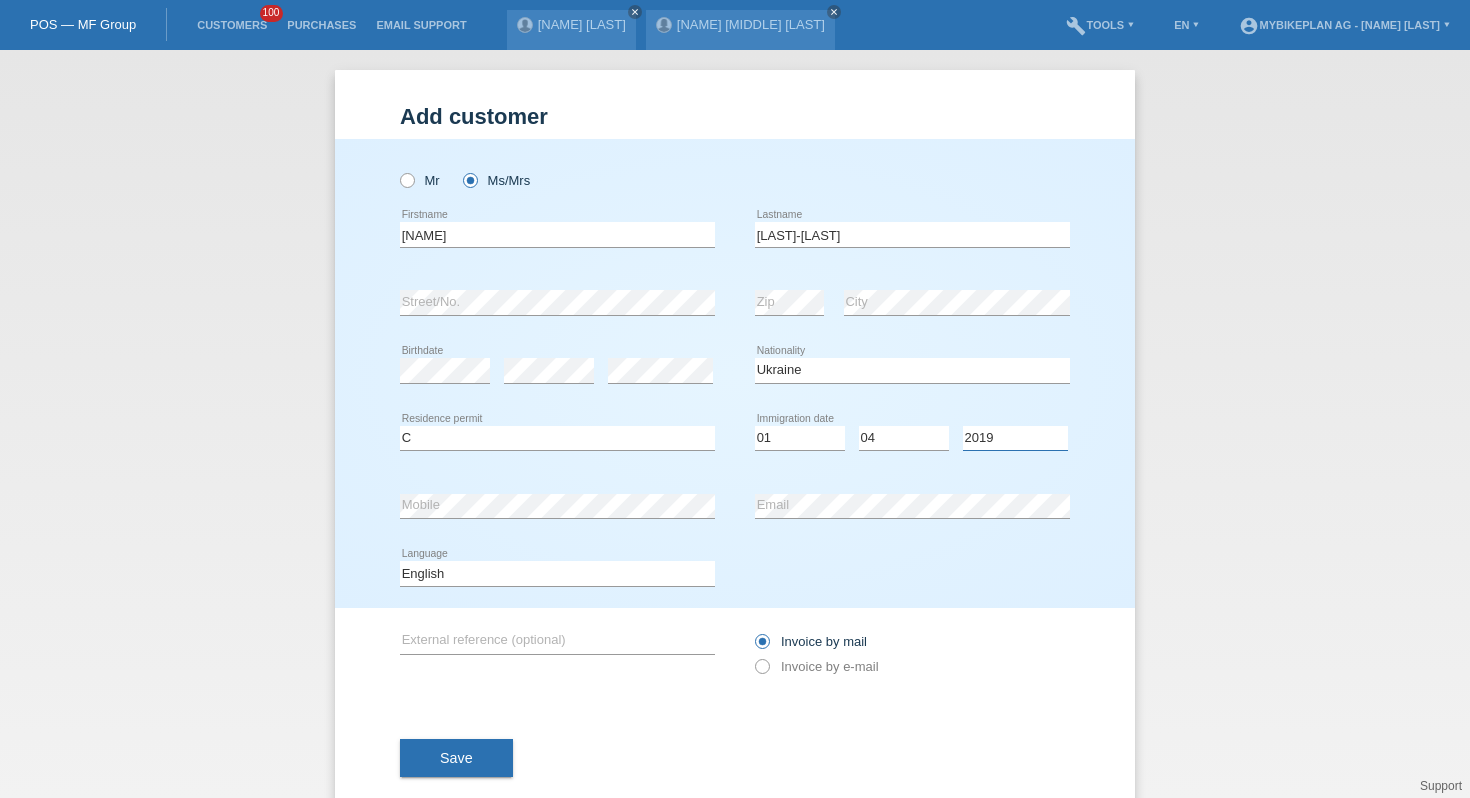 select on "2011" 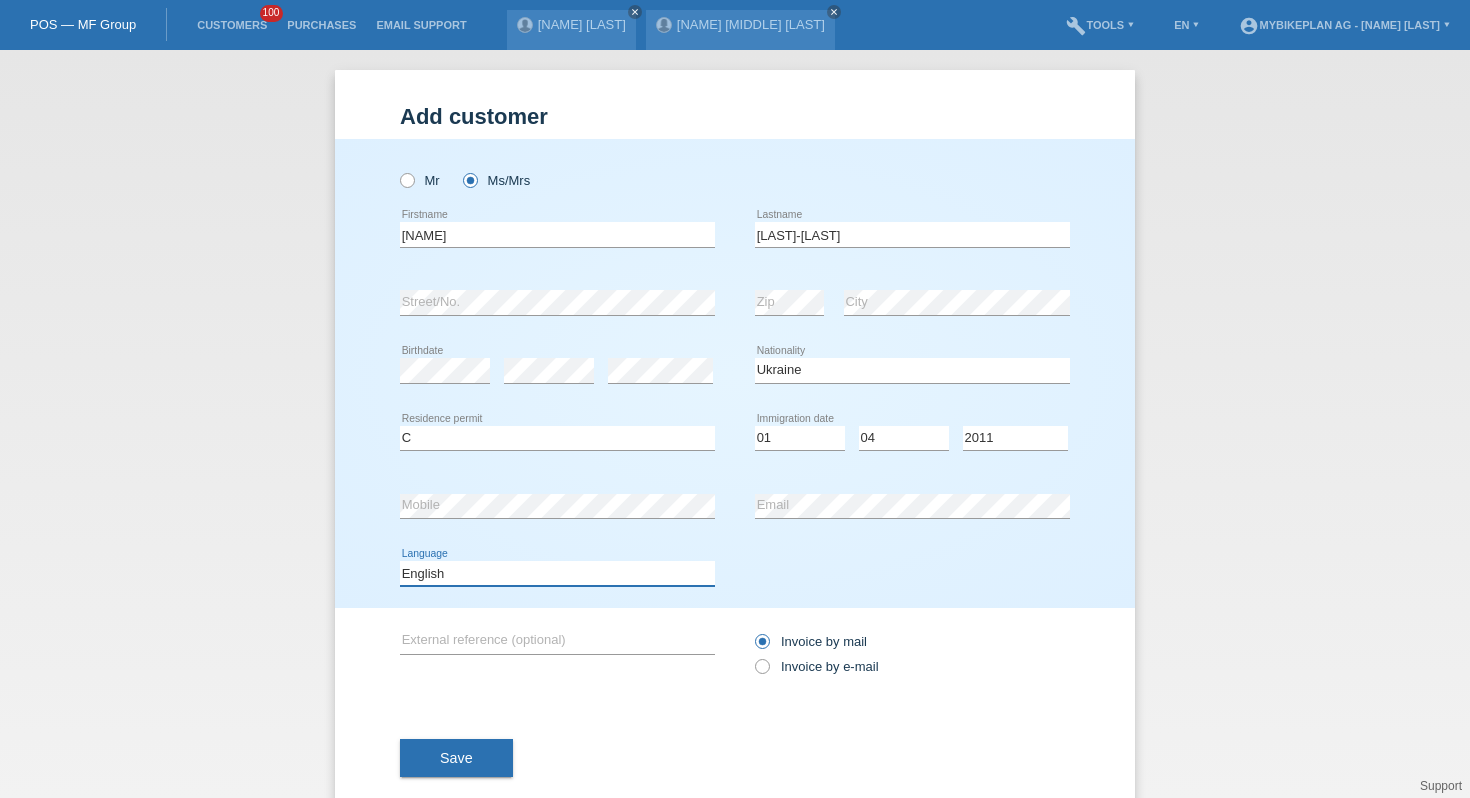 click on "Deutsch
Français
Italiano
English" at bounding box center (557, 573) 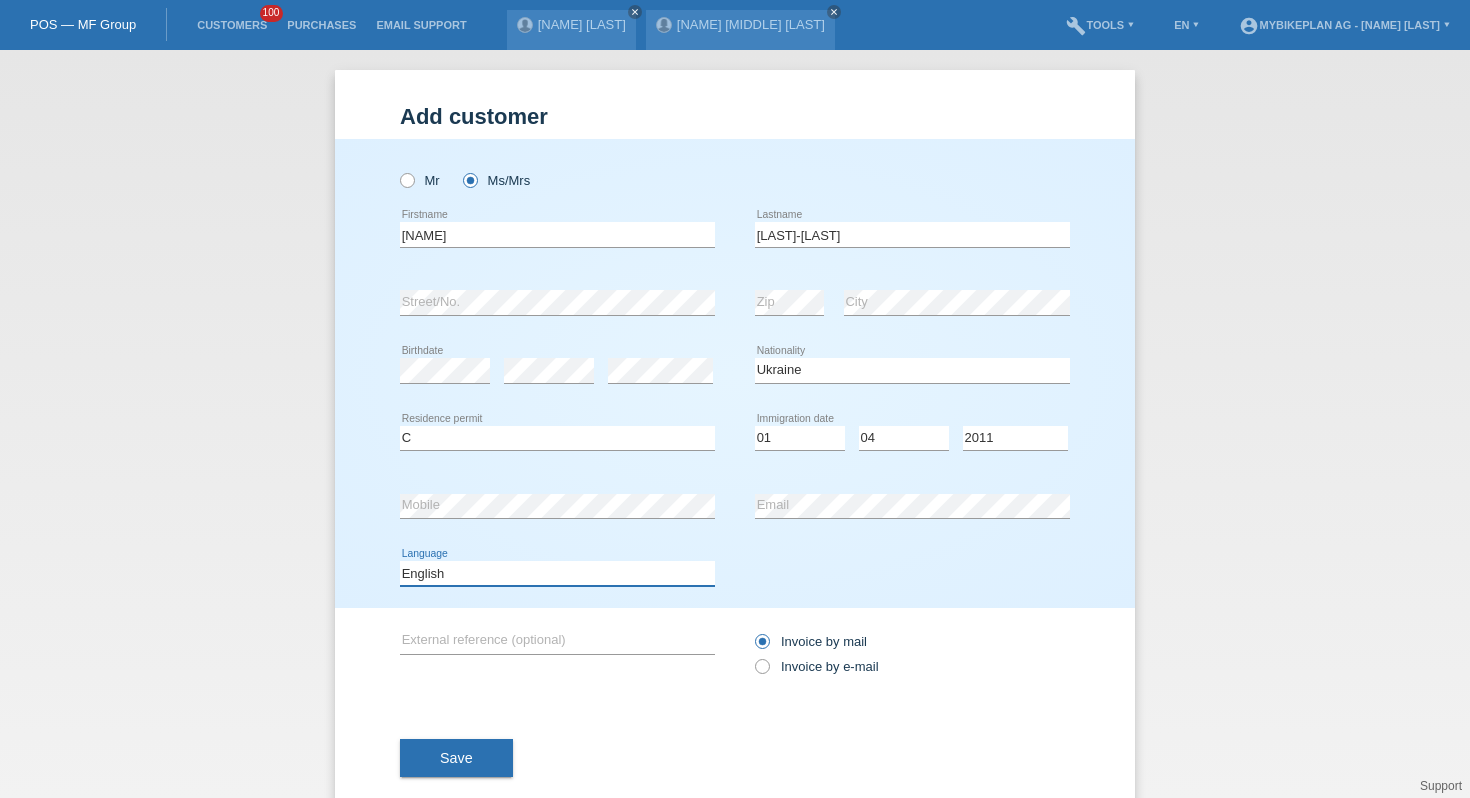 select on "de" 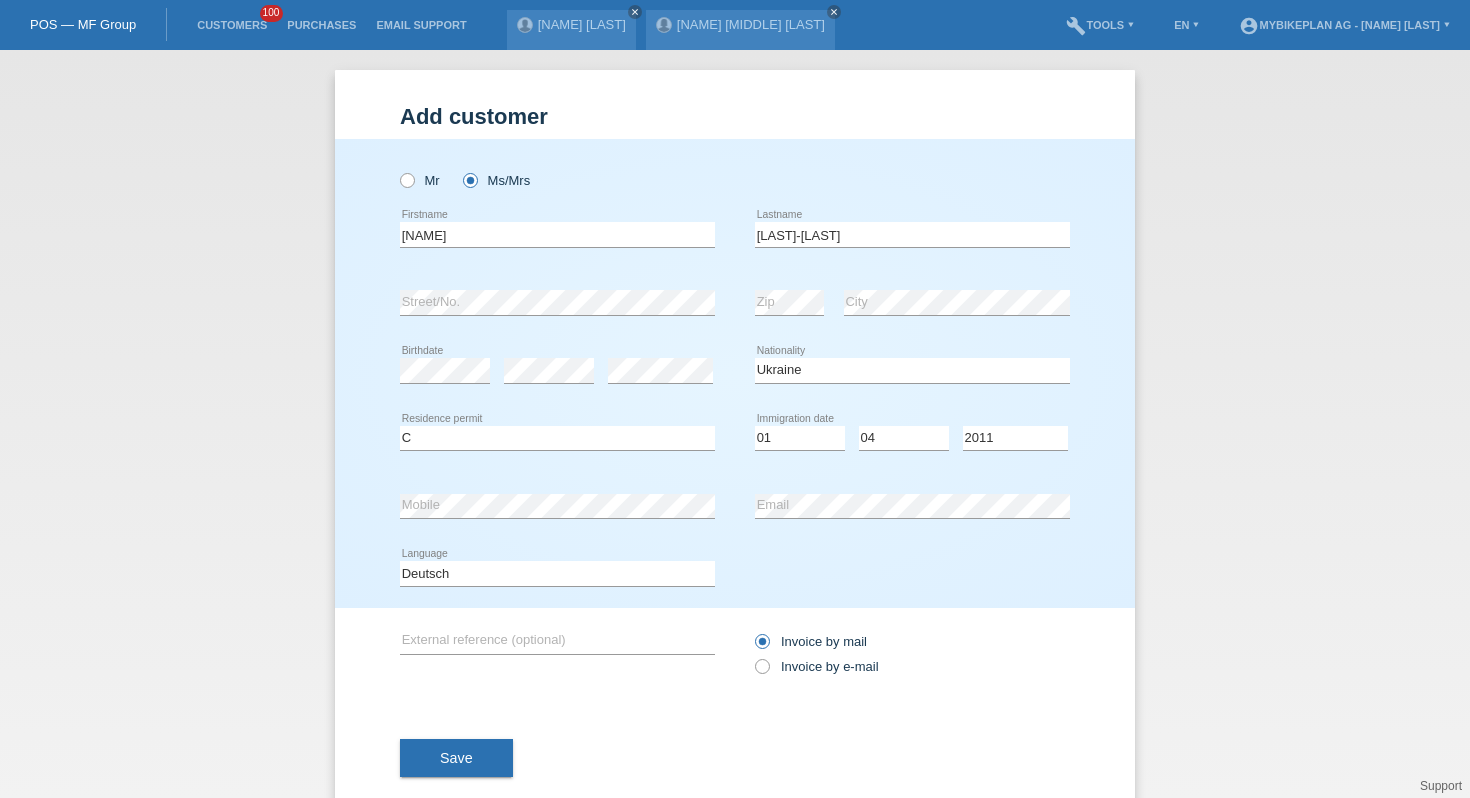 click on "Invoice by mail
Invoice by e-mail" at bounding box center [912, 146] 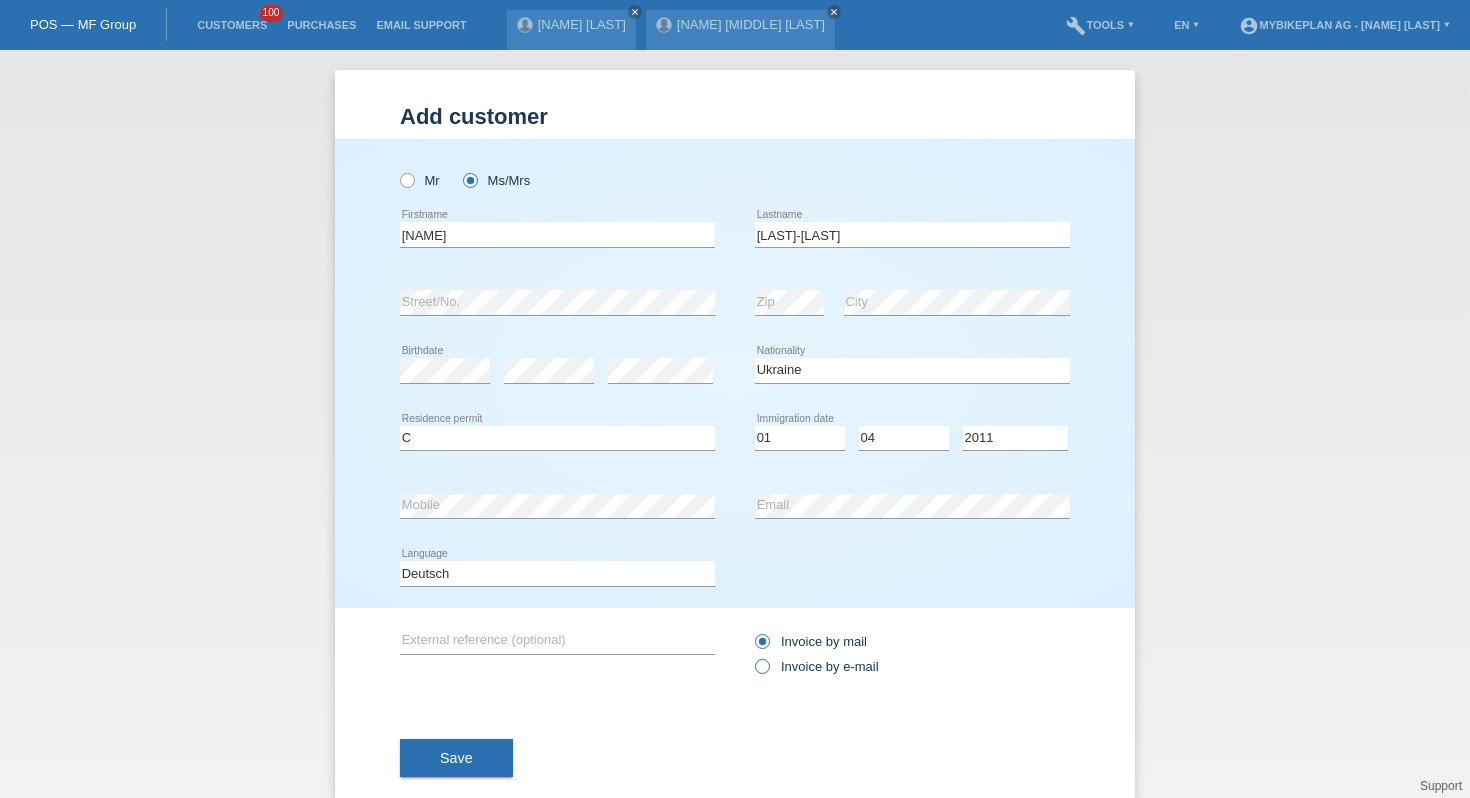 click on "Invoice by e-mail" at bounding box center [811, 641] 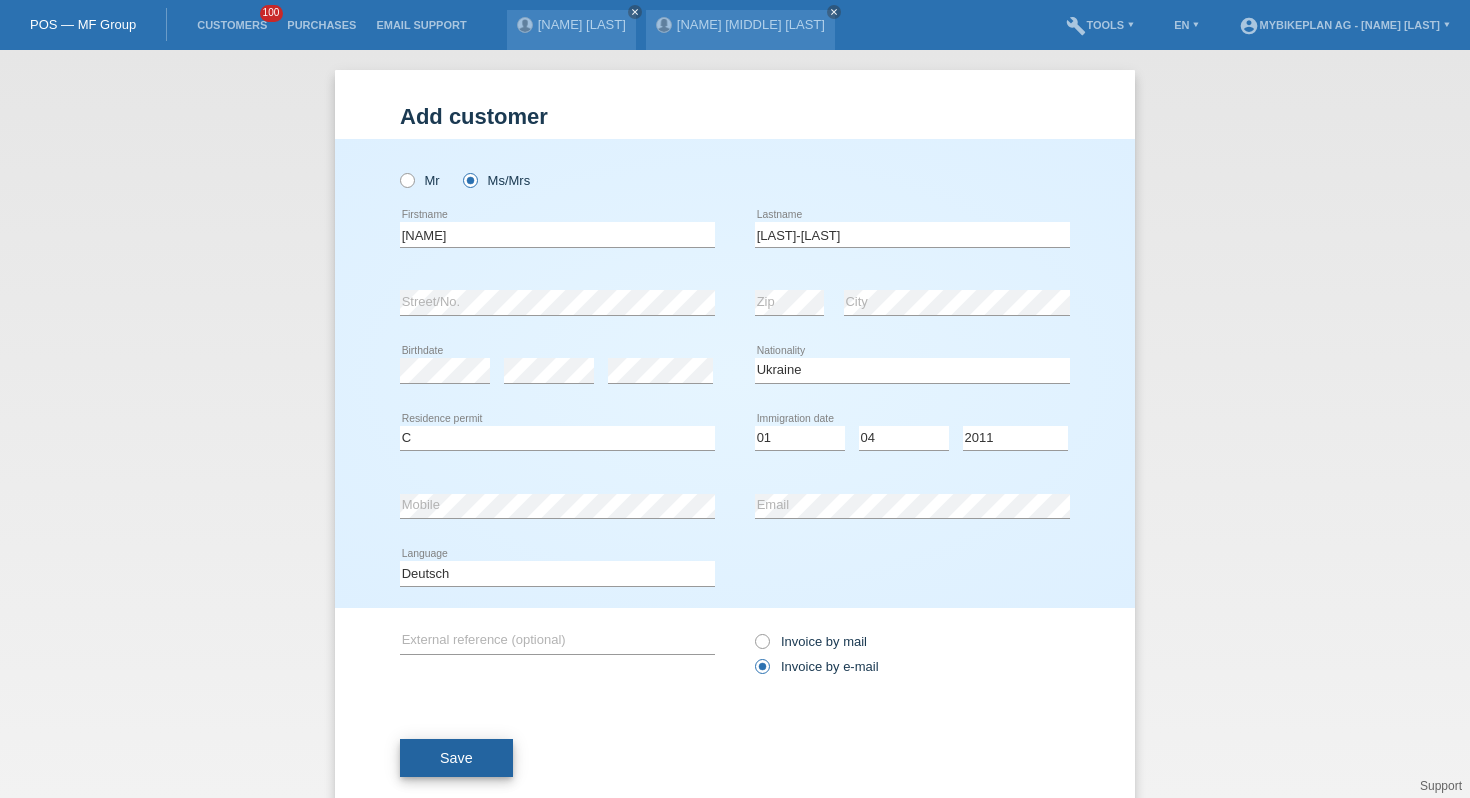 click on "Save" at bounding box center [456, 758] 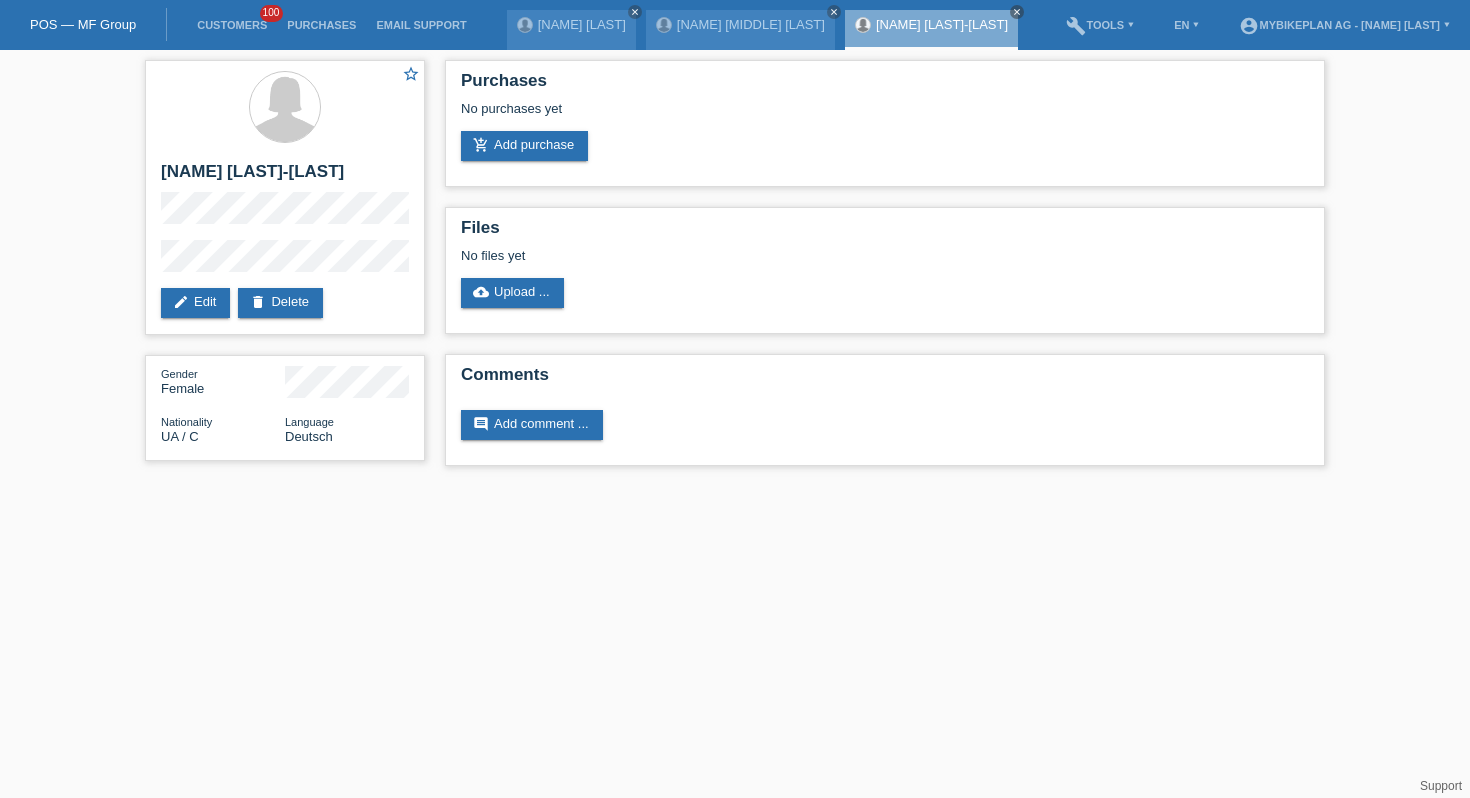 scroll, scrollTop: 0, scrollLeft: 0, axis: both 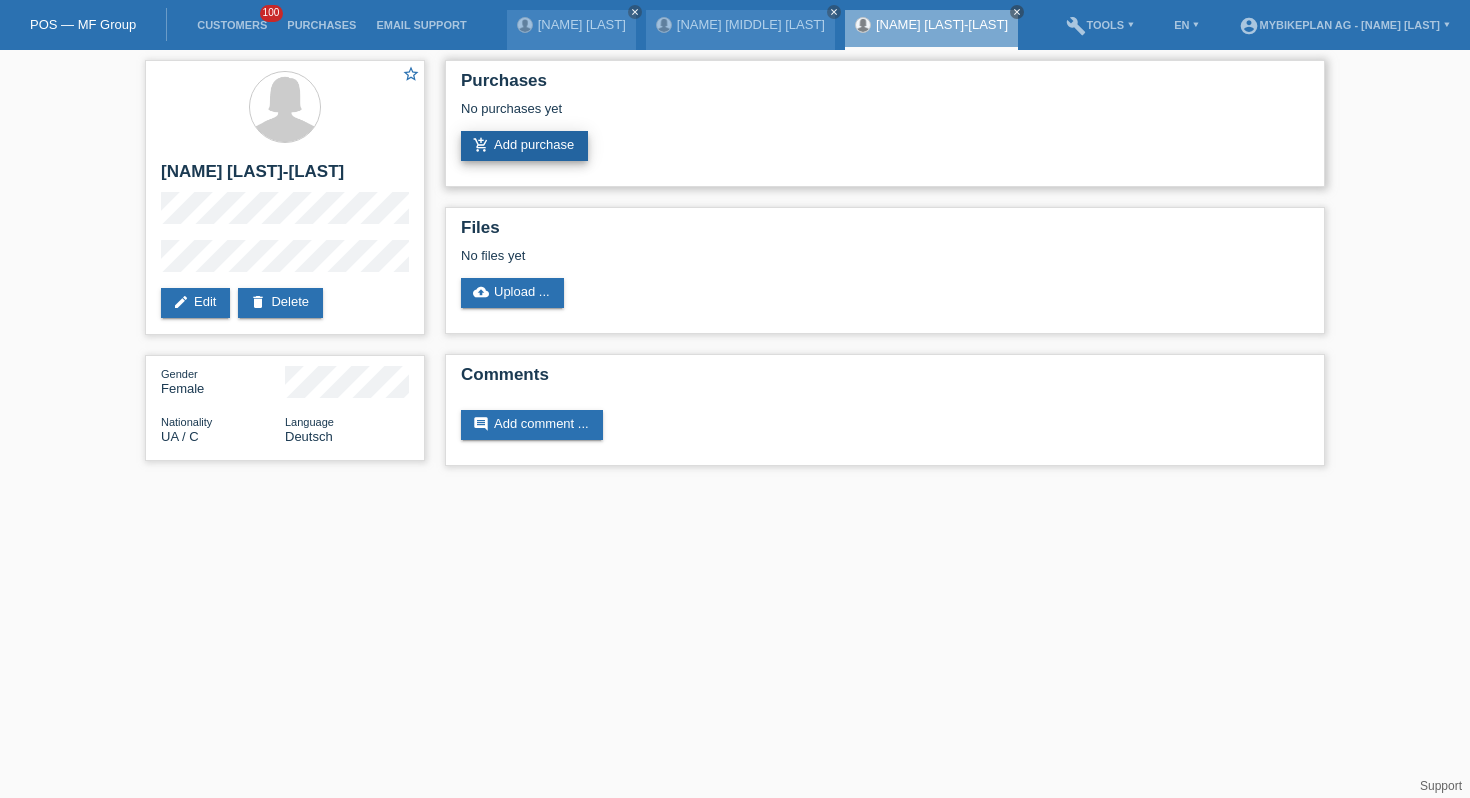 click on "add_shopping_cart  Add purchase" at bounding box center [524, 146] 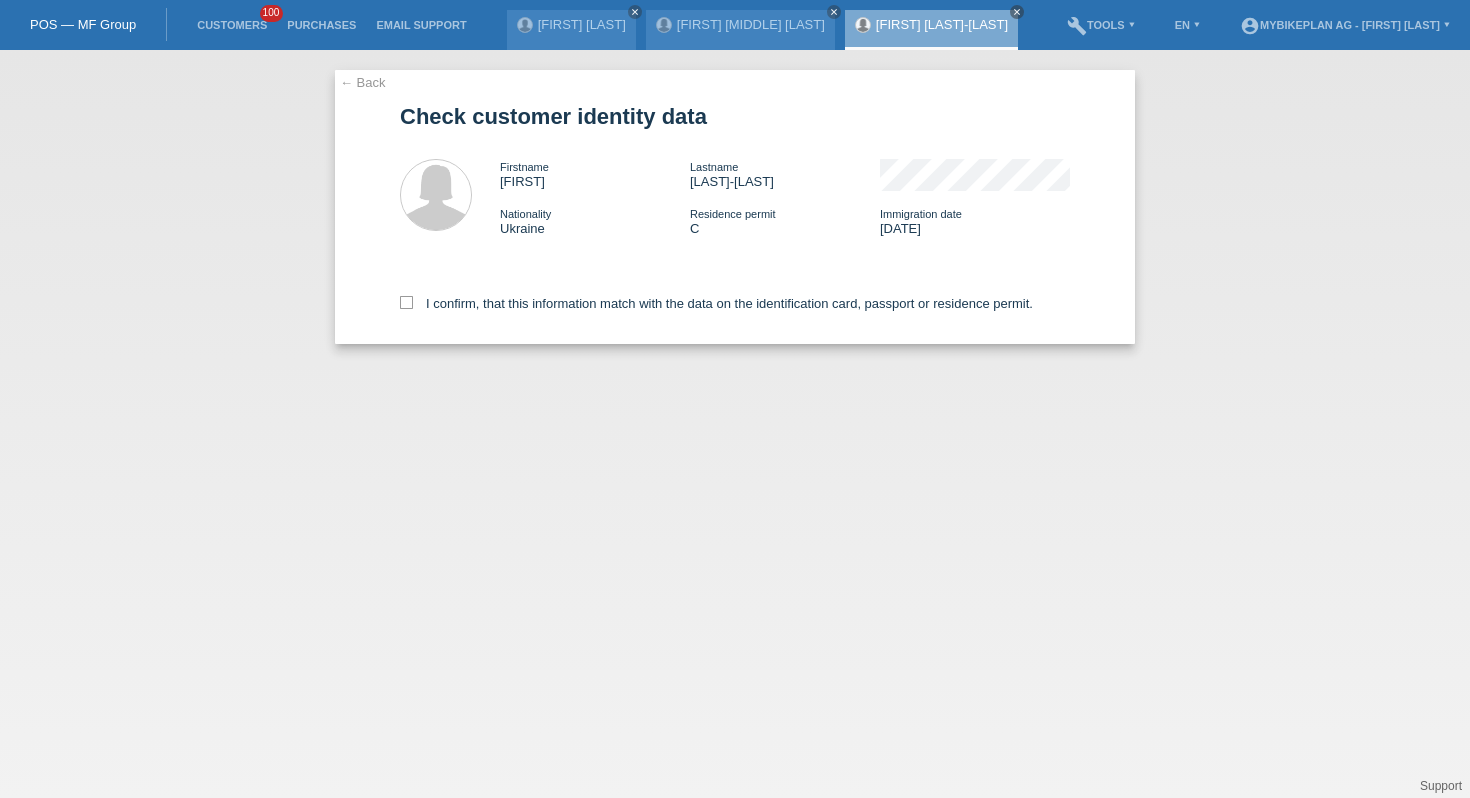 scroll, scrollTop: 0, scrollLeft: 0, axis: both 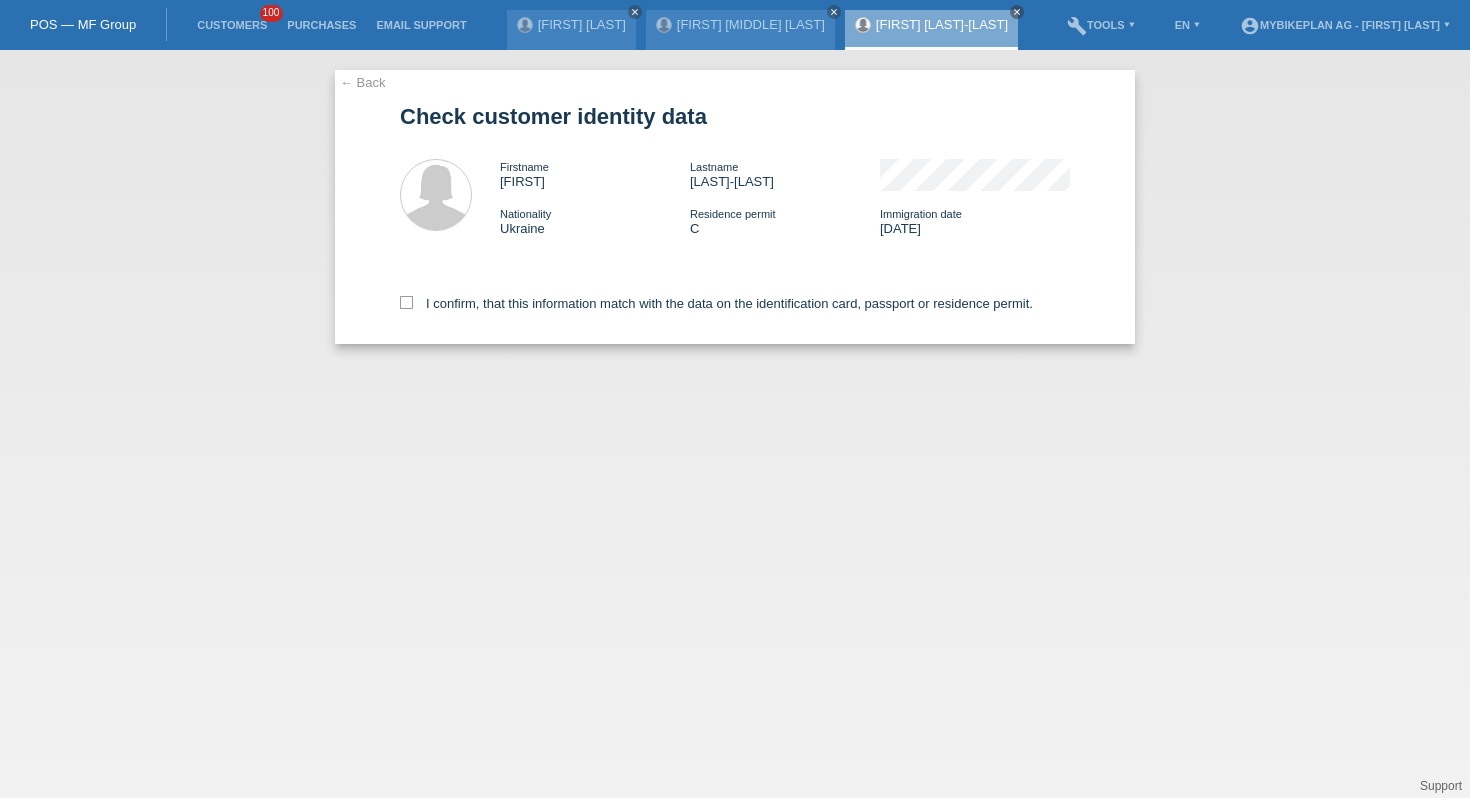 click on "I confirm, that this information match with the data on the identification card, passport or residence permit." at bounding box center [735, 300] 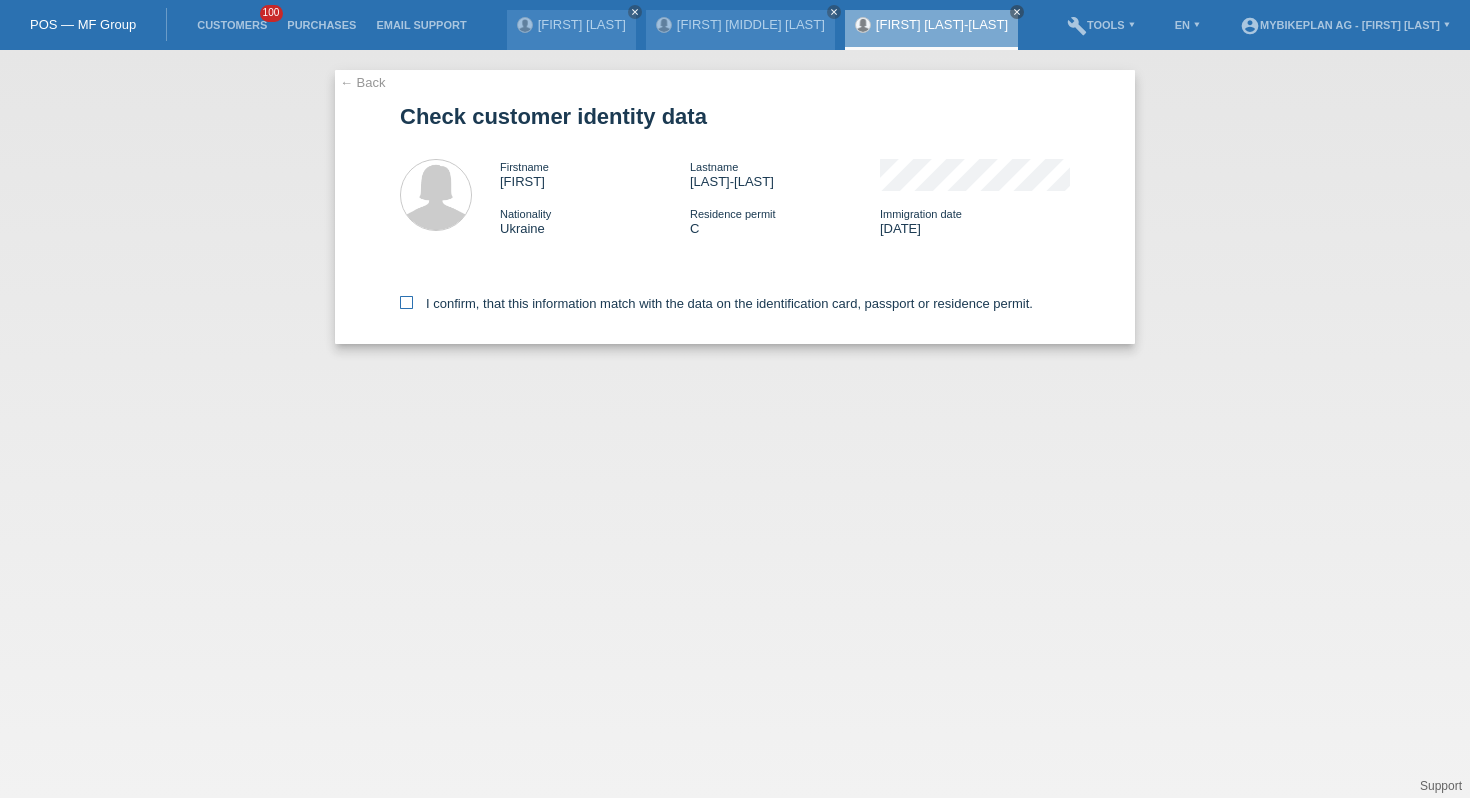 click on "I confirm, that this information match with the data on the identification card, passport or residence permit." at bounding box center [716, 303] 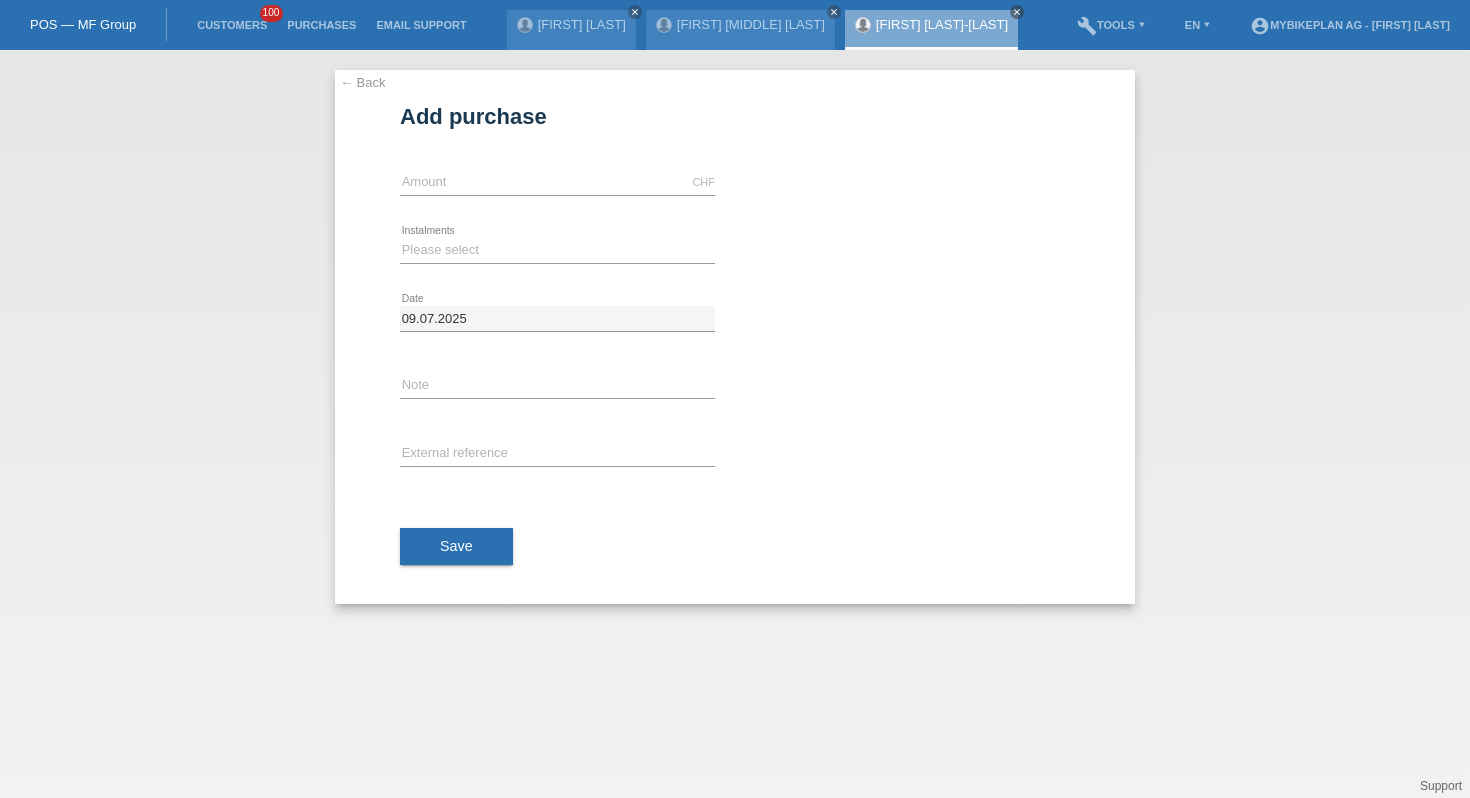 scroll, scrollTop: 0, scrollLeft: 0, axis: both 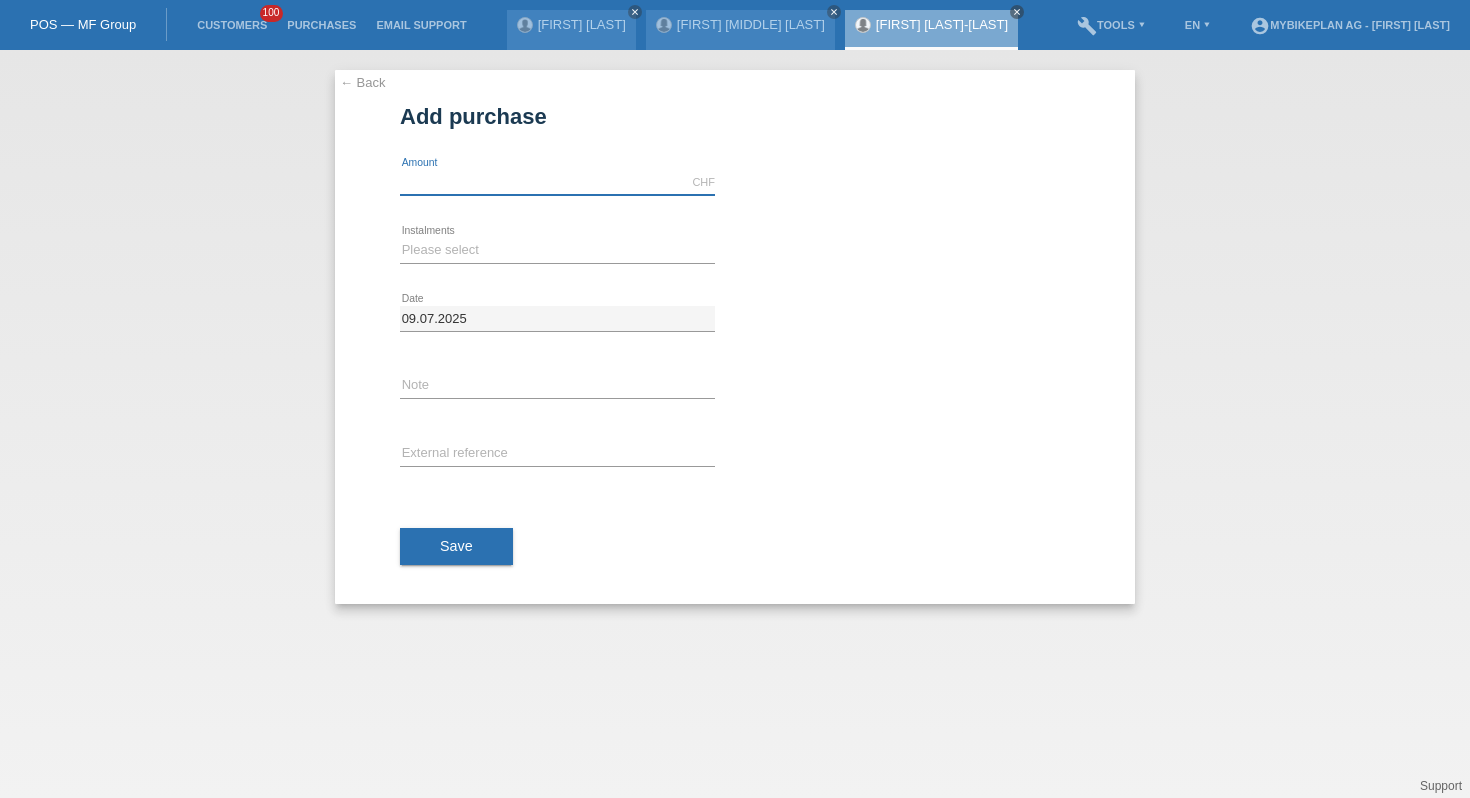 click at bounding box center [557, 182] 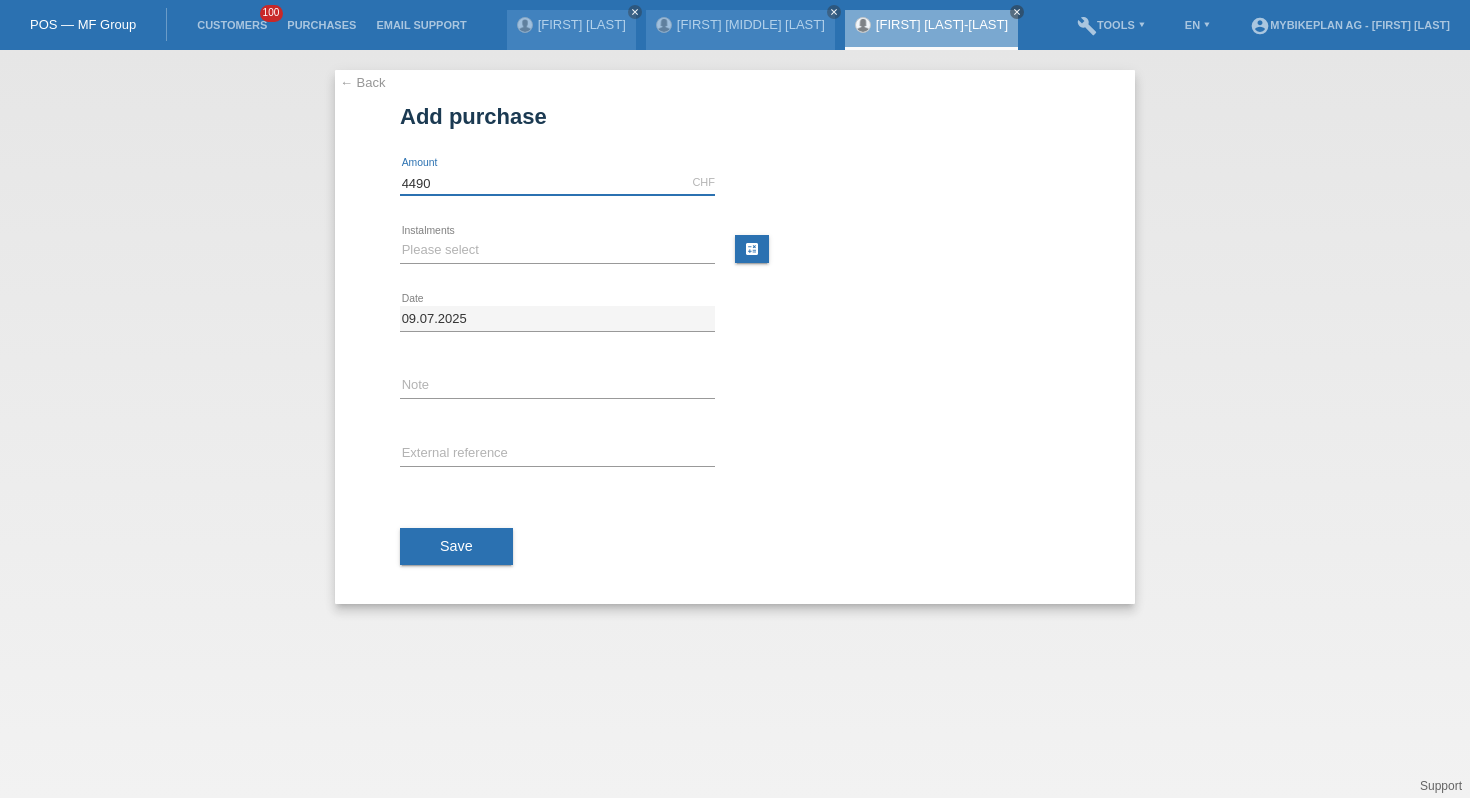 type on "4490" 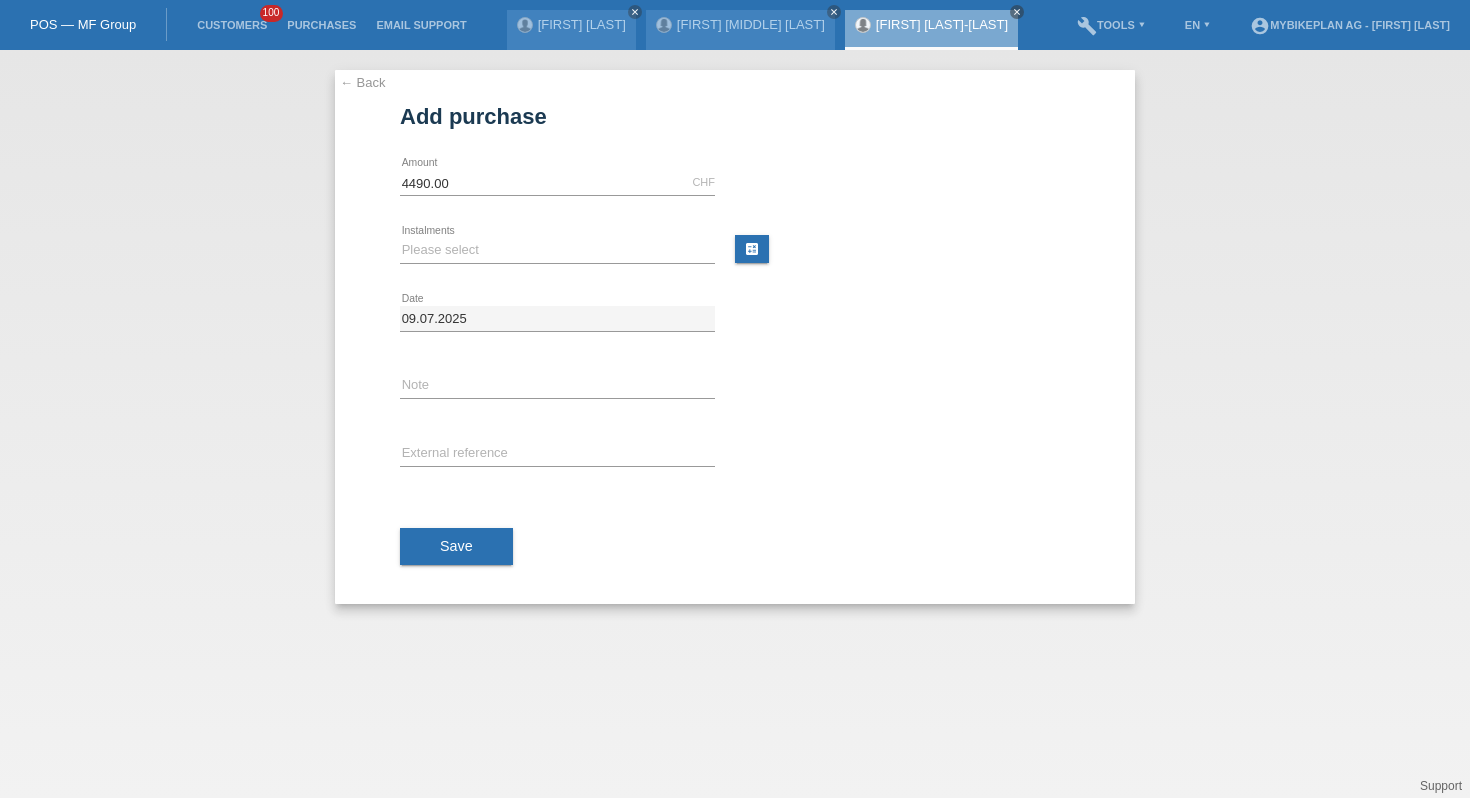 click at bounding box center (557, 263) 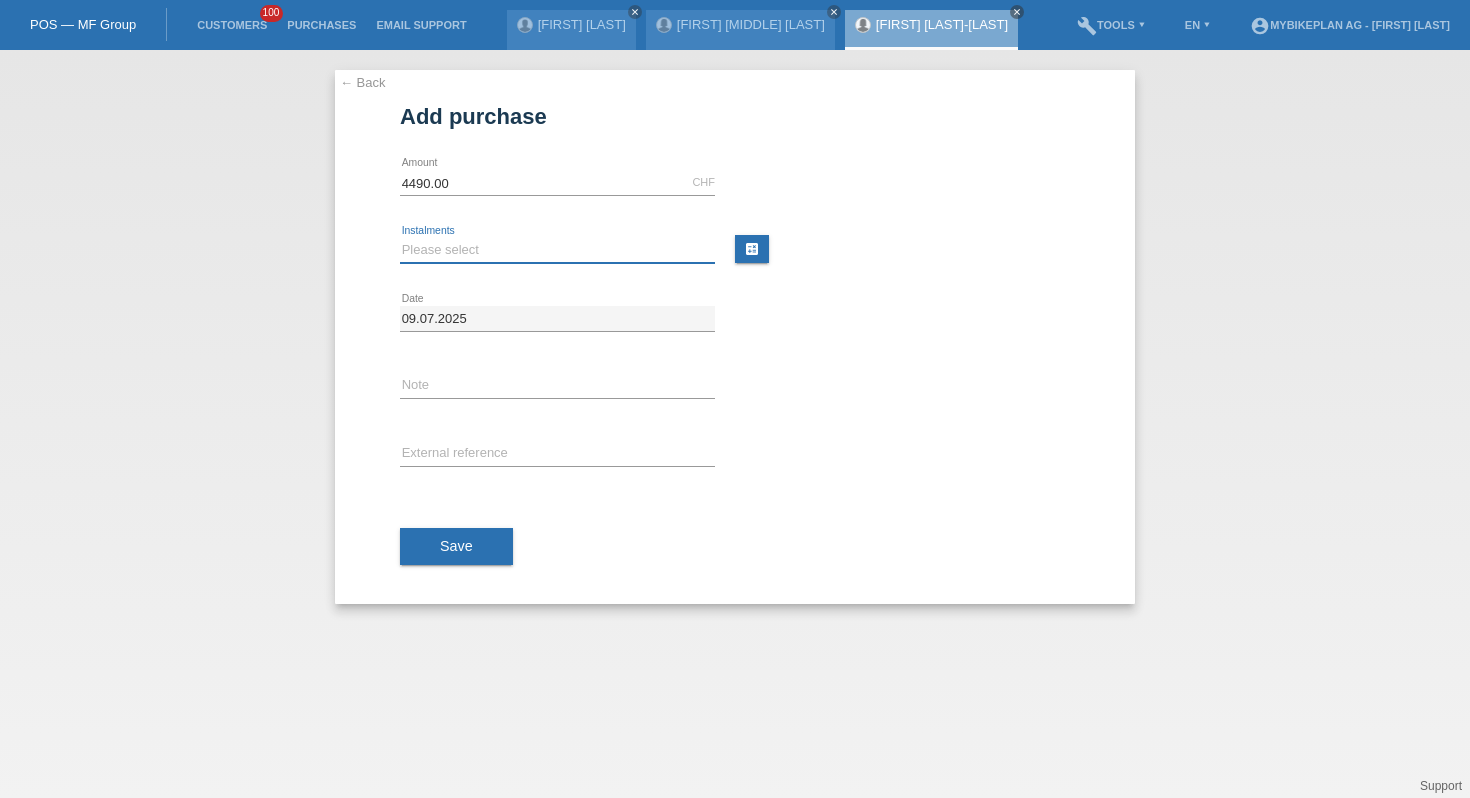 click on "Please select
6 instalments
12 instalments
18 instalments
24 instalments
36 instalments
48 instalments" at bounding box center [557, 250] 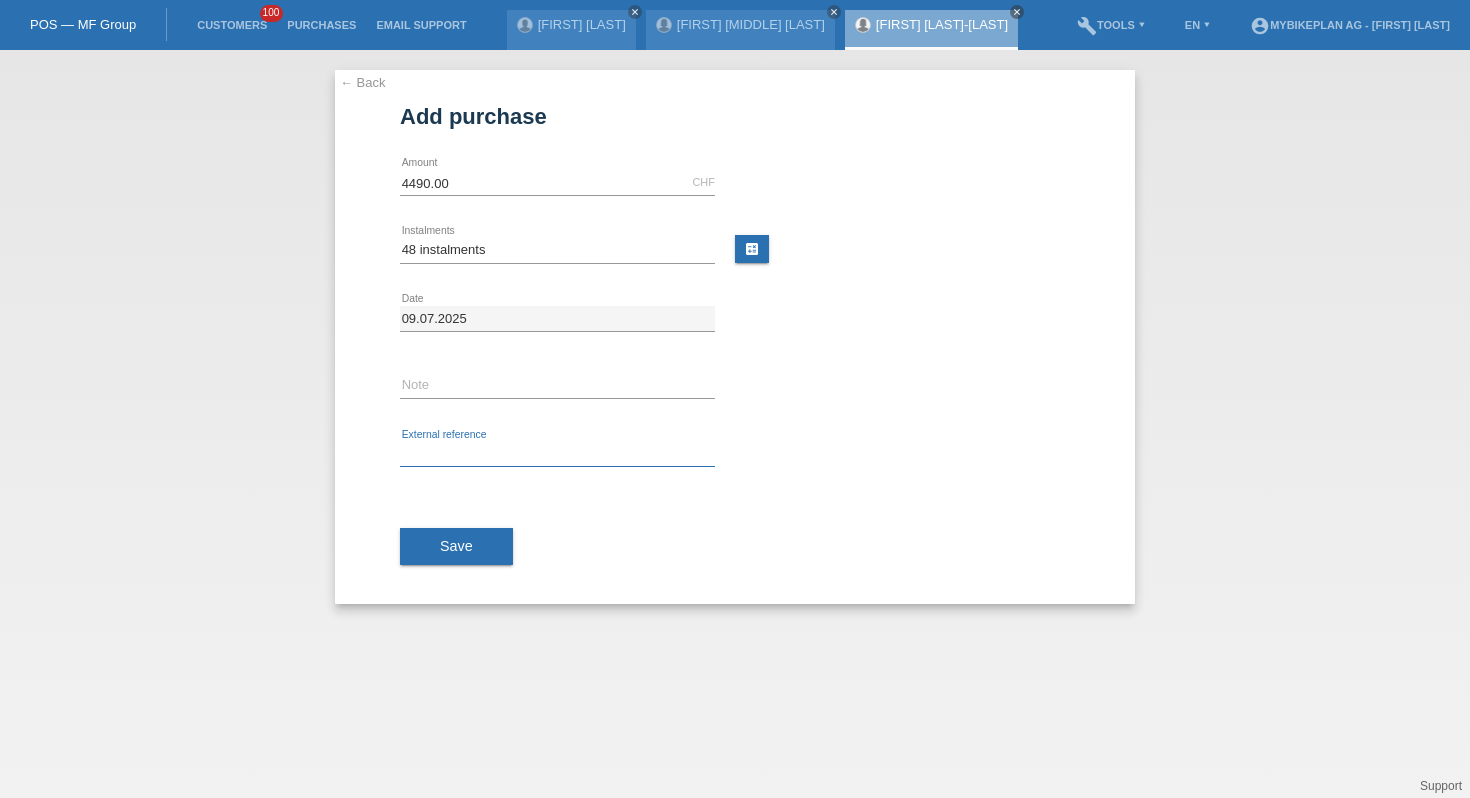 click at bounding box center (557, 454) 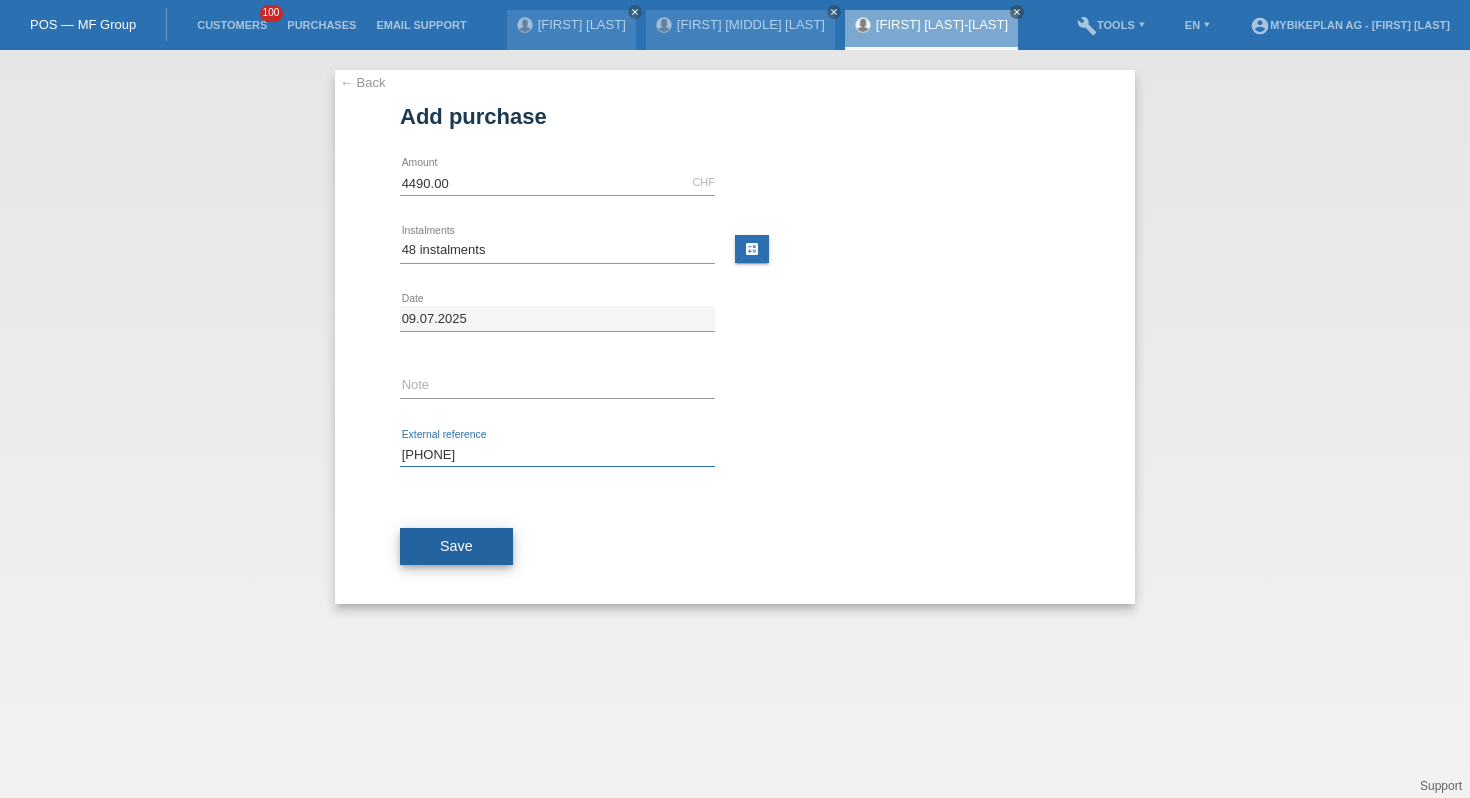type on "39892009000" 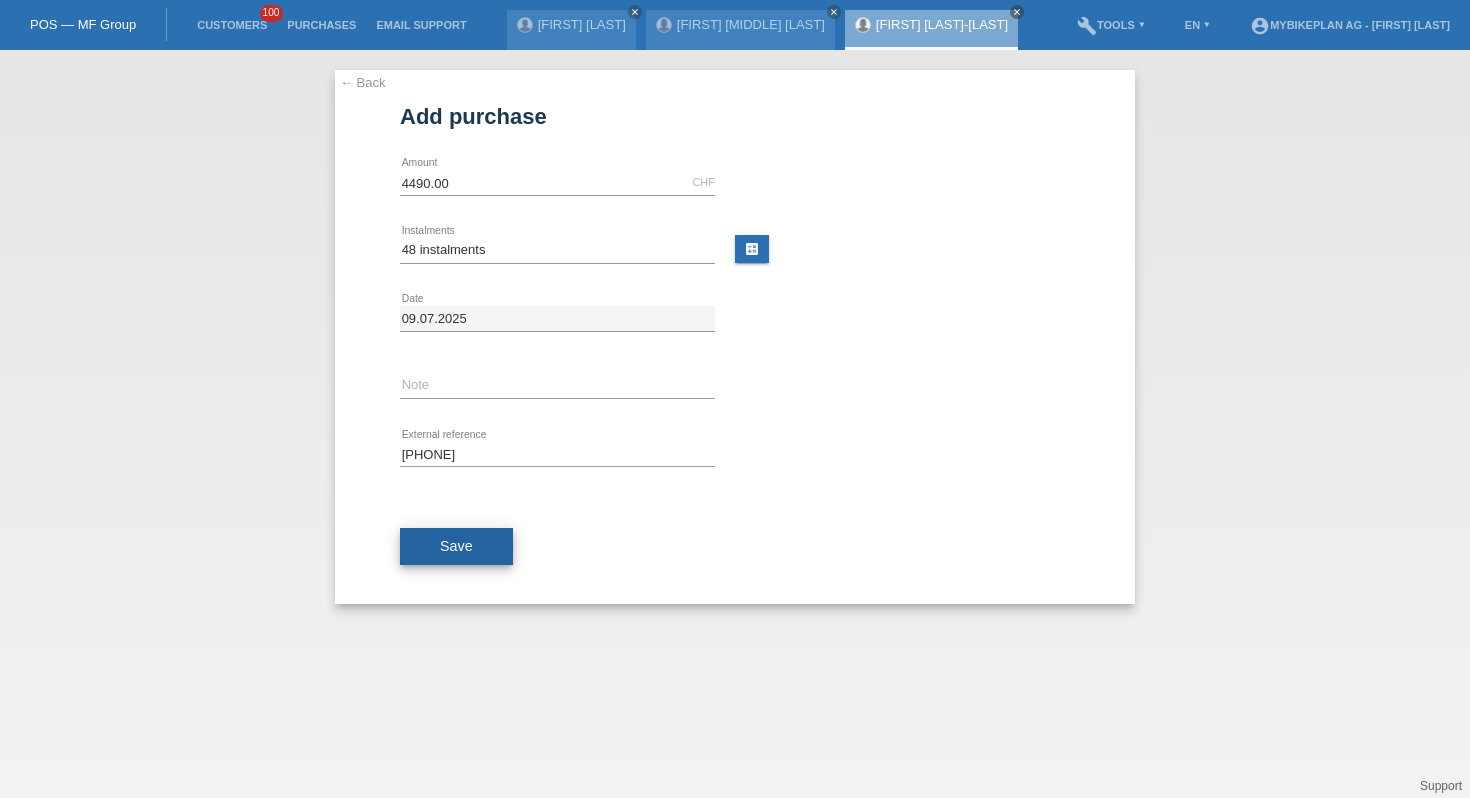 click on "Save" at bounding box center [456, 547] 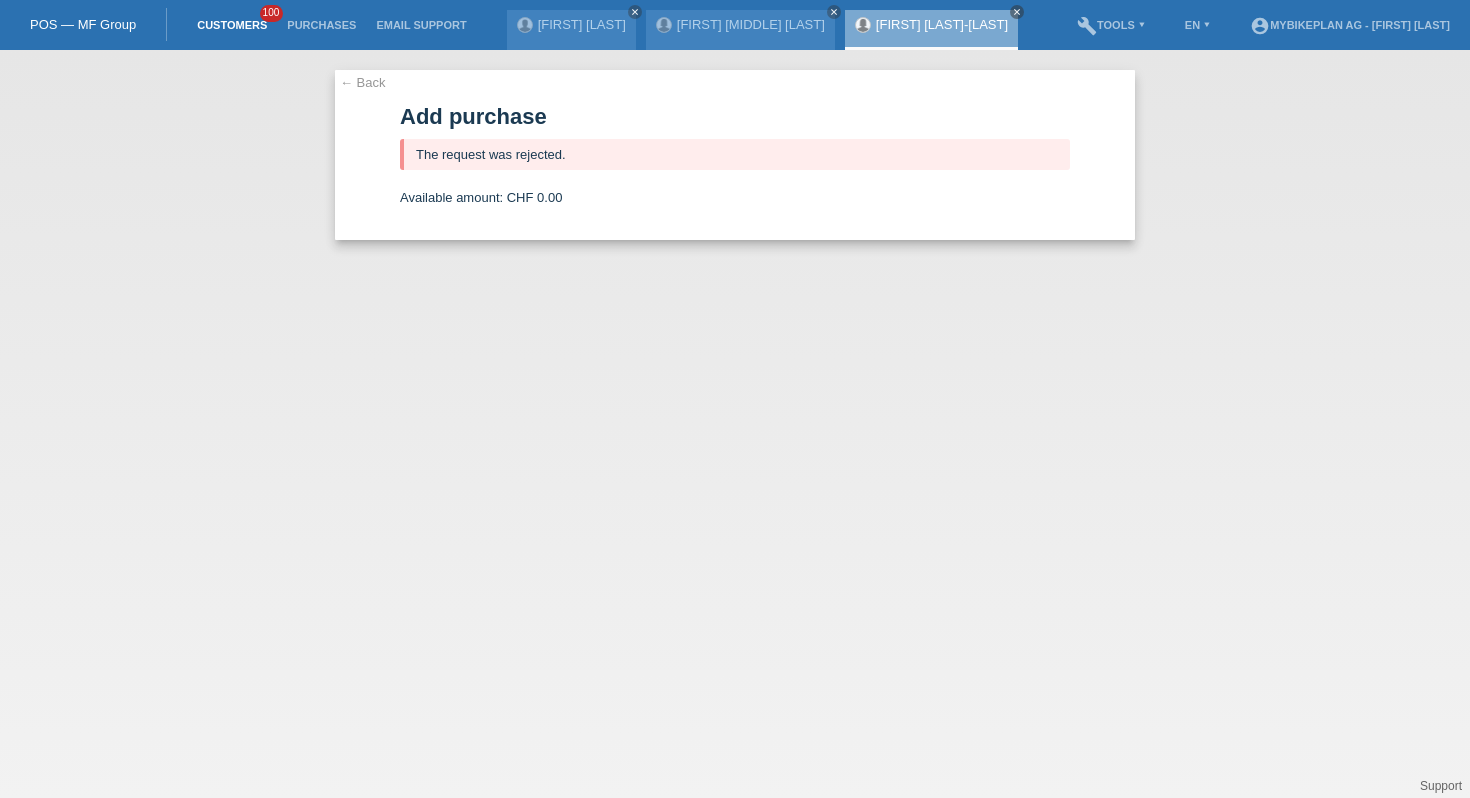 click on "Customers" at bounding box center (232, 25) 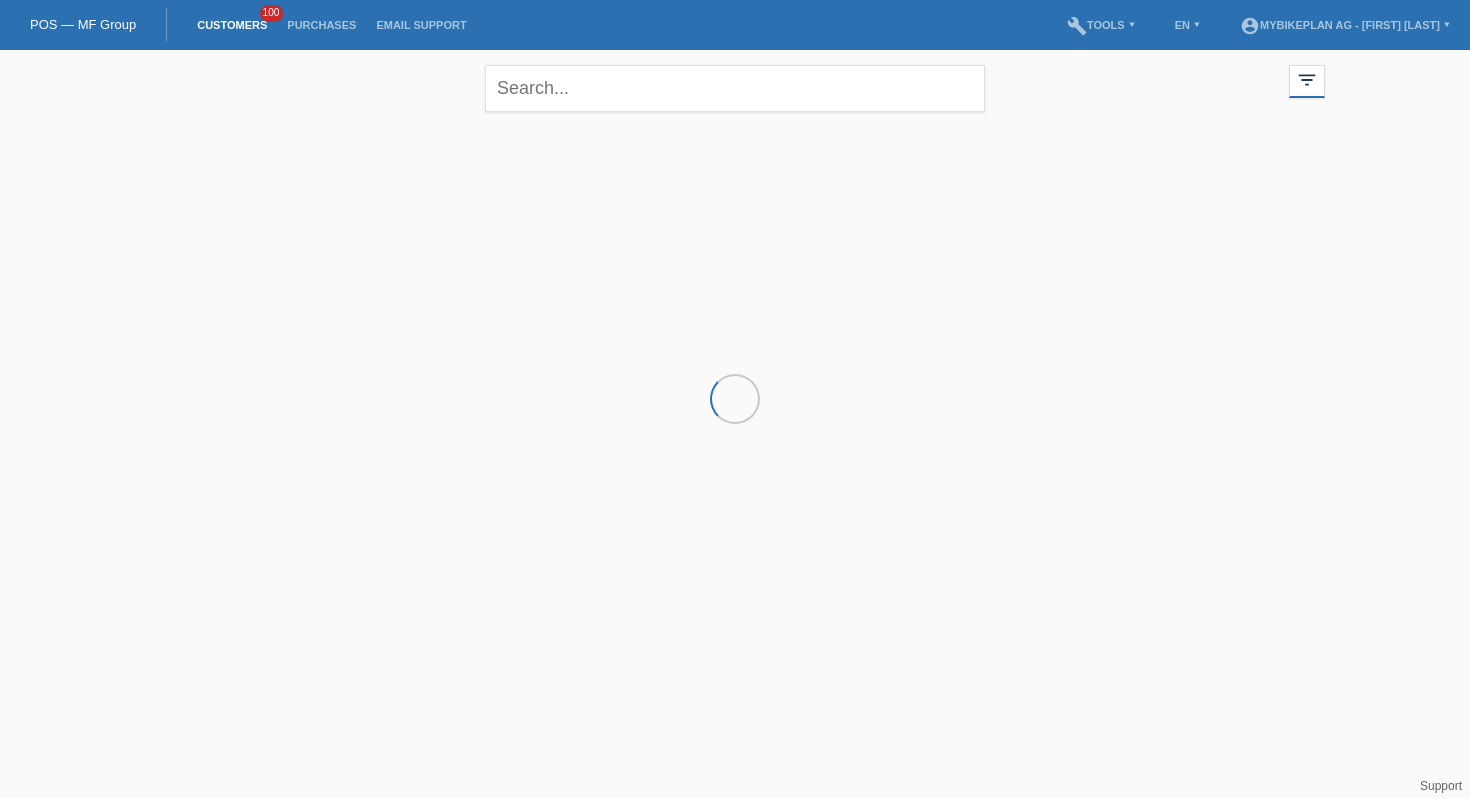 scroll, scrollTop: 0, scrollLeft: 0, axis: both 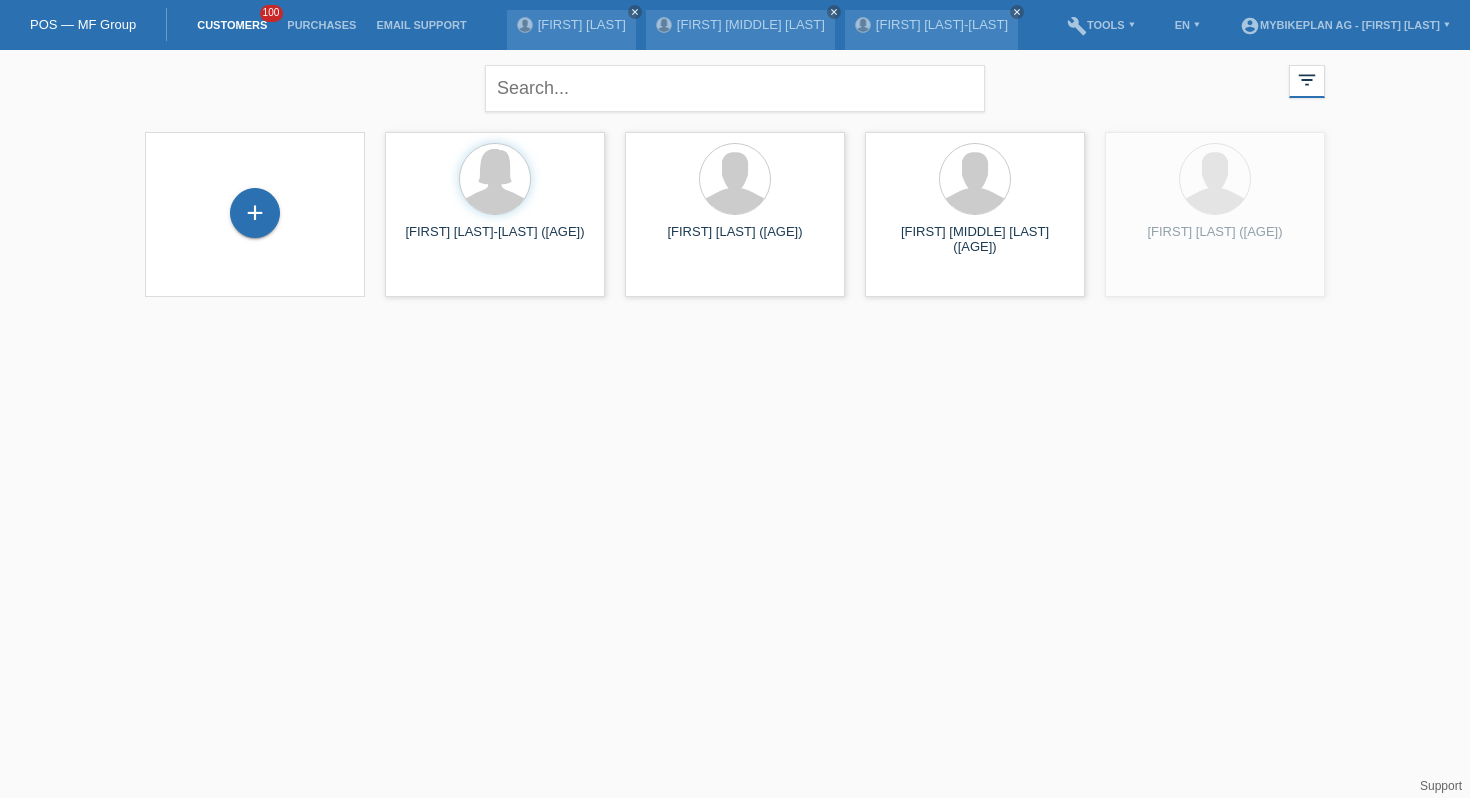 click on "+" at bounding box center [255, 214] 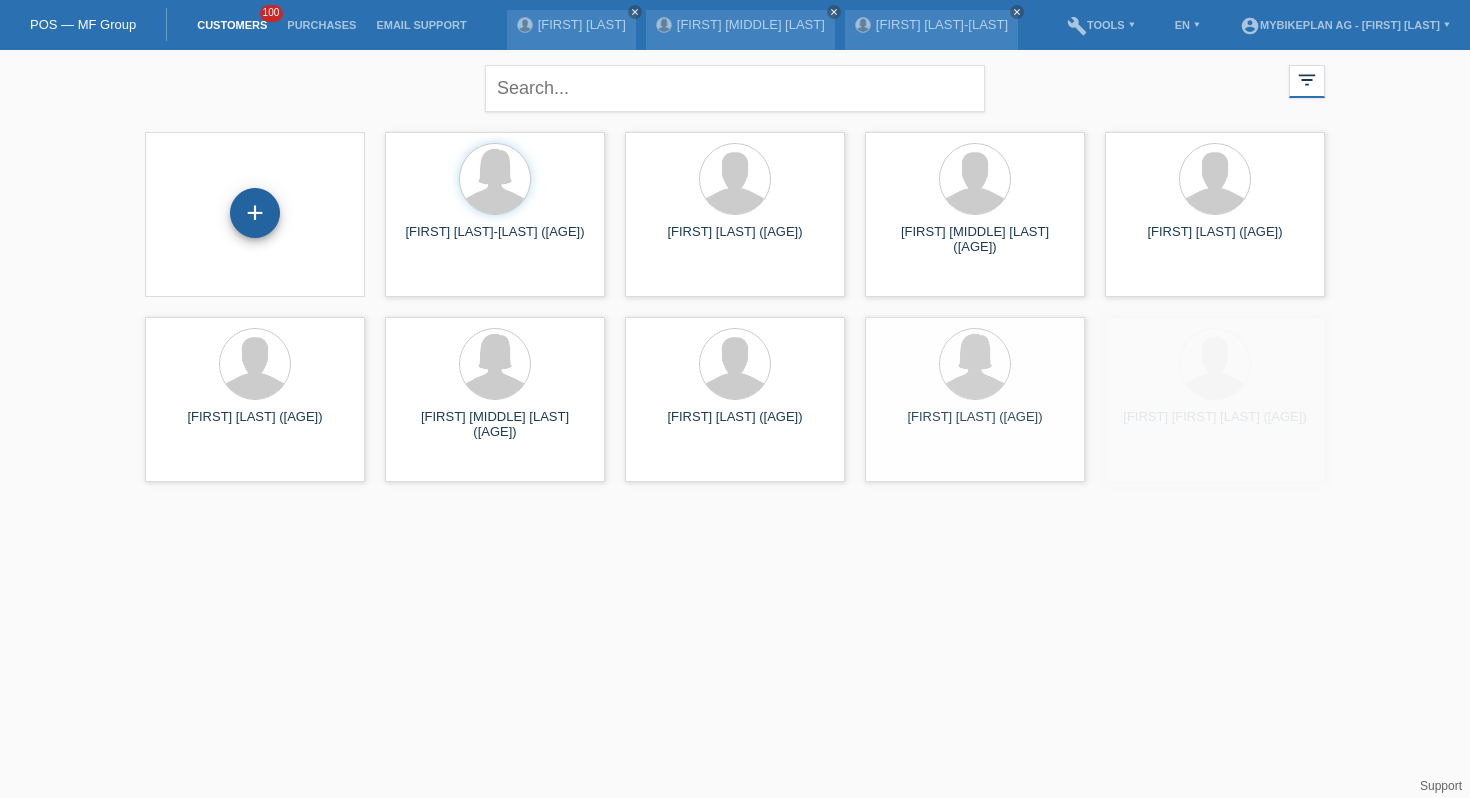 click on "+" at bounding box center [255, 213] 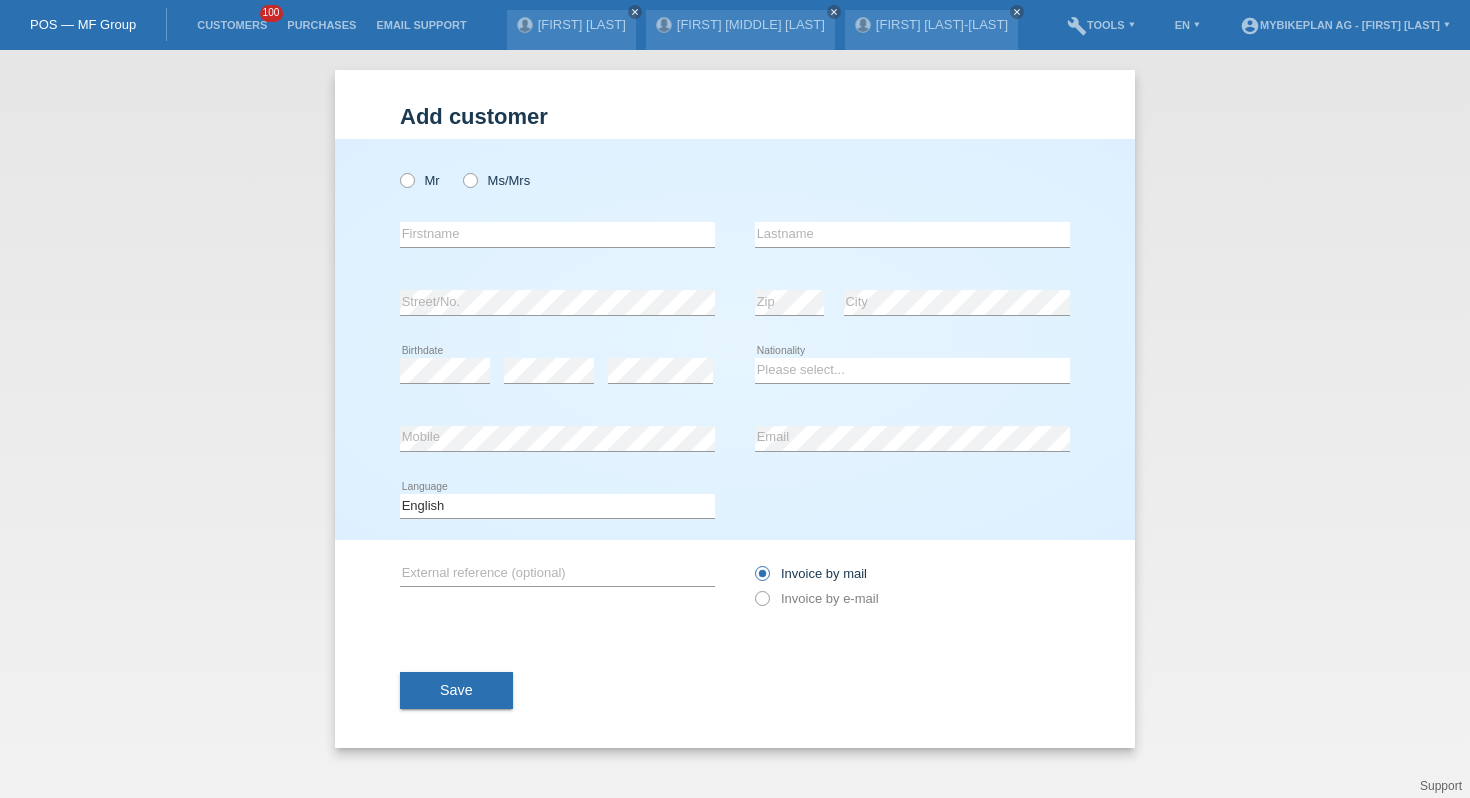 scroll, scrollTop: 0, scrollLeft: 0, axis: both 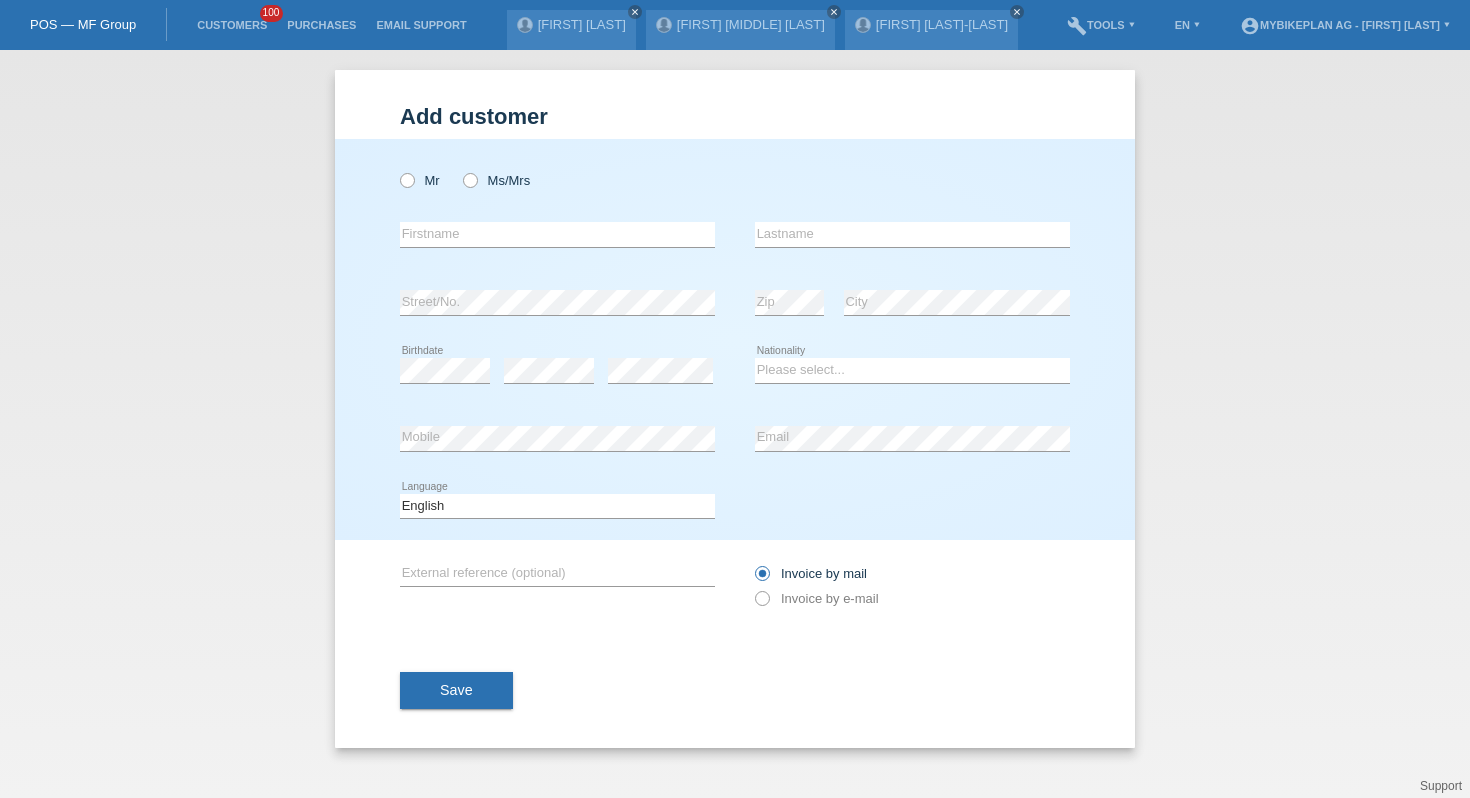 click on "Mr
Ms/Mrs" at bounding box center (557, 180) 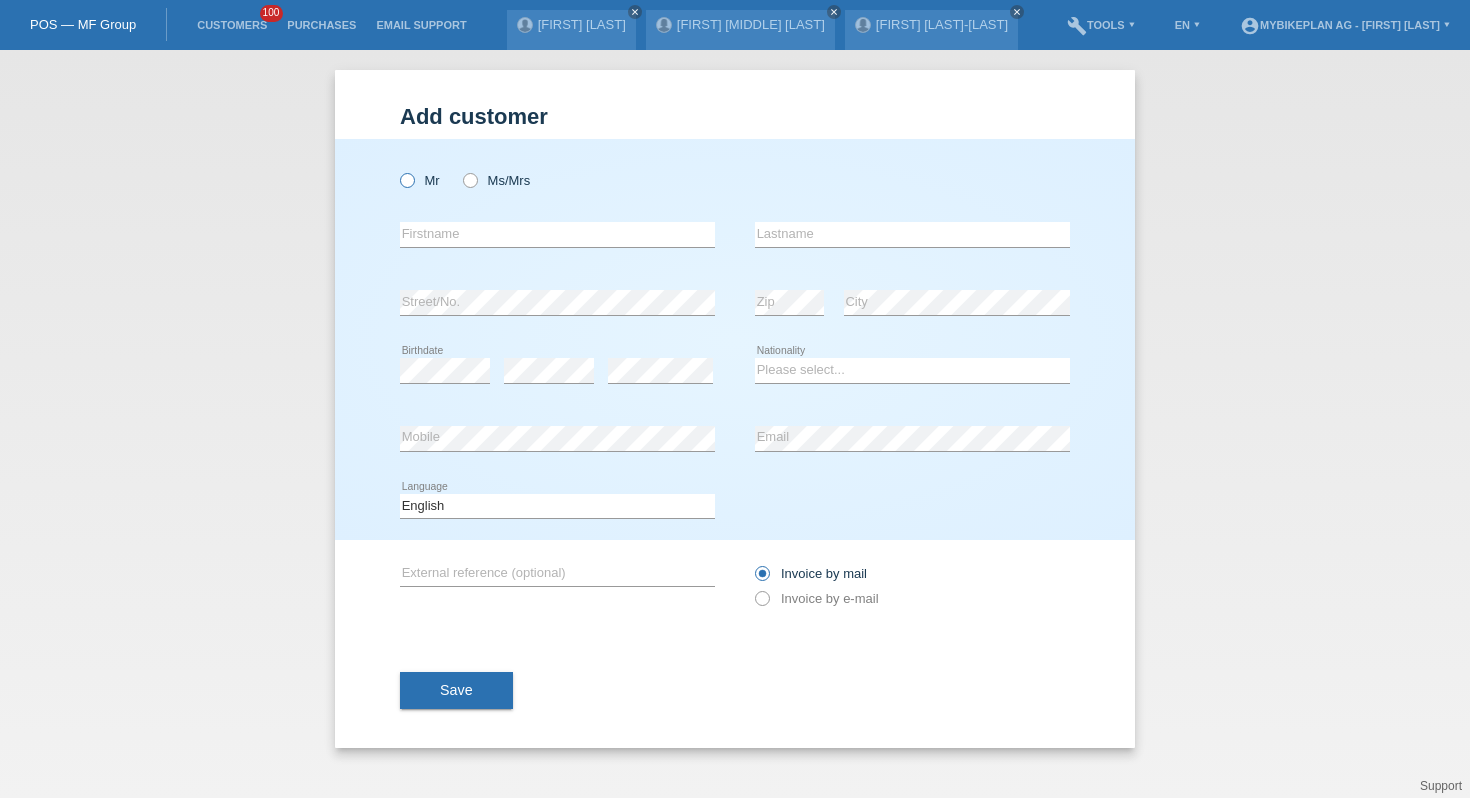 click on "Mr" at bounding box center [420, 180] 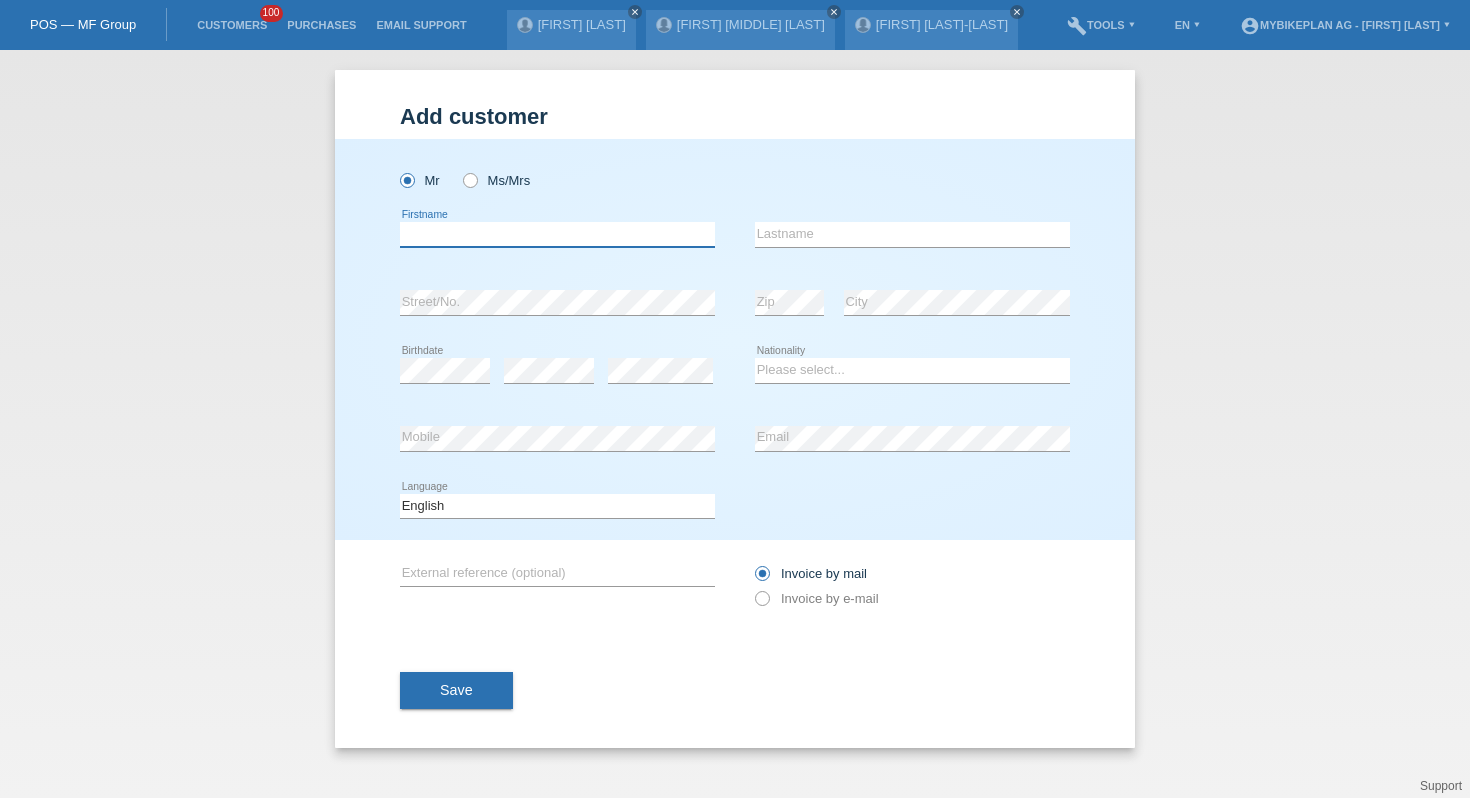 click at bounding box center (557, 234) 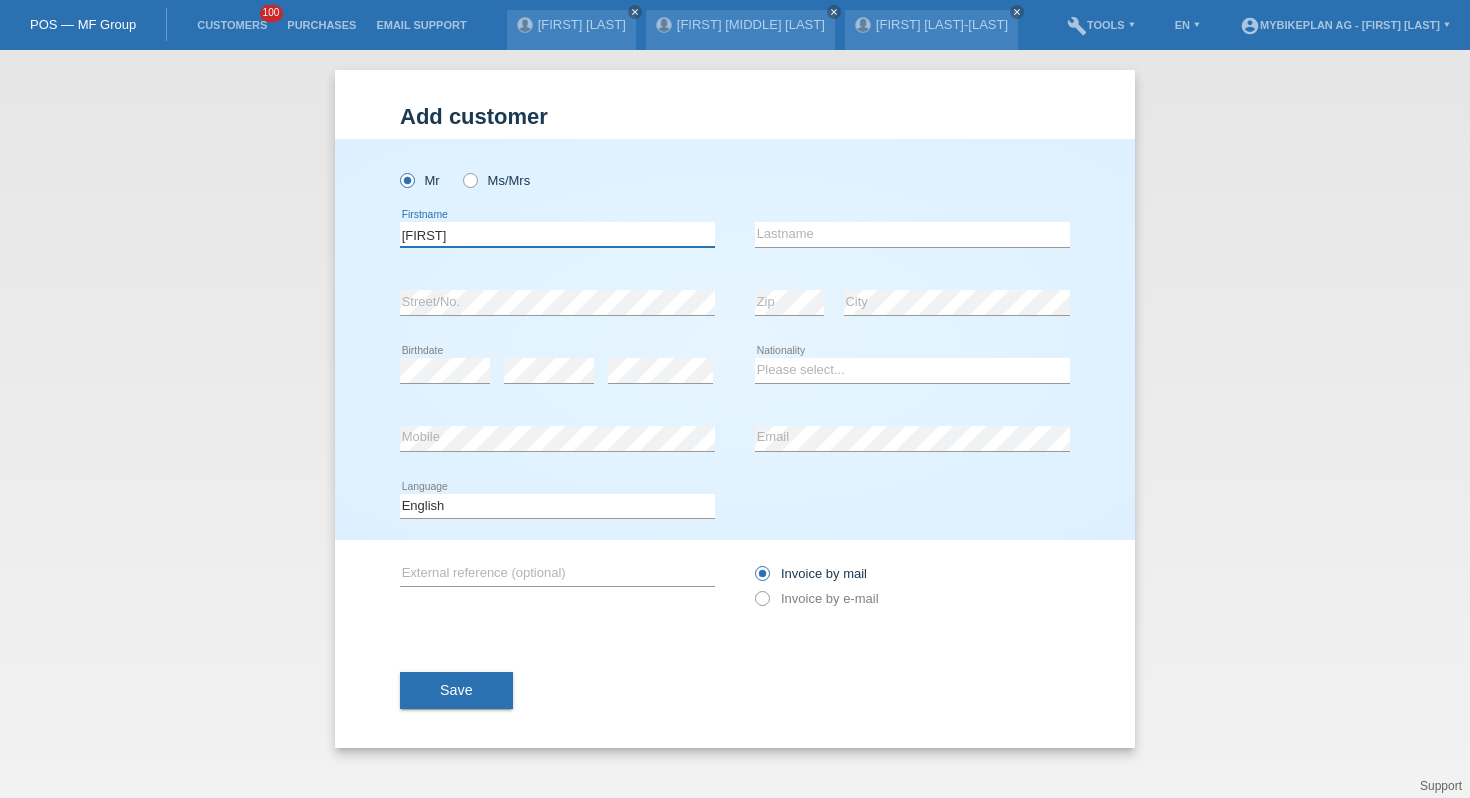 type on "[FIRST]" 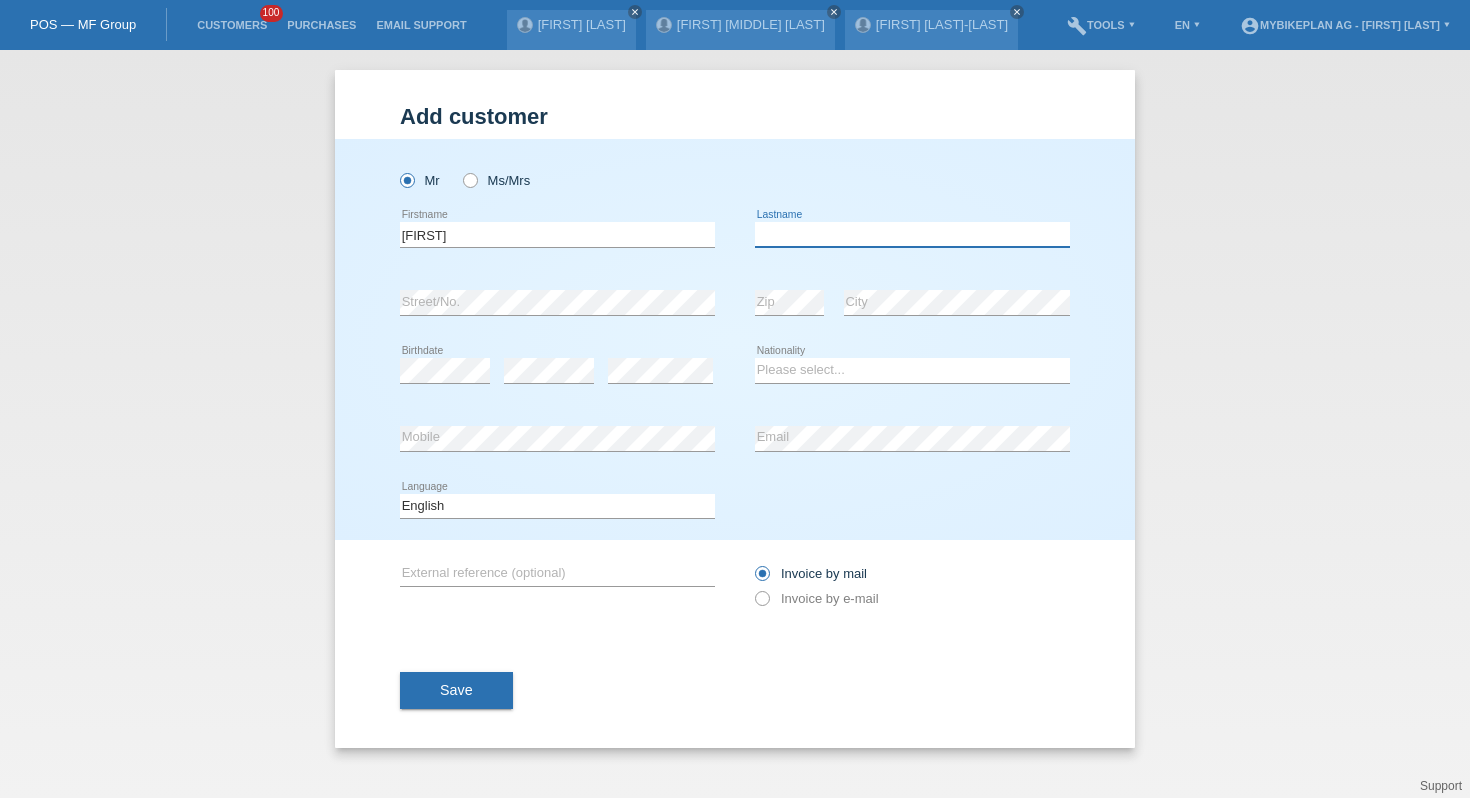 paste on "[LAST]" 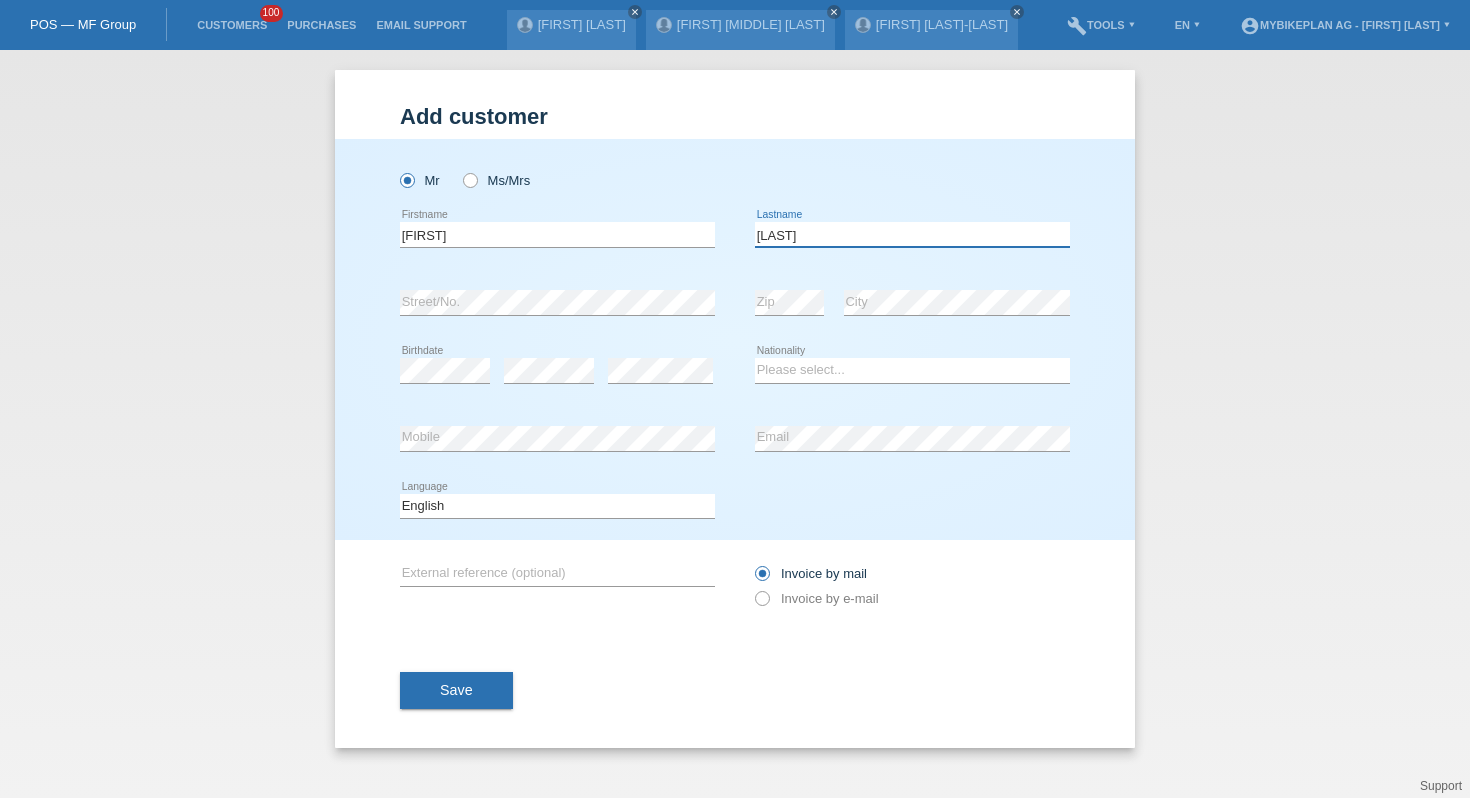 type on "[LAST]" 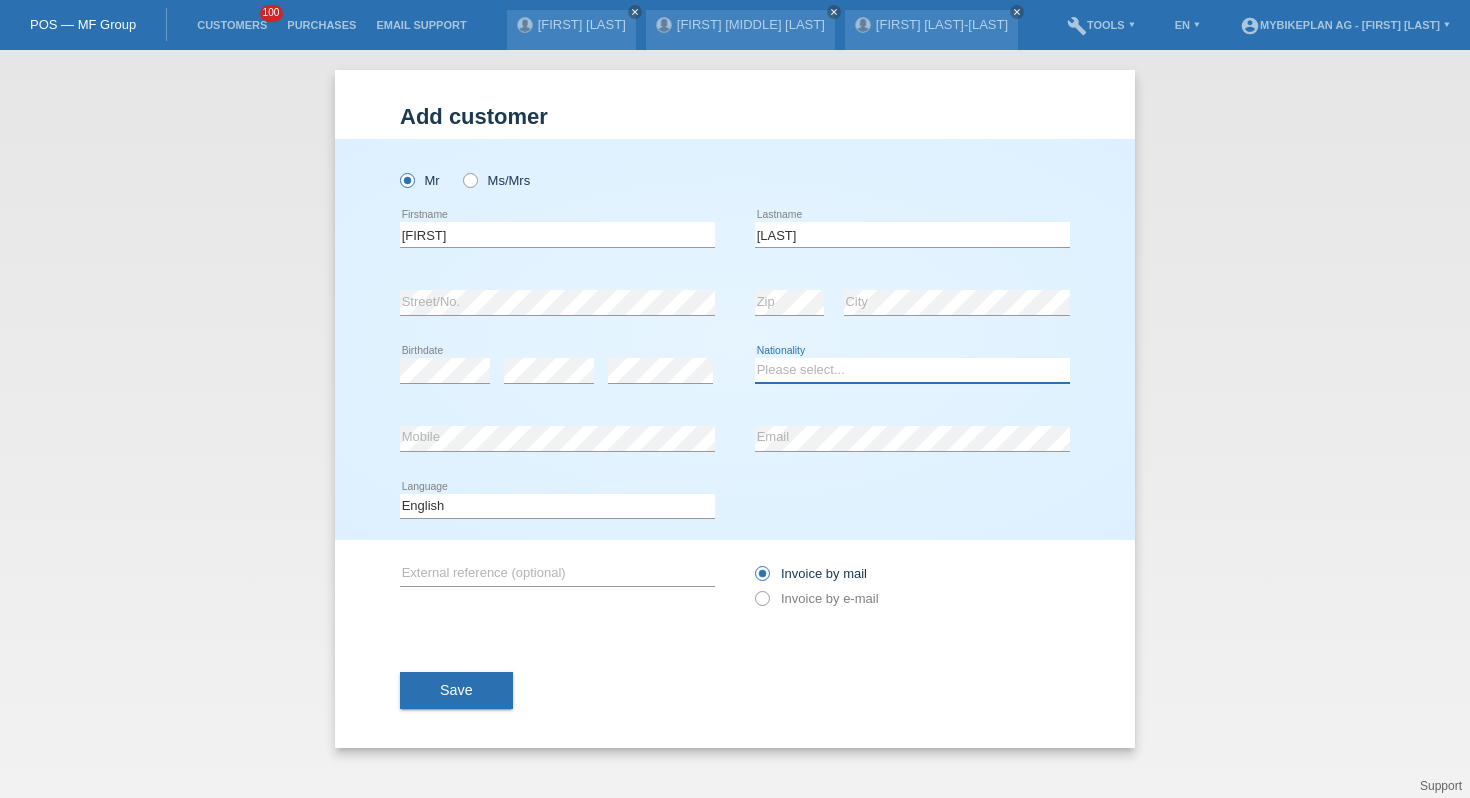 select on "DE" 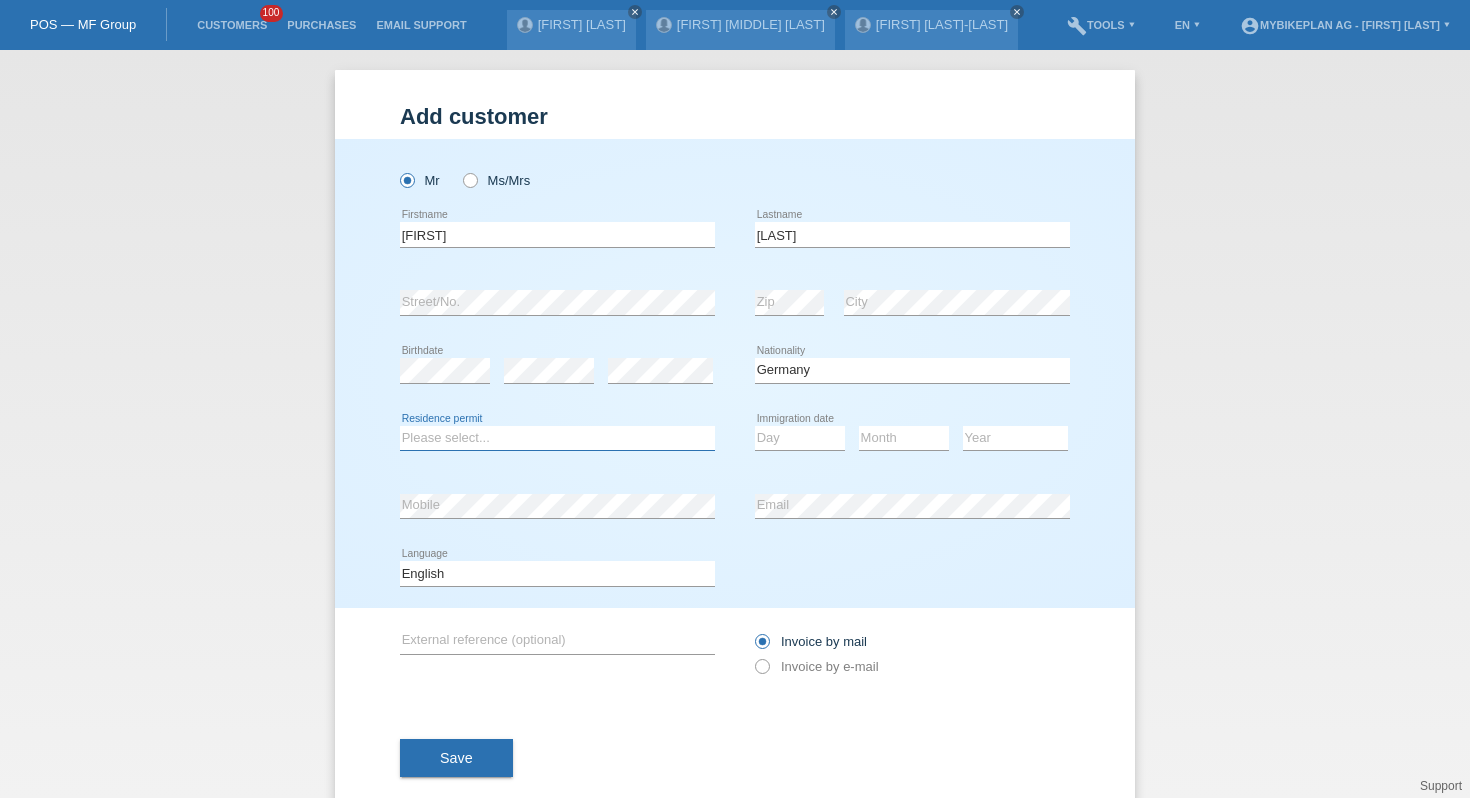 select on "C" 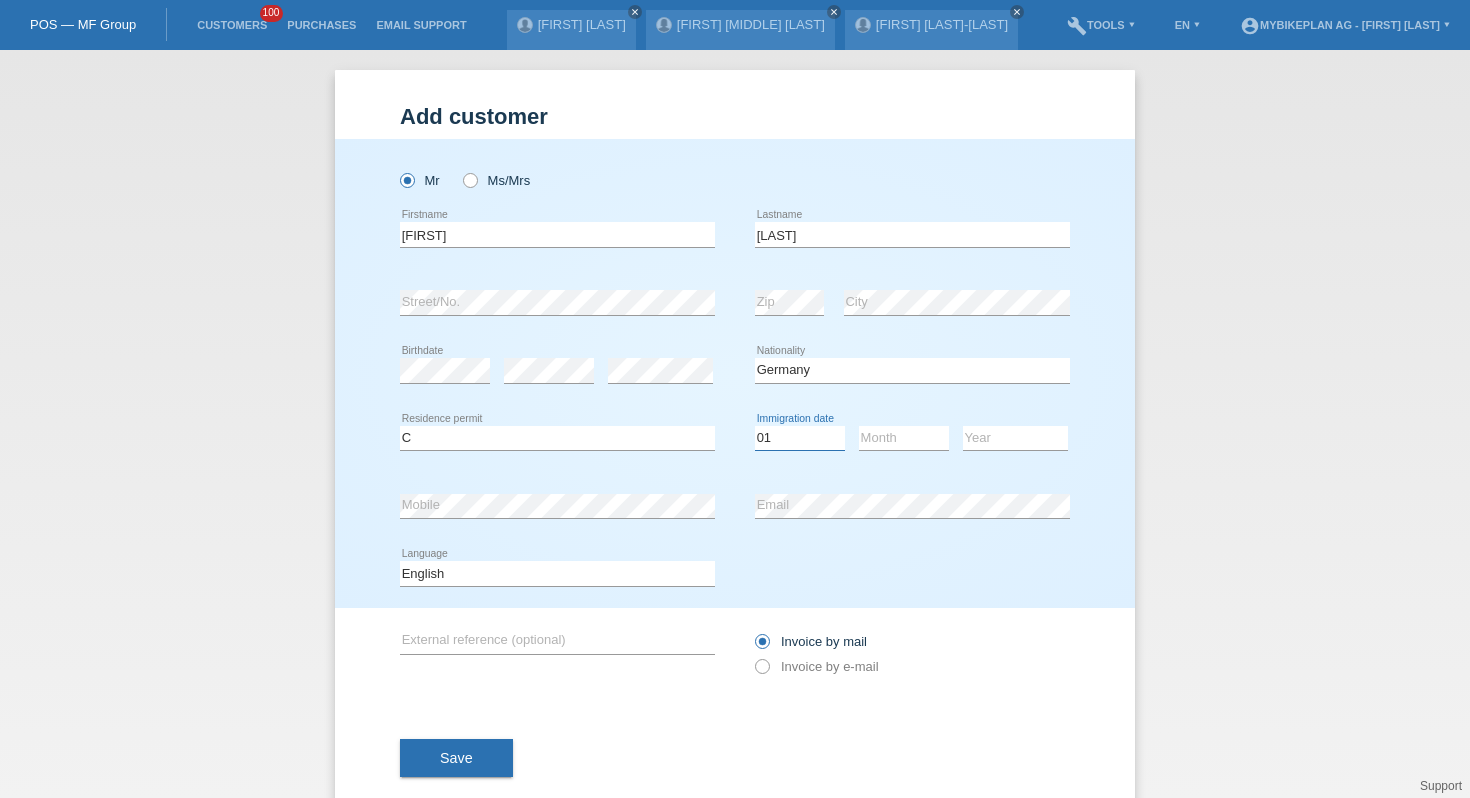 select on "05" 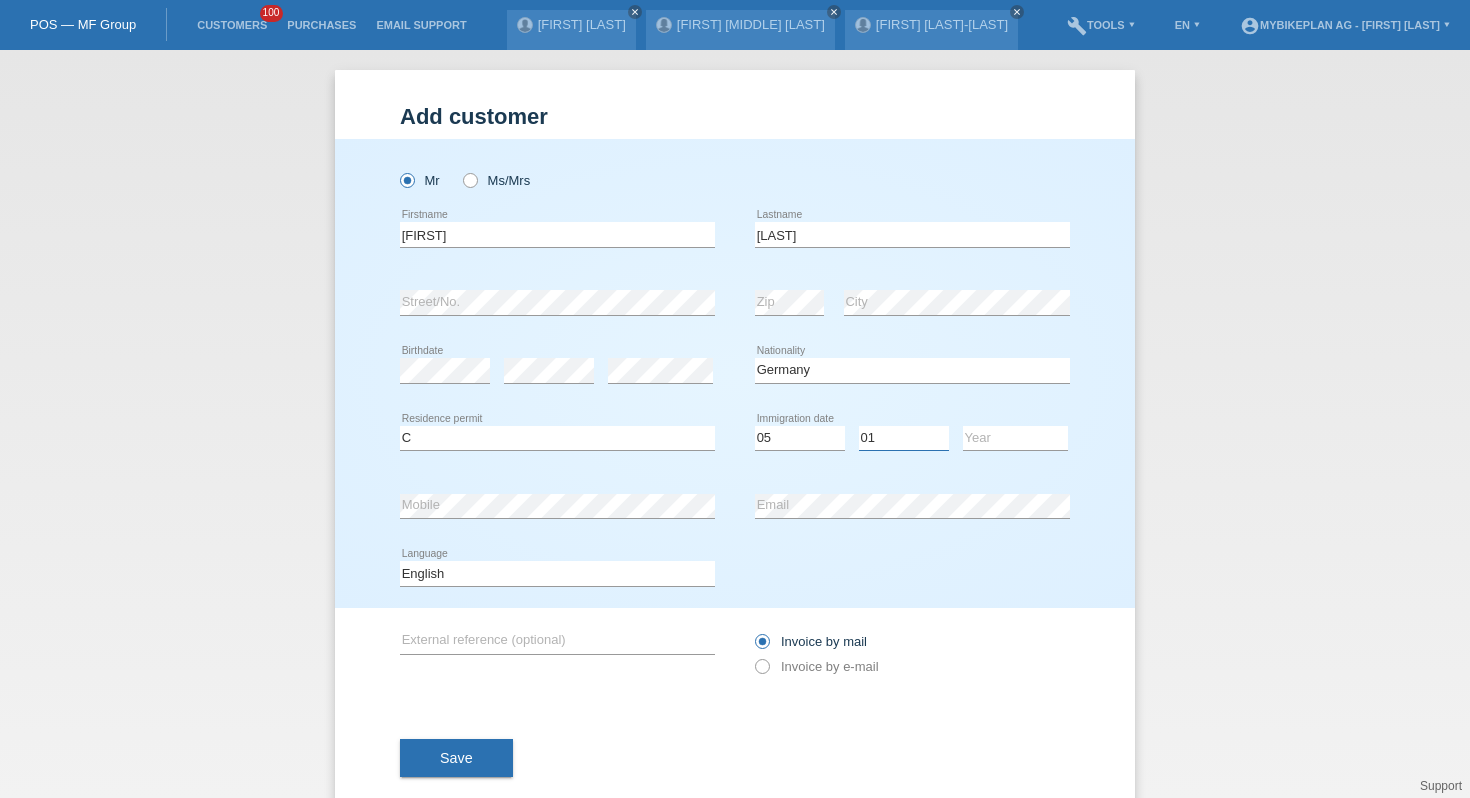 select on "03" 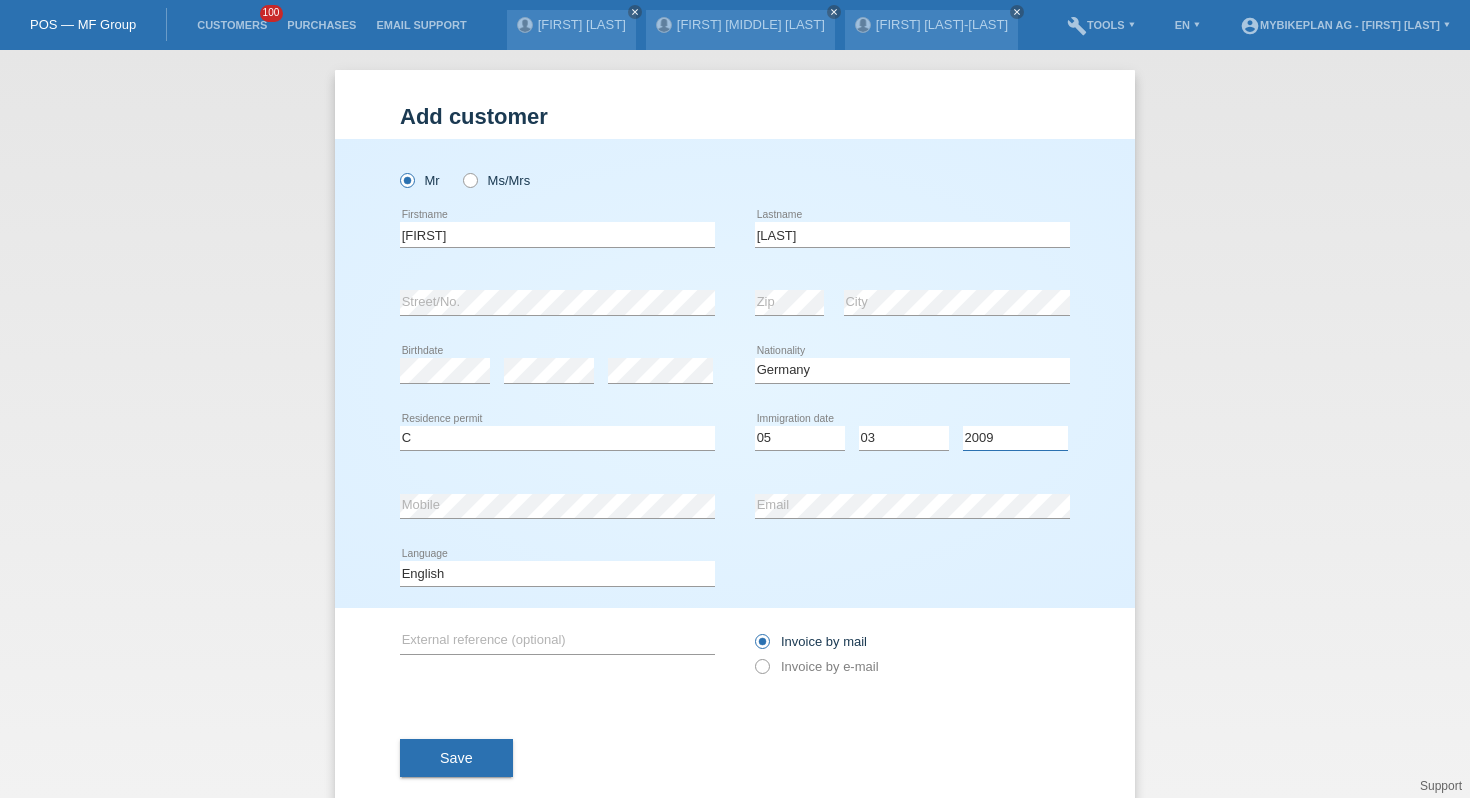 select on "2005" 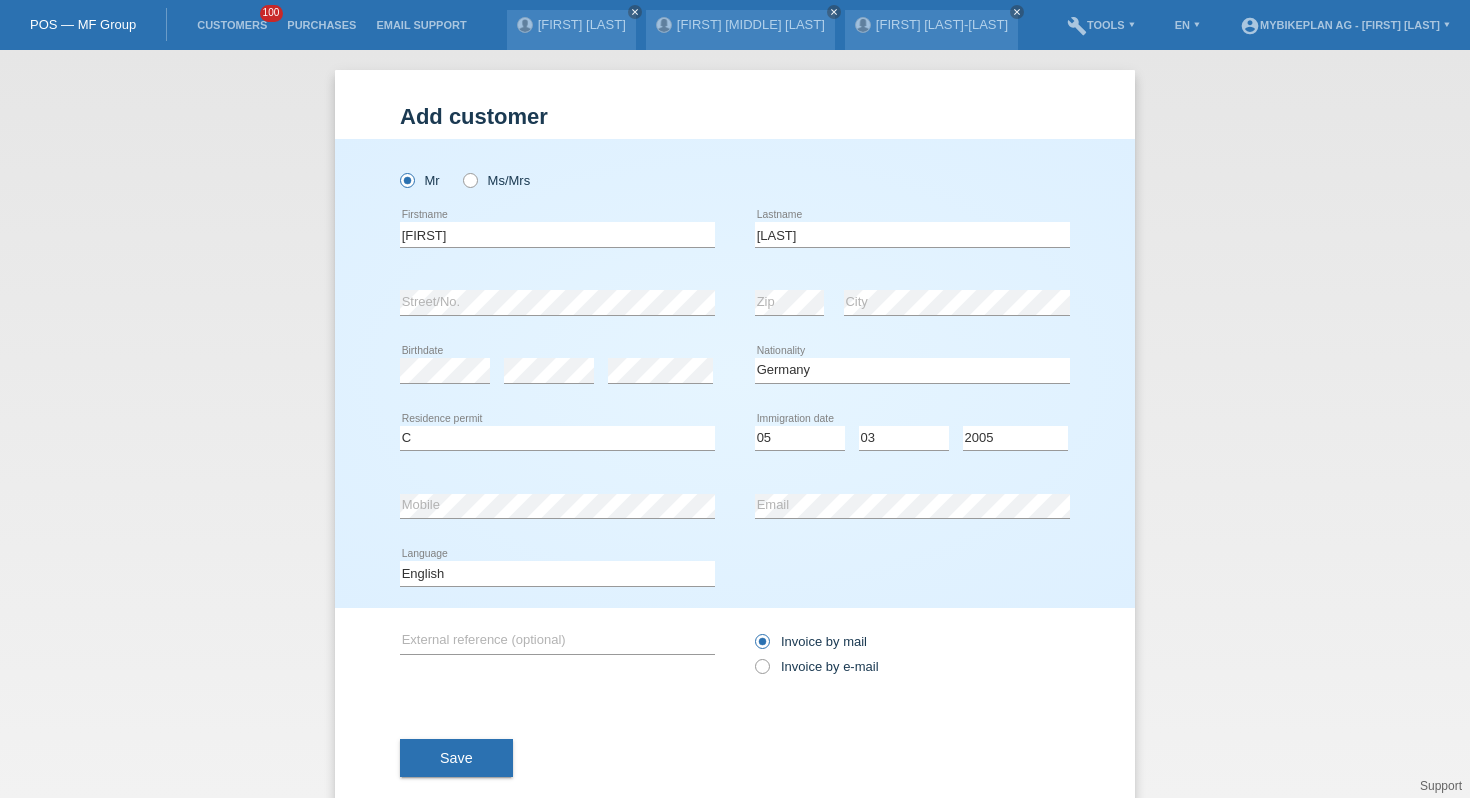click on "Deutsch
Français
Italiano
English
error
Language" at bounding box center (557, 170) 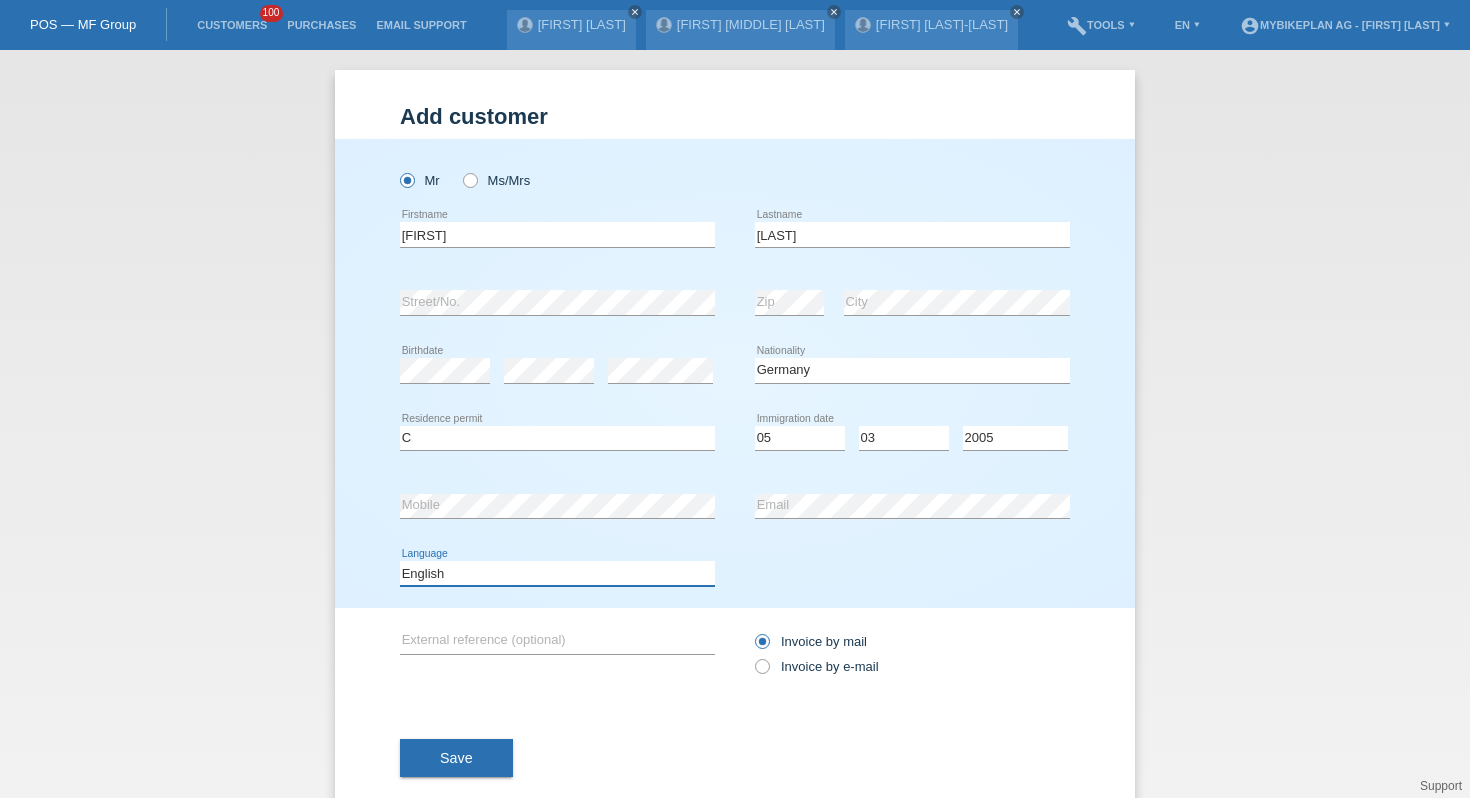 click on "Deutsch
Français
Italiano
English" at bounding box center (557, 573) 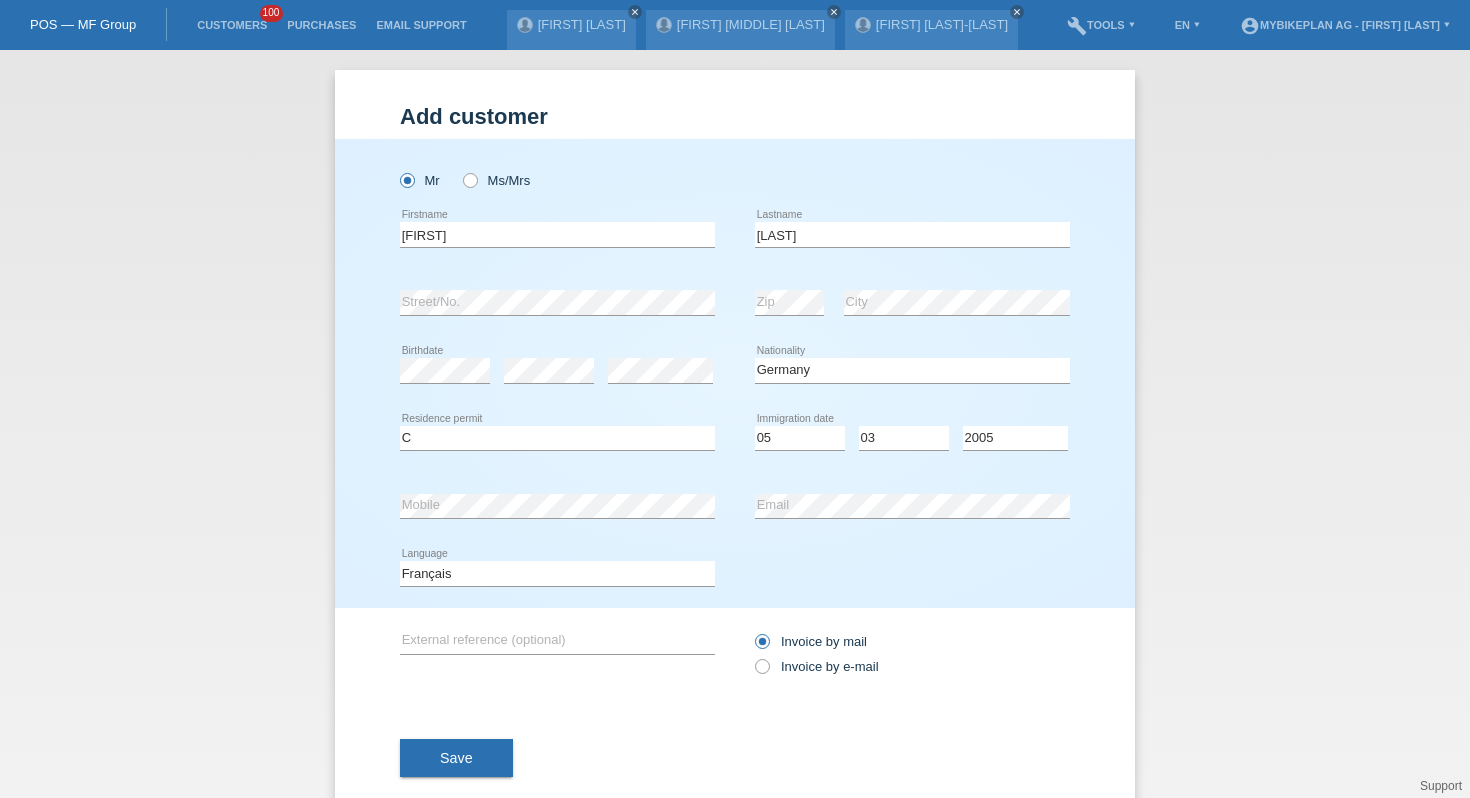 click on "Deutsch
Français
Italiano
English
error
Language" at bounding box center (557, 170) 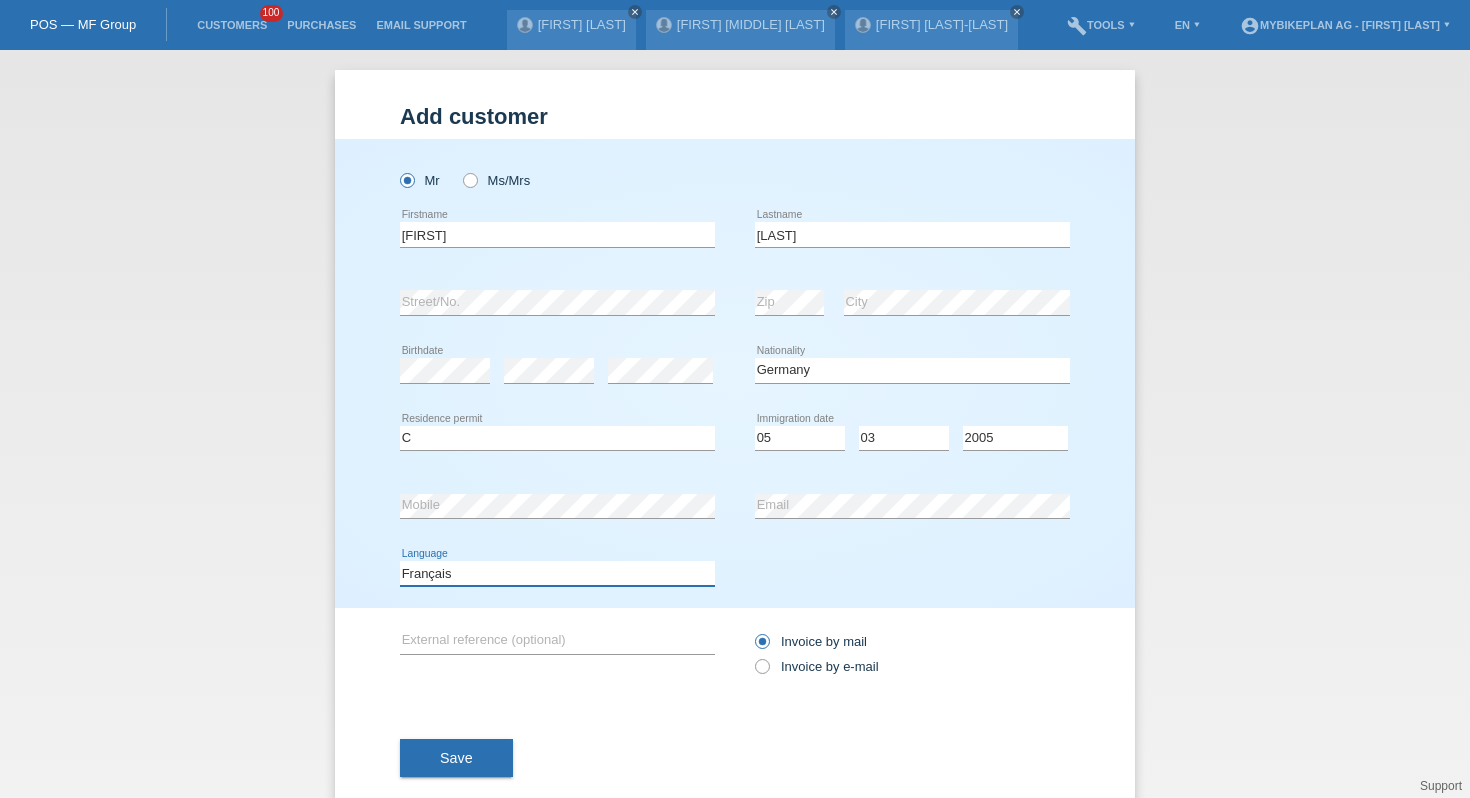 click on "Deutsch
Français
Italiano
English" at bounding box center [557, 573] 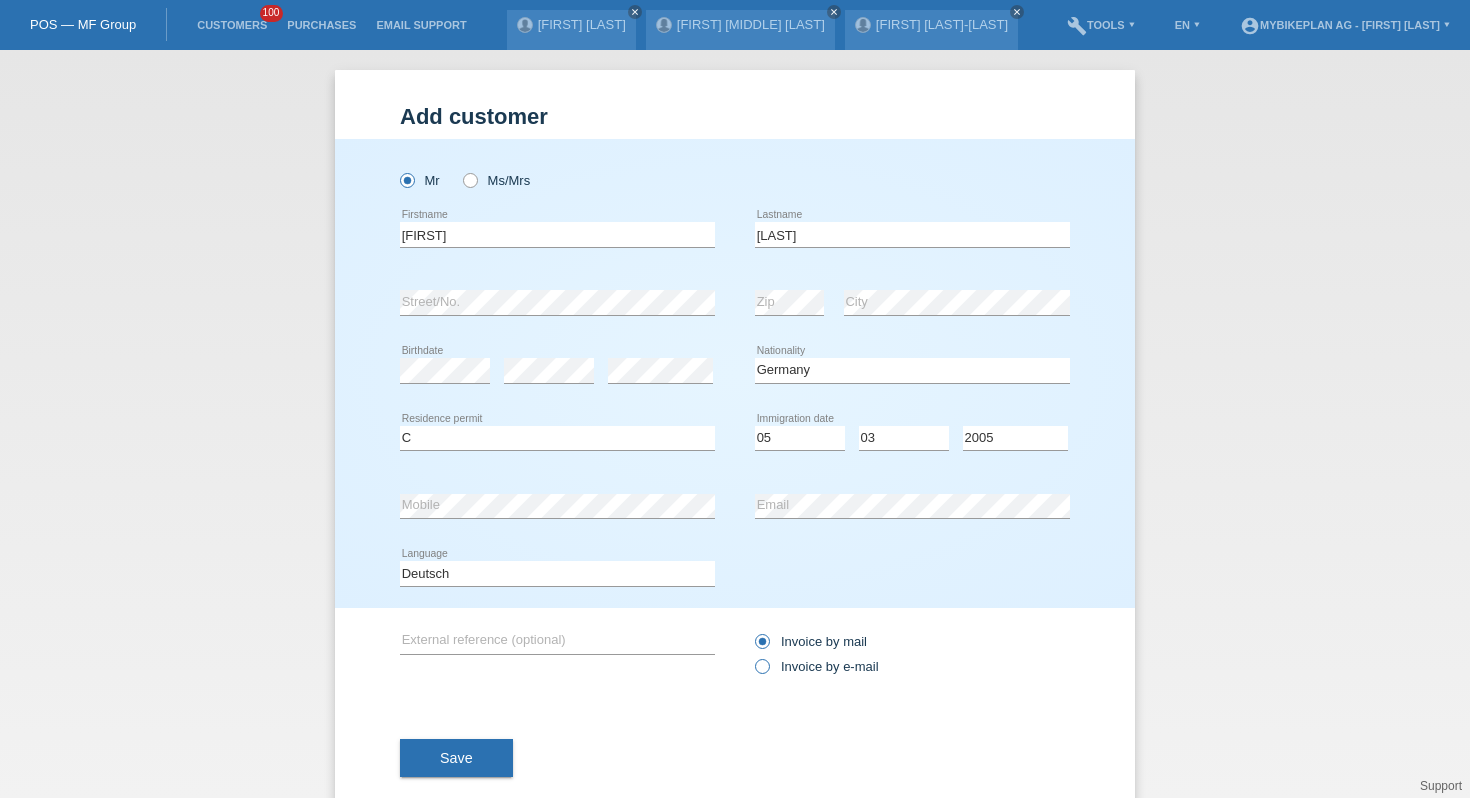 click on "Invoice by e-mail" at bounding box center [811, 641] 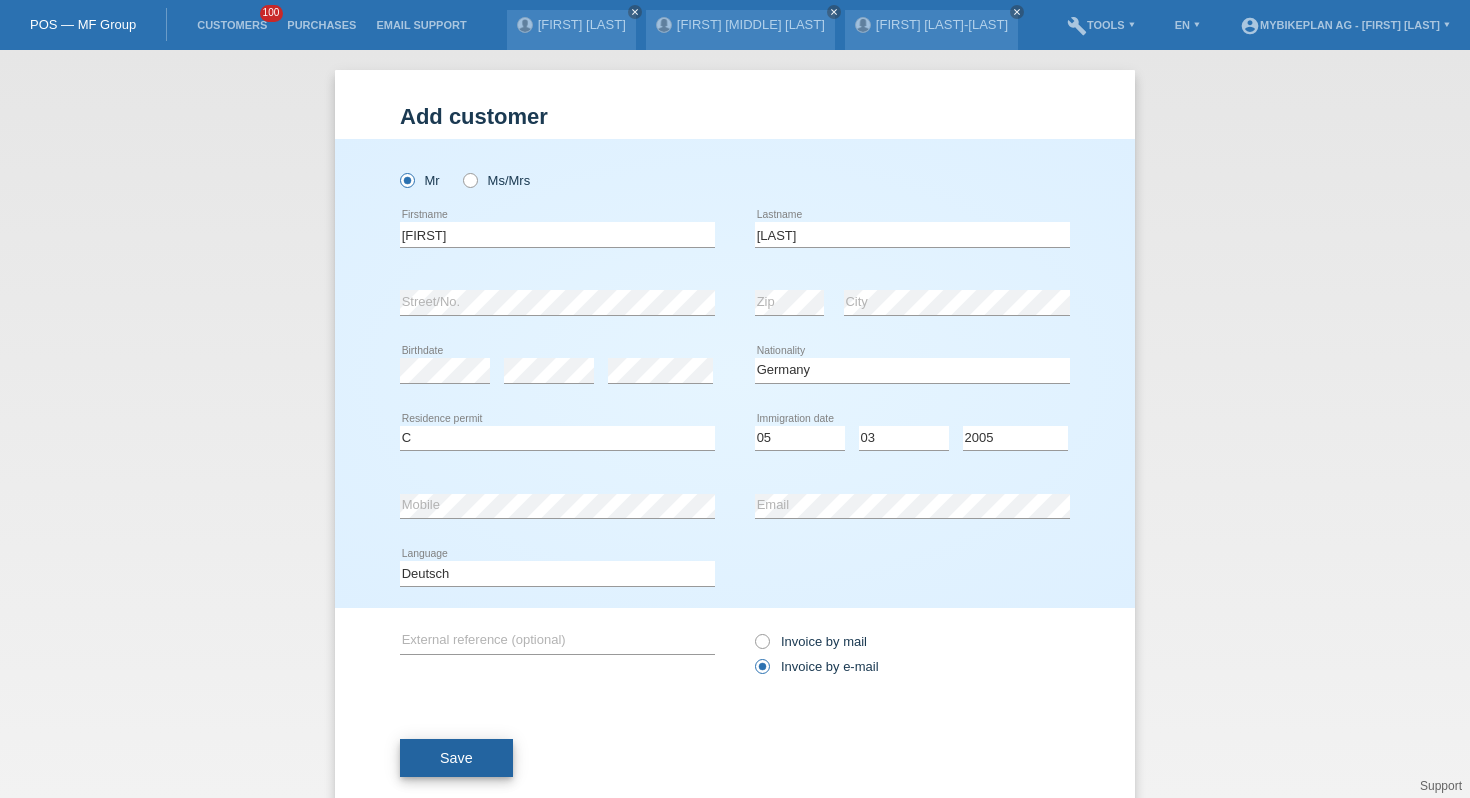 click on "Save" at bounding box center (456, 758) 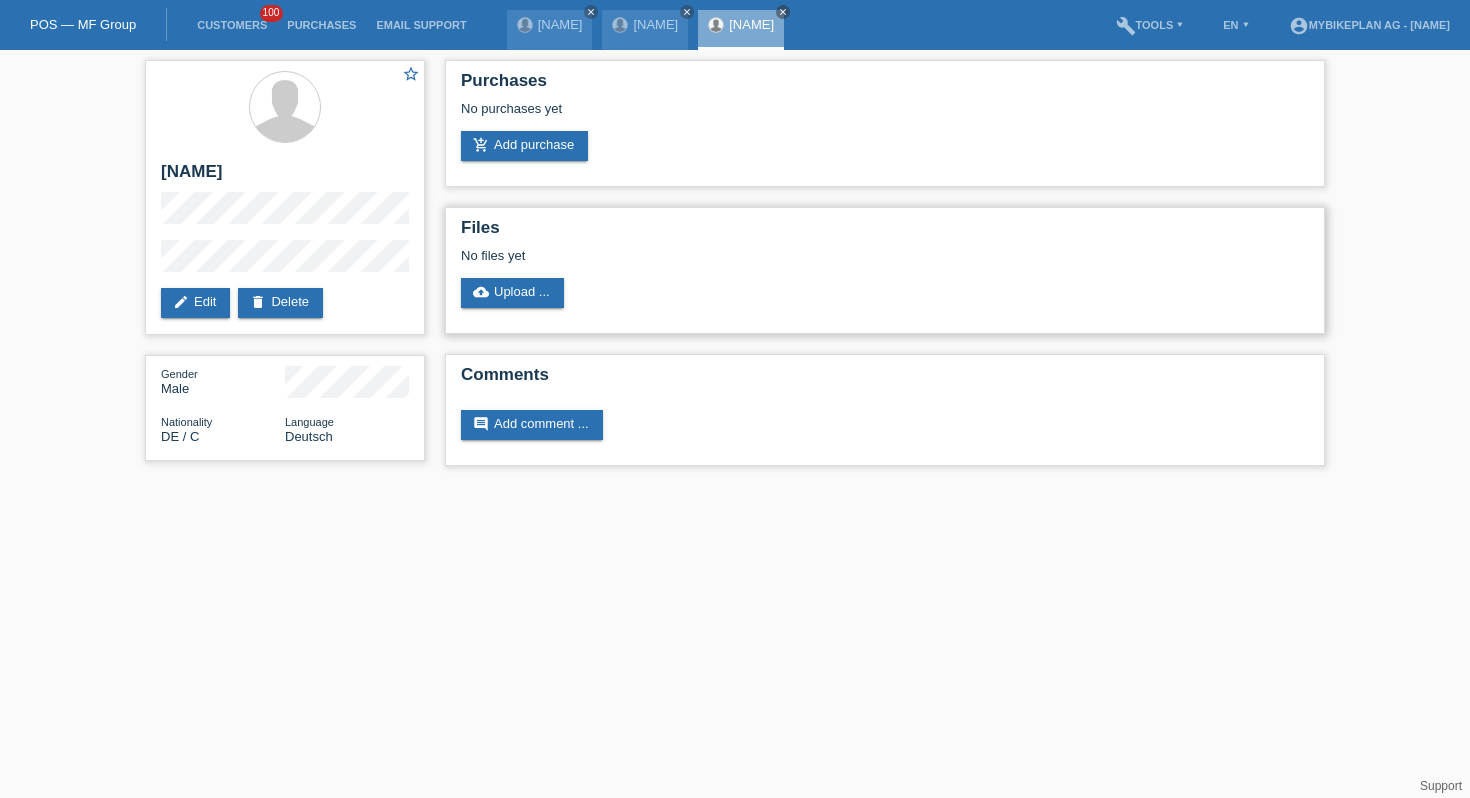 scroll, scrollTop: 0, scrollLeft: 0, axis: both 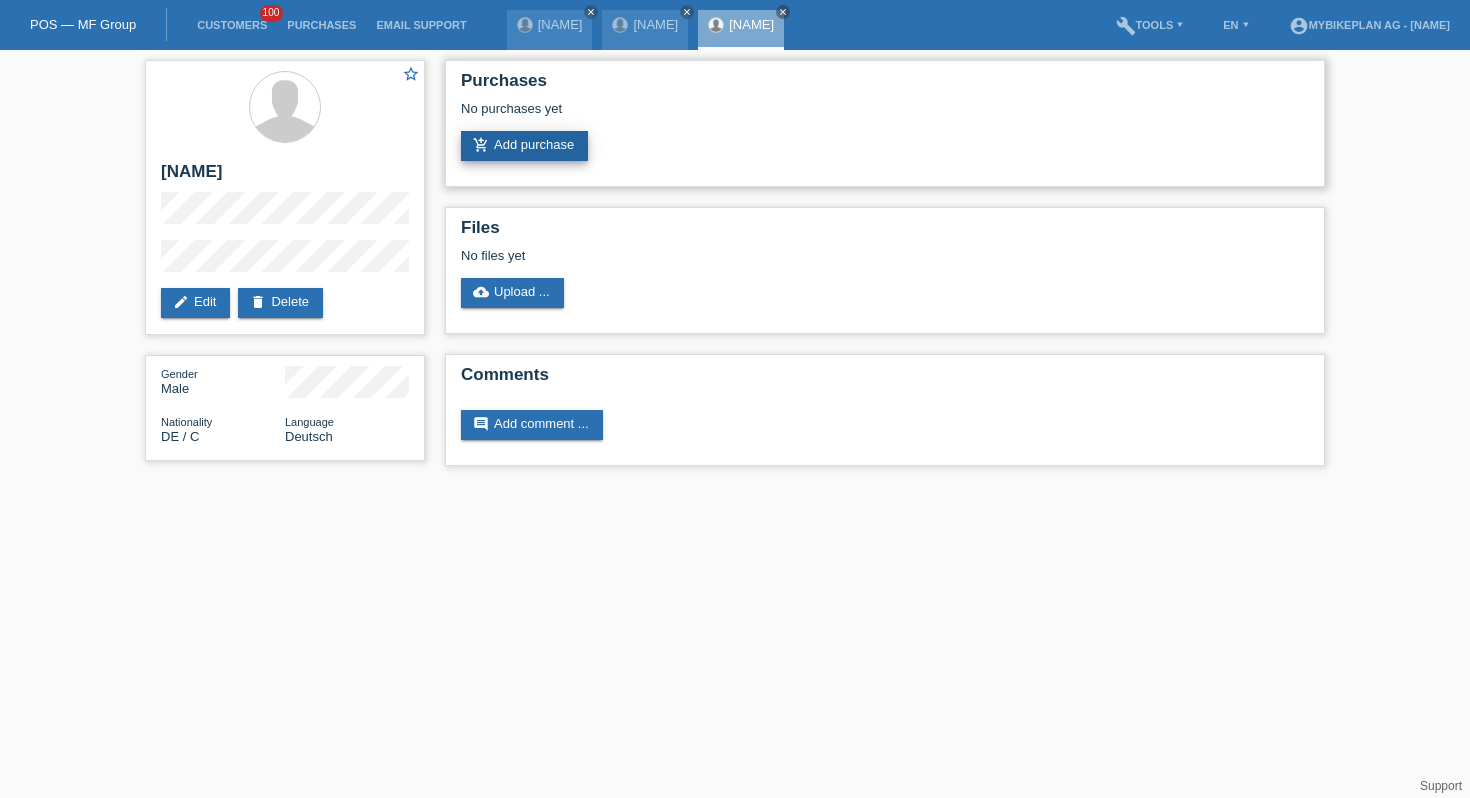 click on "add_shopping_cart  Add purchase" at bounding box center [524, 146] 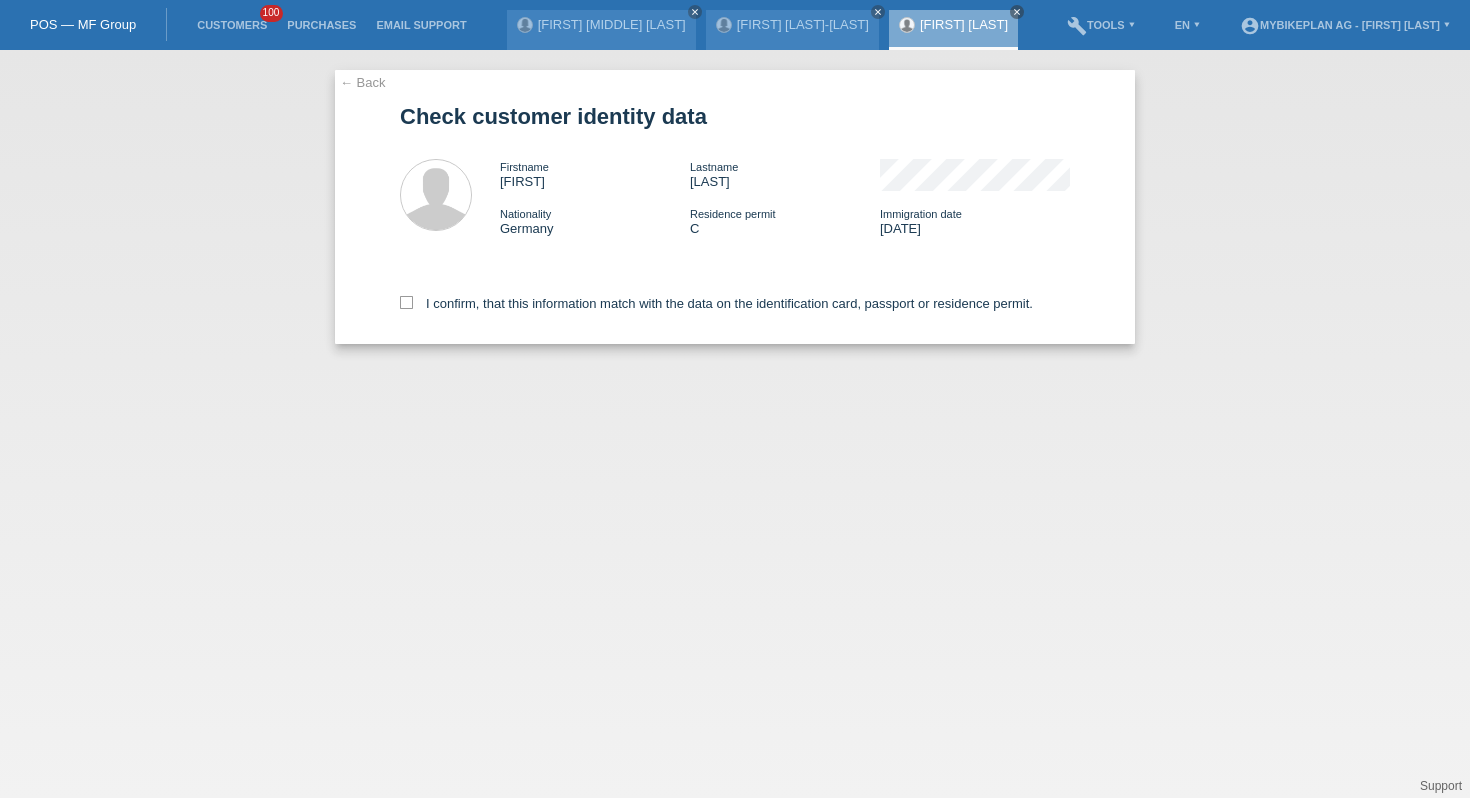 scroll, scrollTop: 0, scrollLeft: 0, axis: both 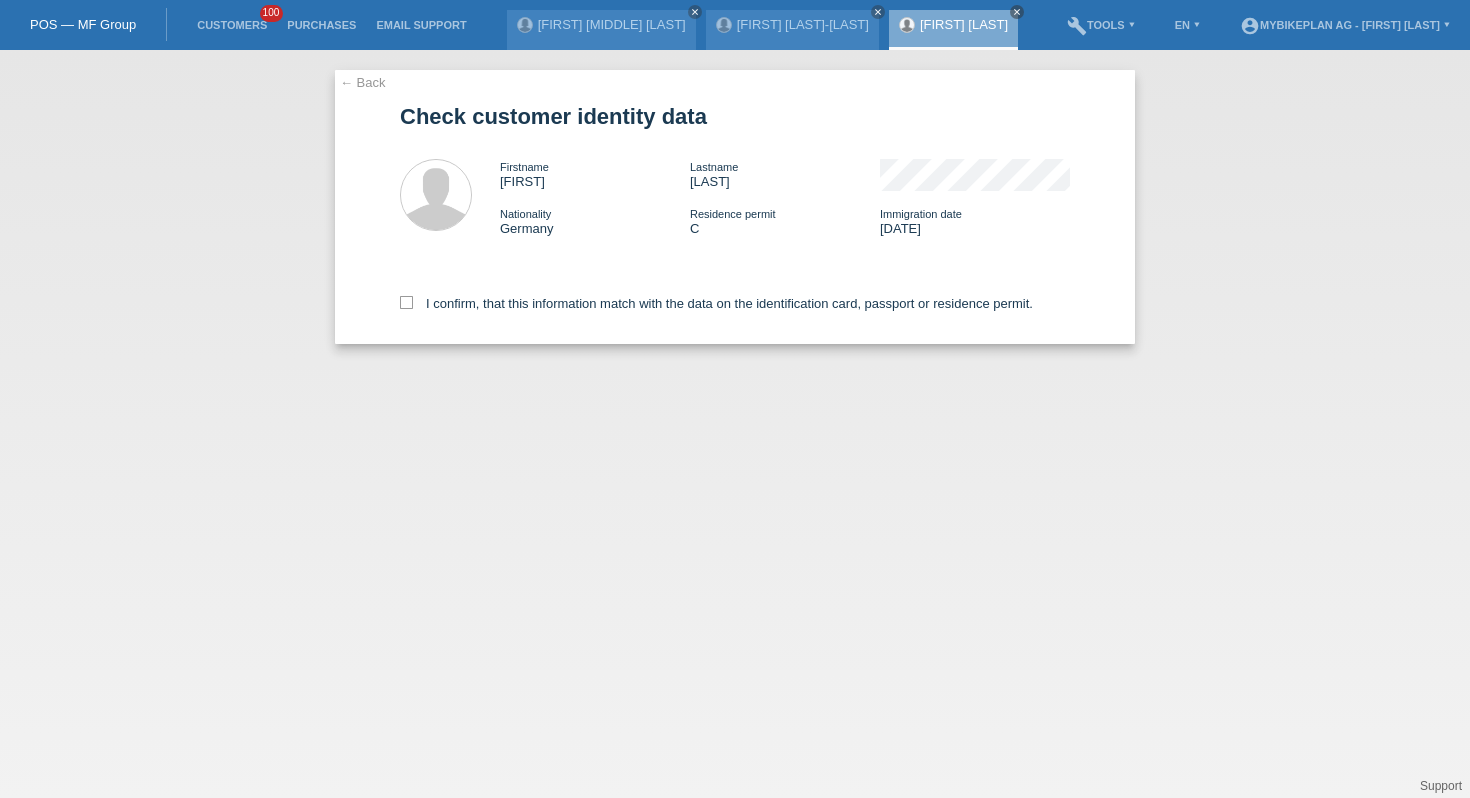 click on "I confirm, that this information match with the data on the identification card, passport or residence permit." at bounding box center [735, 300] 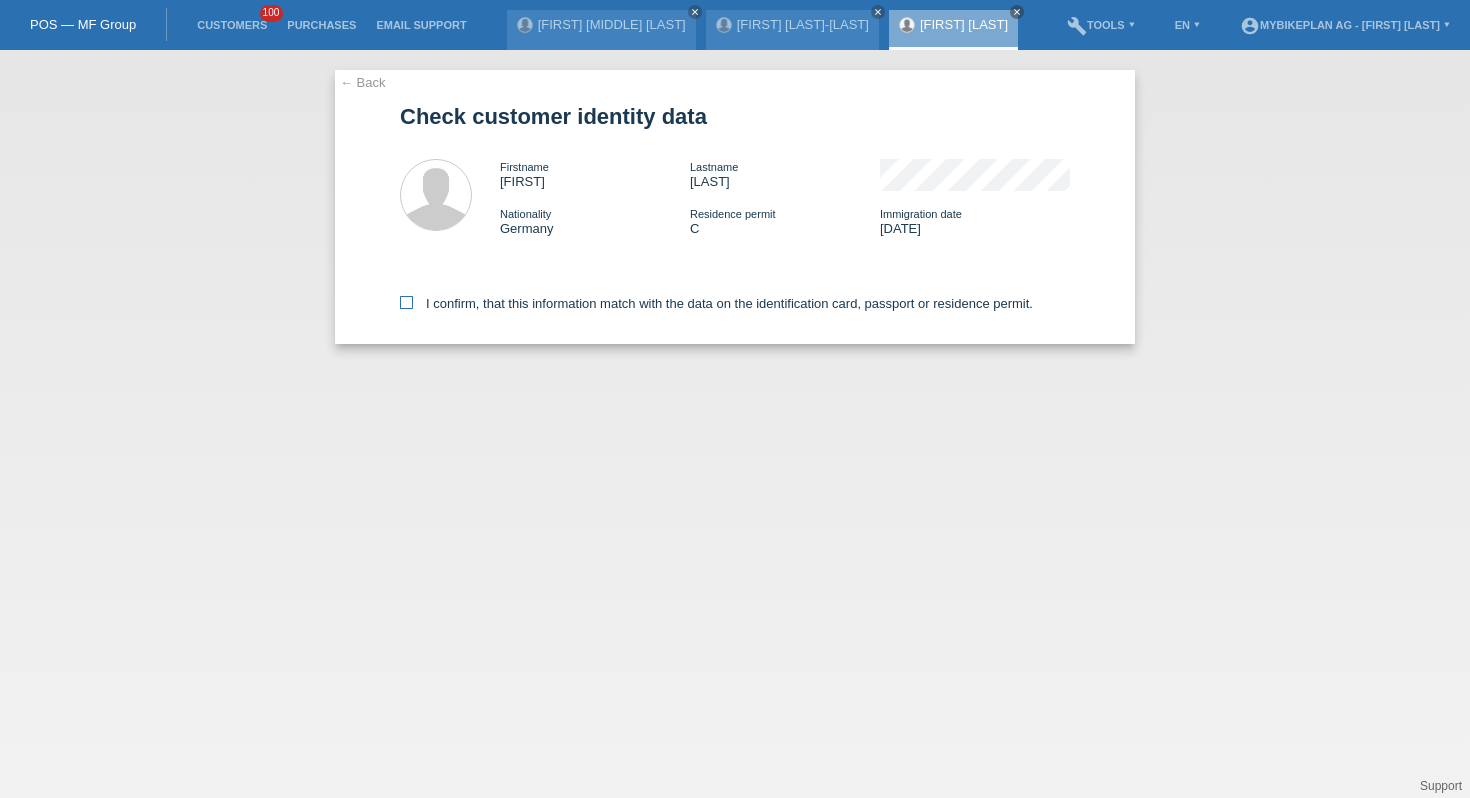 click on "I confirm, that this information match with the data on the identification card, passport or residence permit." at bounding box center (716, 303) 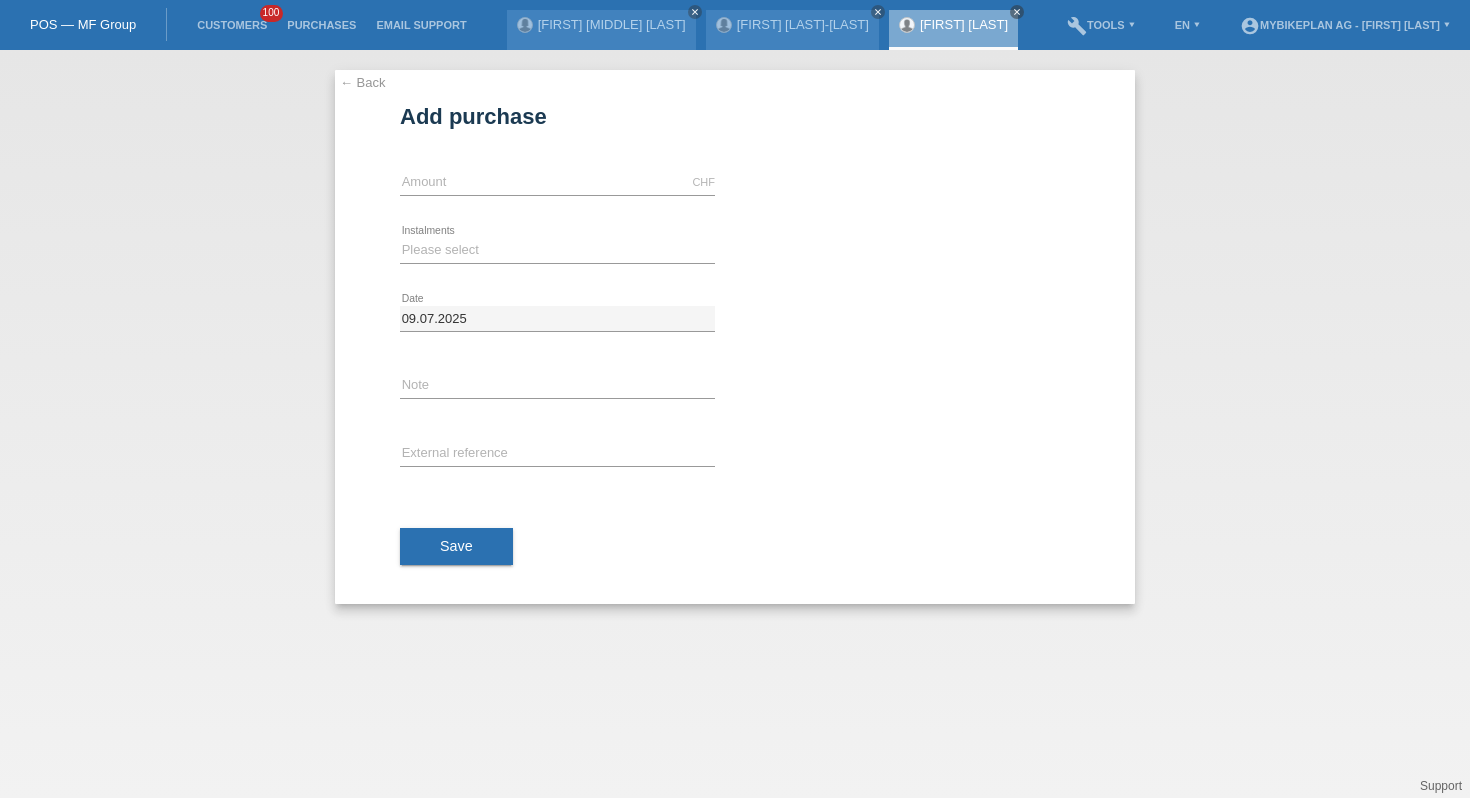 scroll, scrollTop: 0, scrollLeft: 0, axis: both 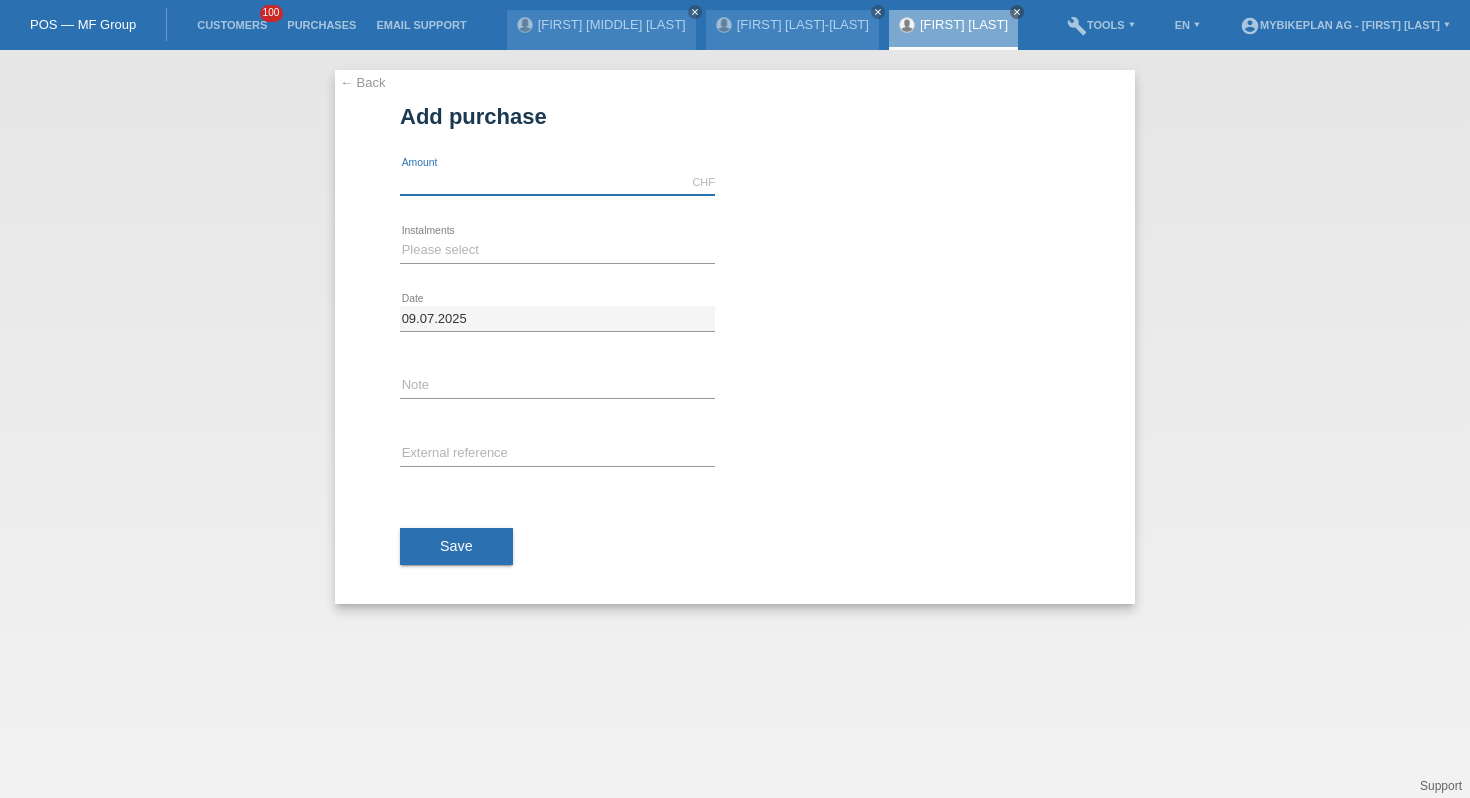 click at bounding box center (557, 182) 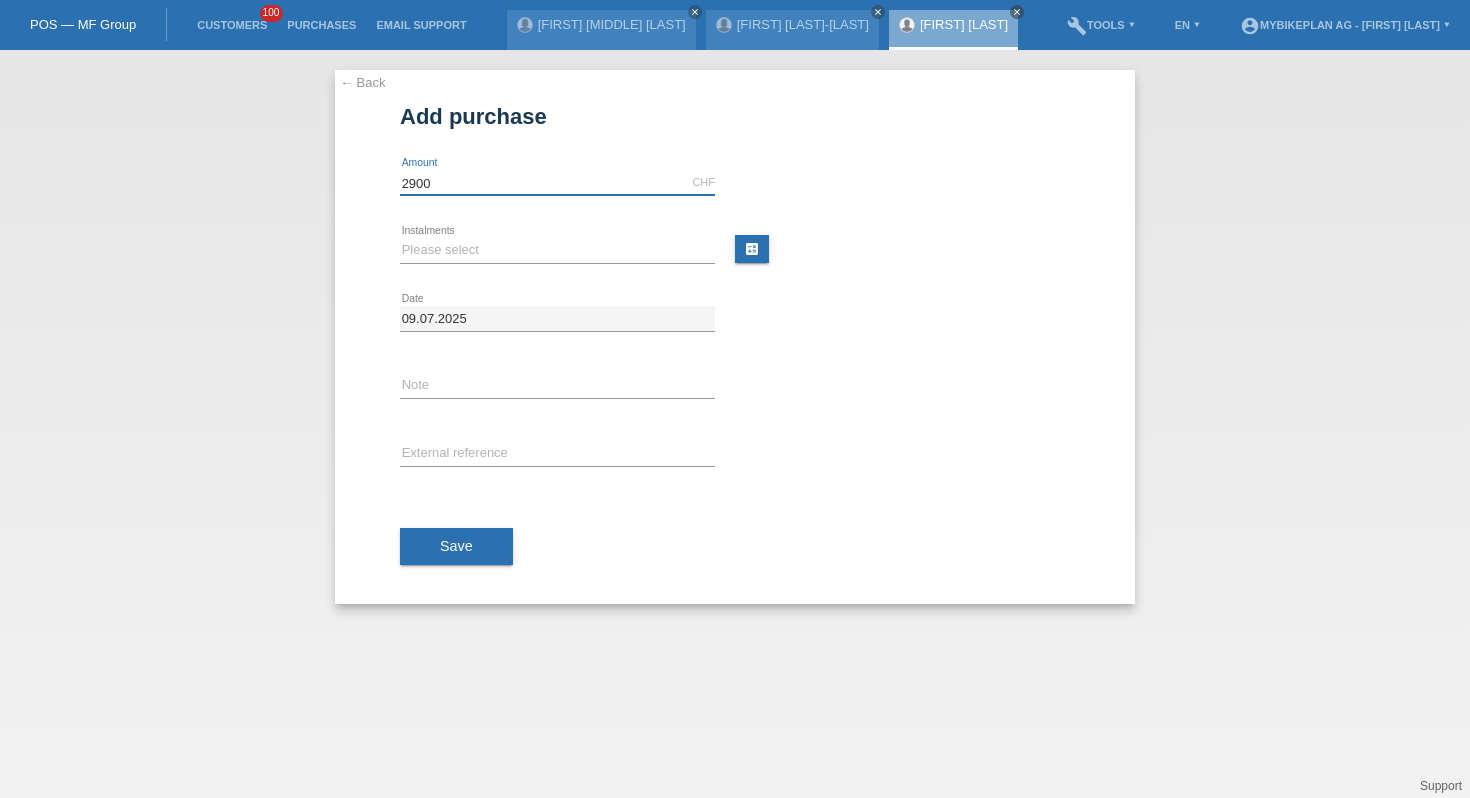 type on "2900" 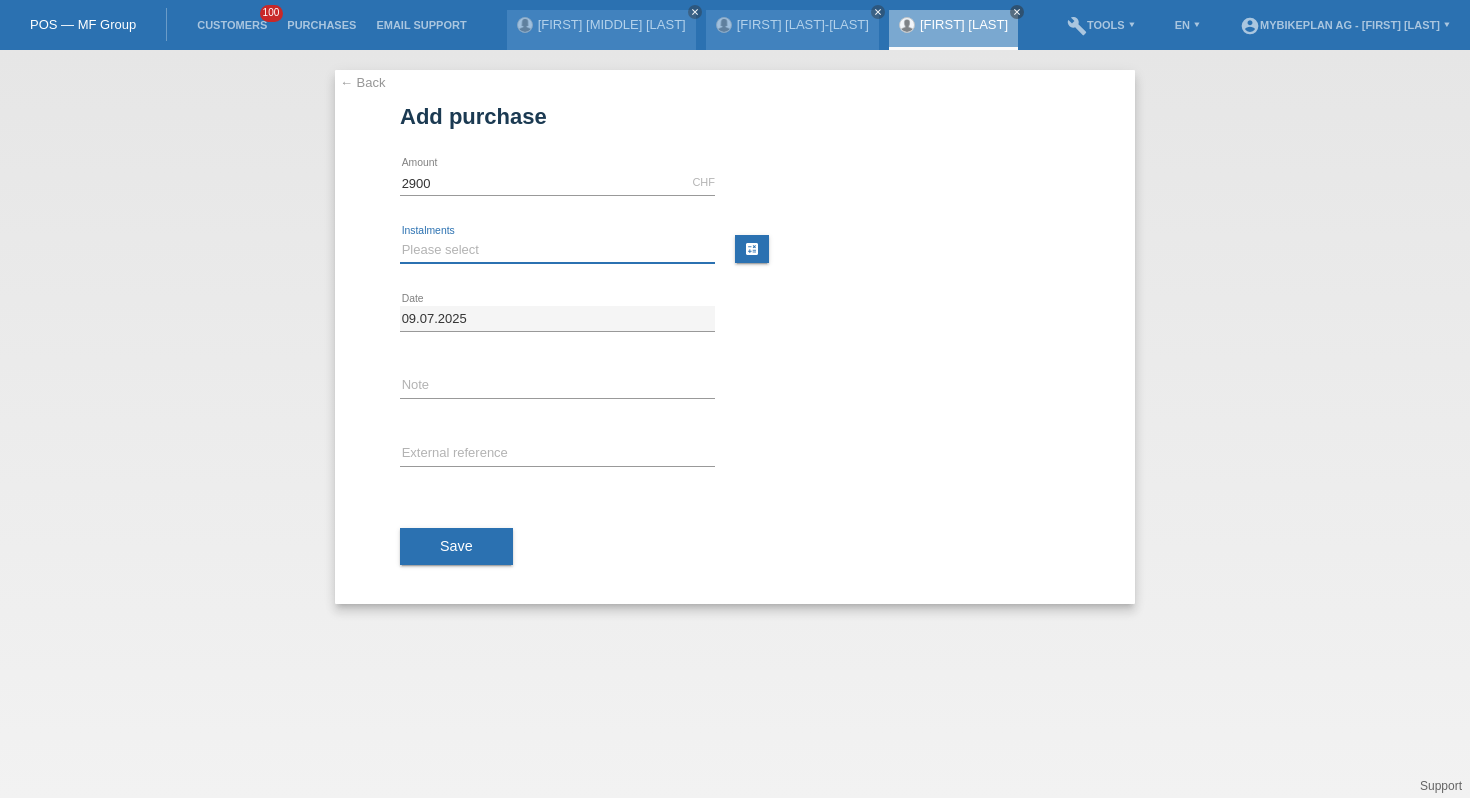 click on "Please select
6 instalments
12 instalments
18 instalments
24 instalments
36 instalments
48 instalments" at bounding box center (557, 250) 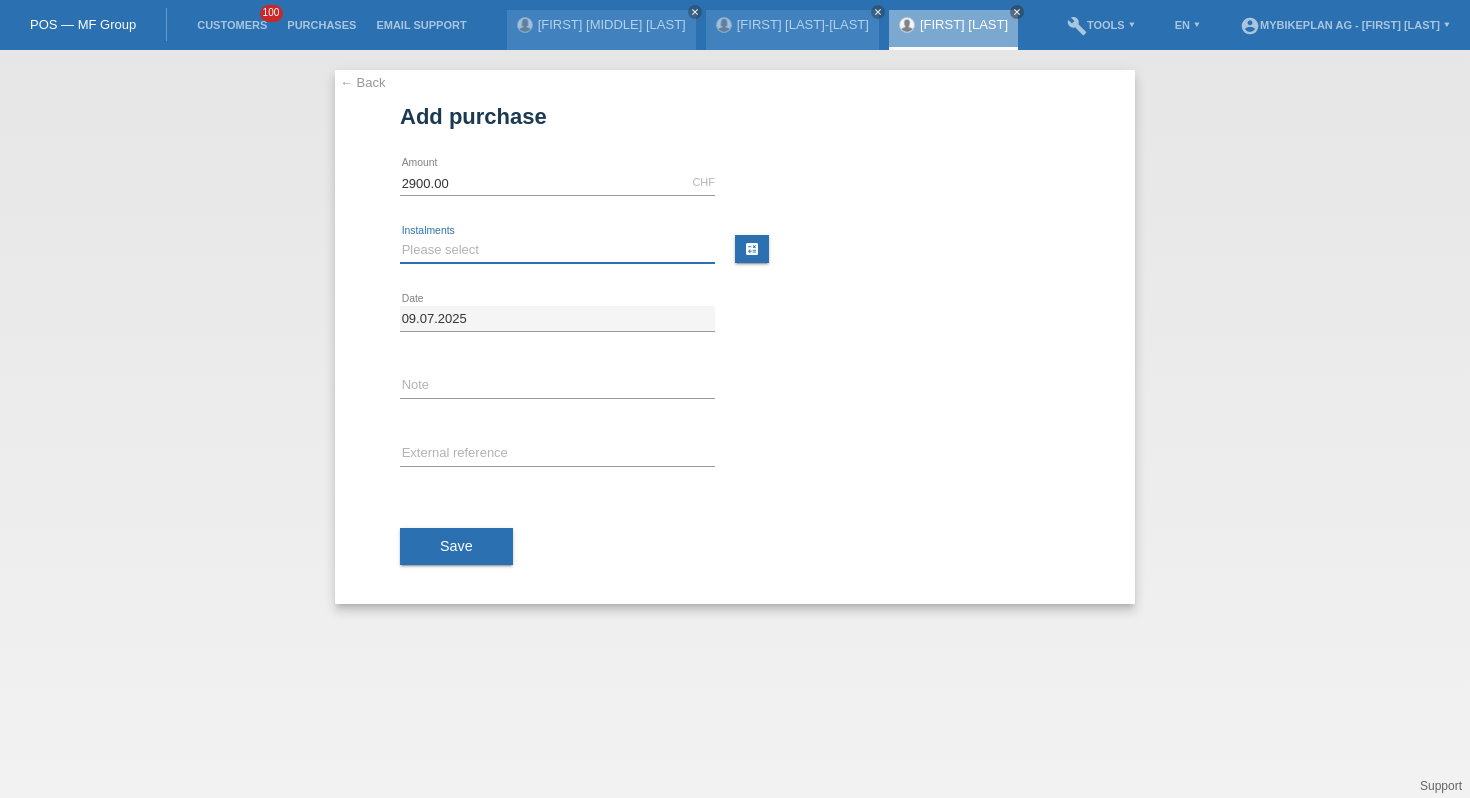 select on "487" 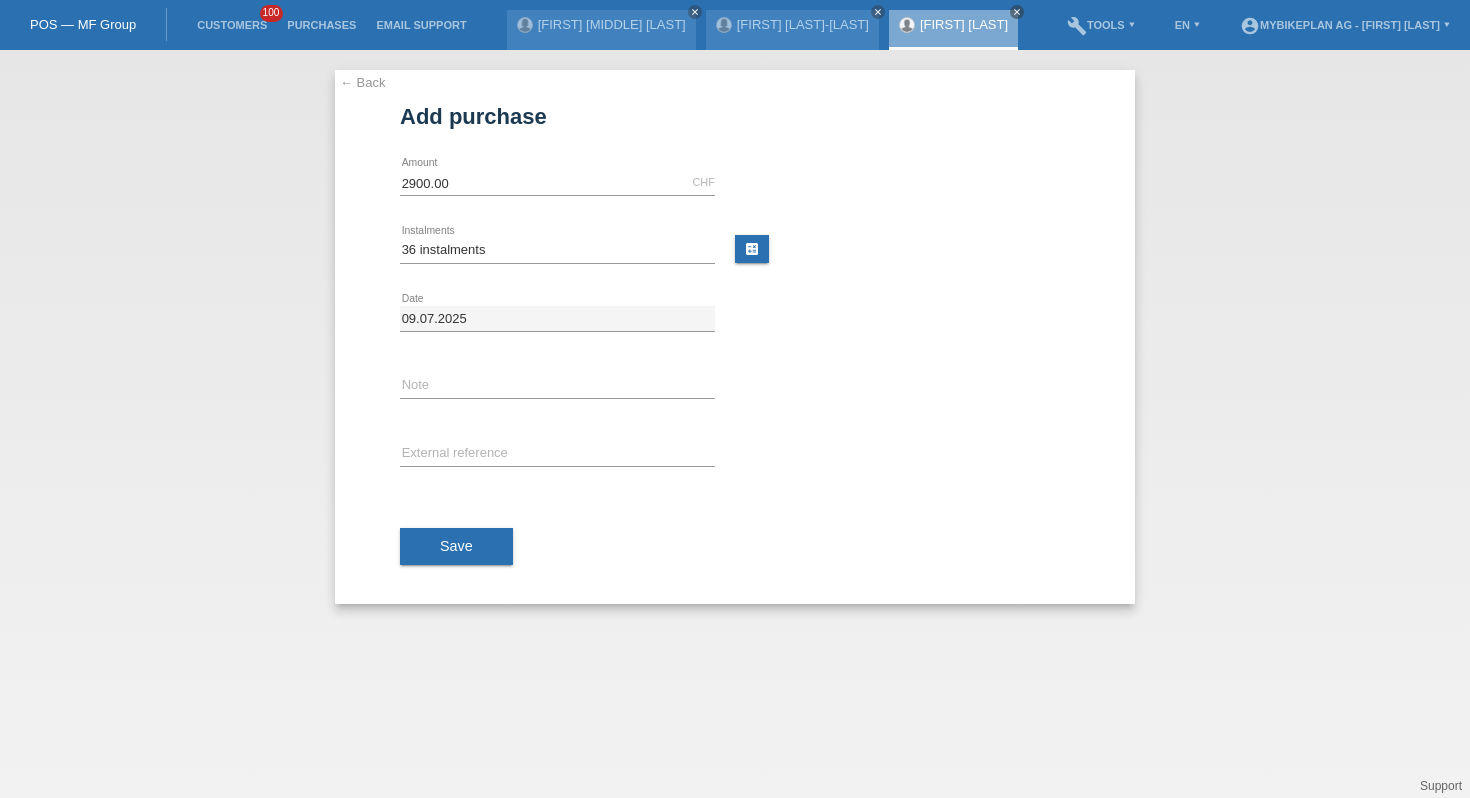 click on "error
External reference" at bounding box center (557, 183) 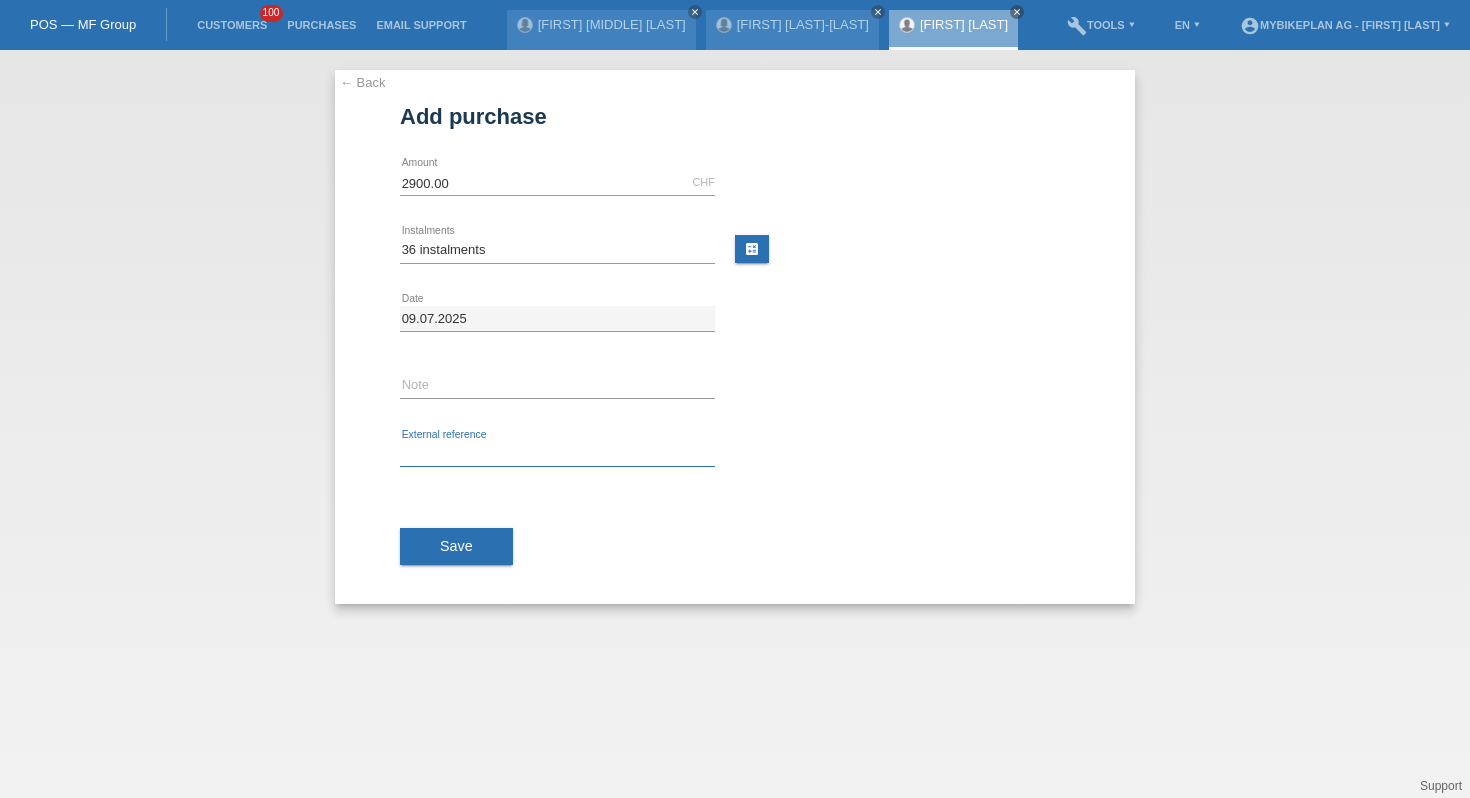 click at bounding box center (557, 454) 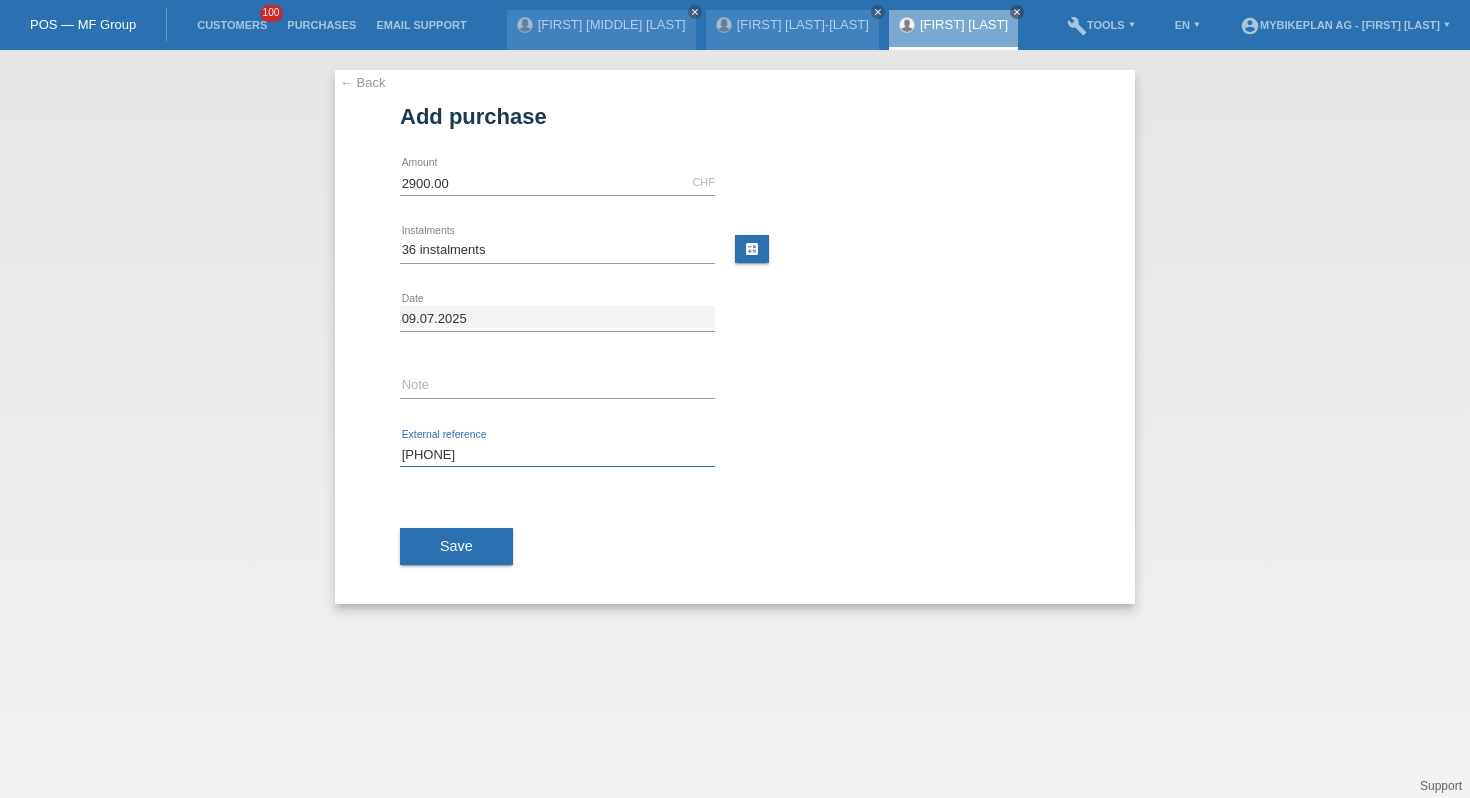 type on "[PHONE]" 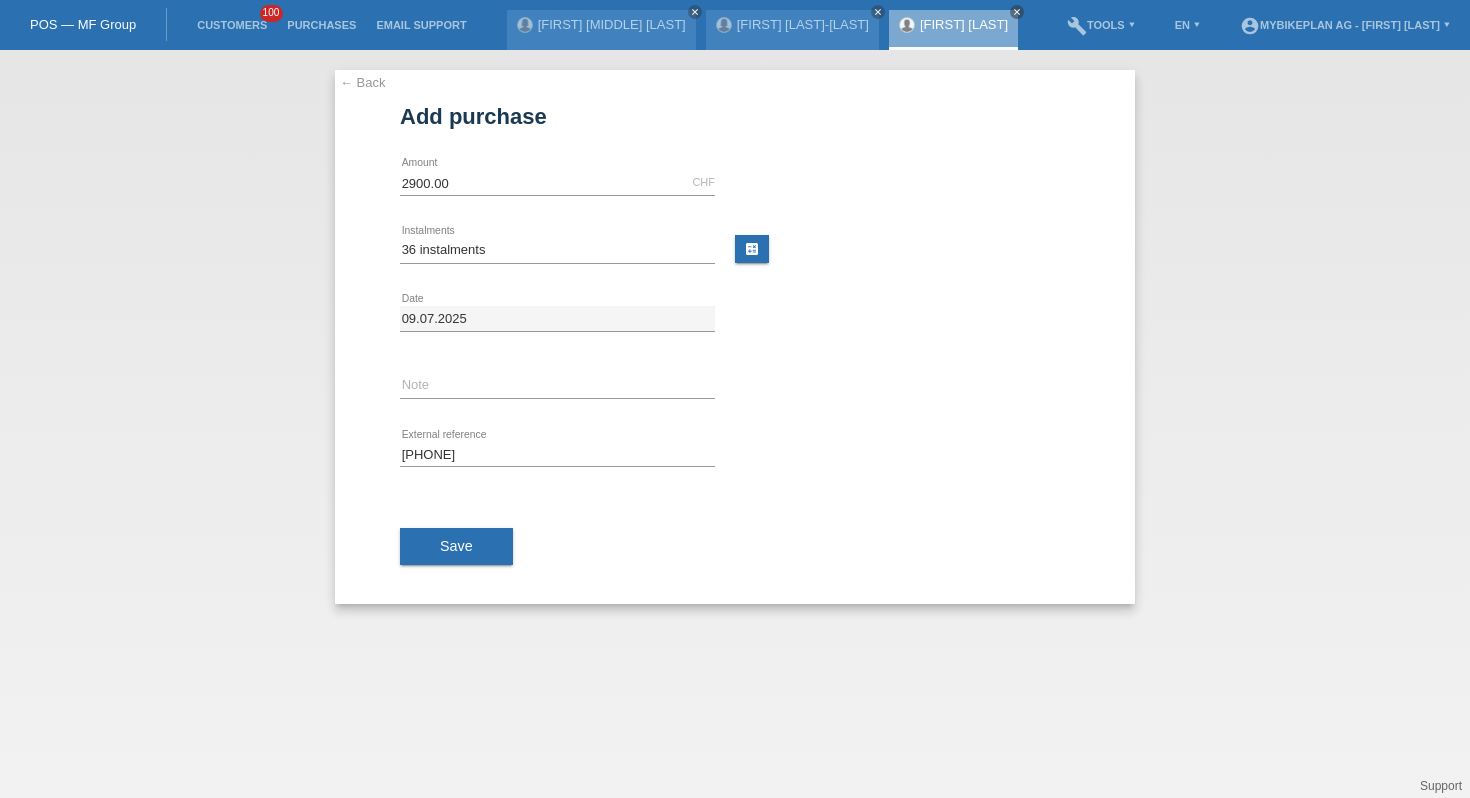 click on "Save" at bounding box center (735, 547) 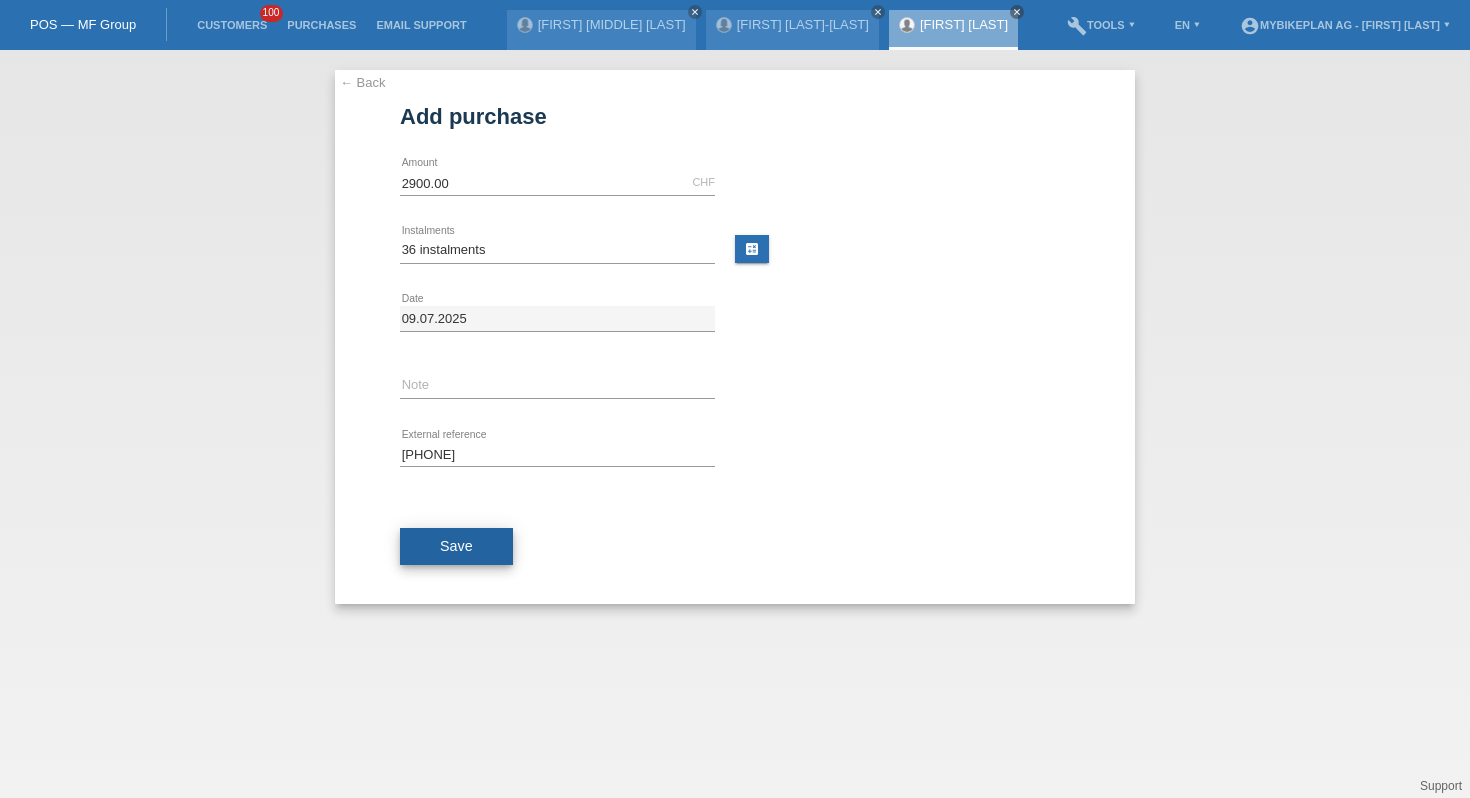 click on "Save" at bounding box center [456, 546] 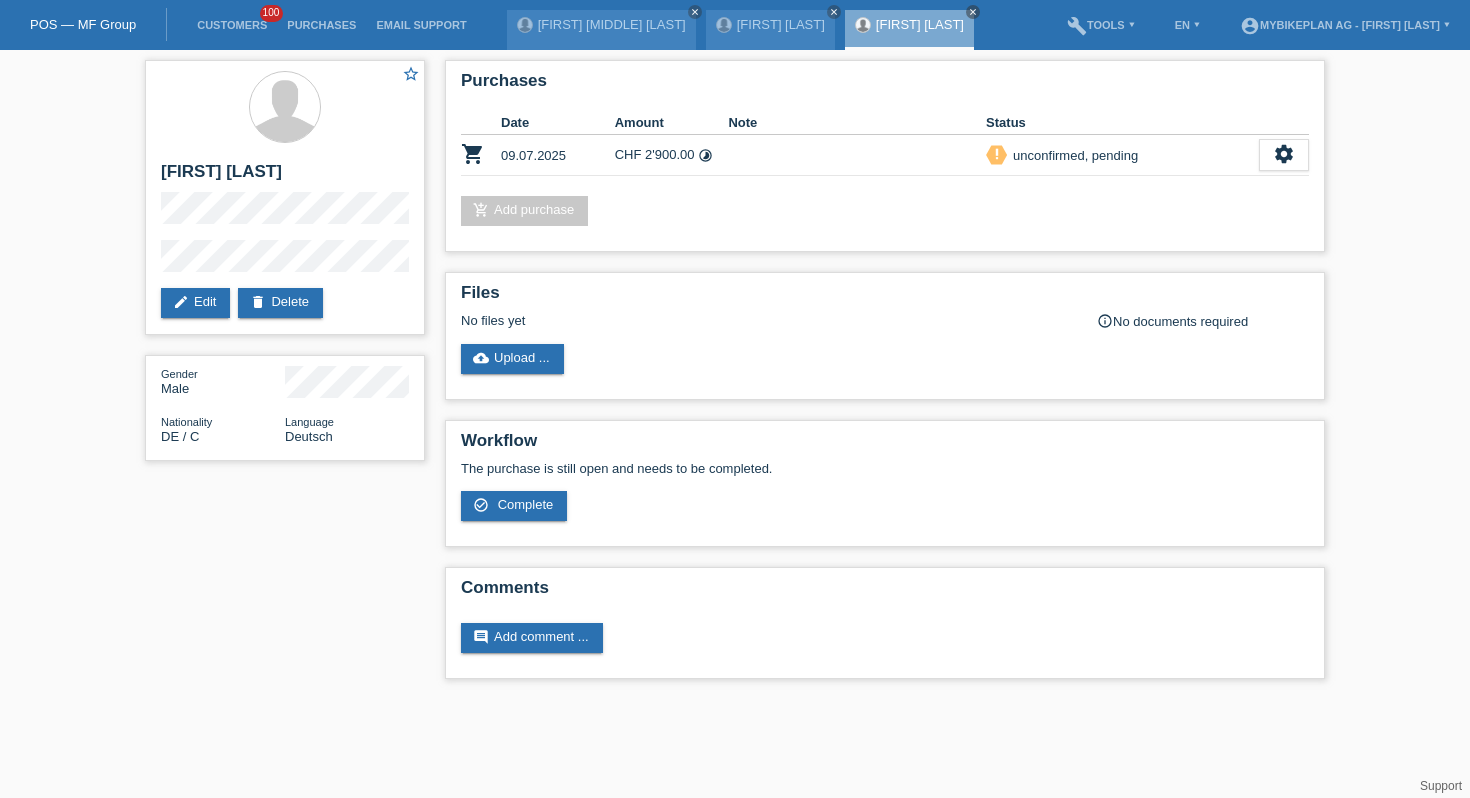 scroll, scrollTop: 0, scrollLeft: 0, axis: both 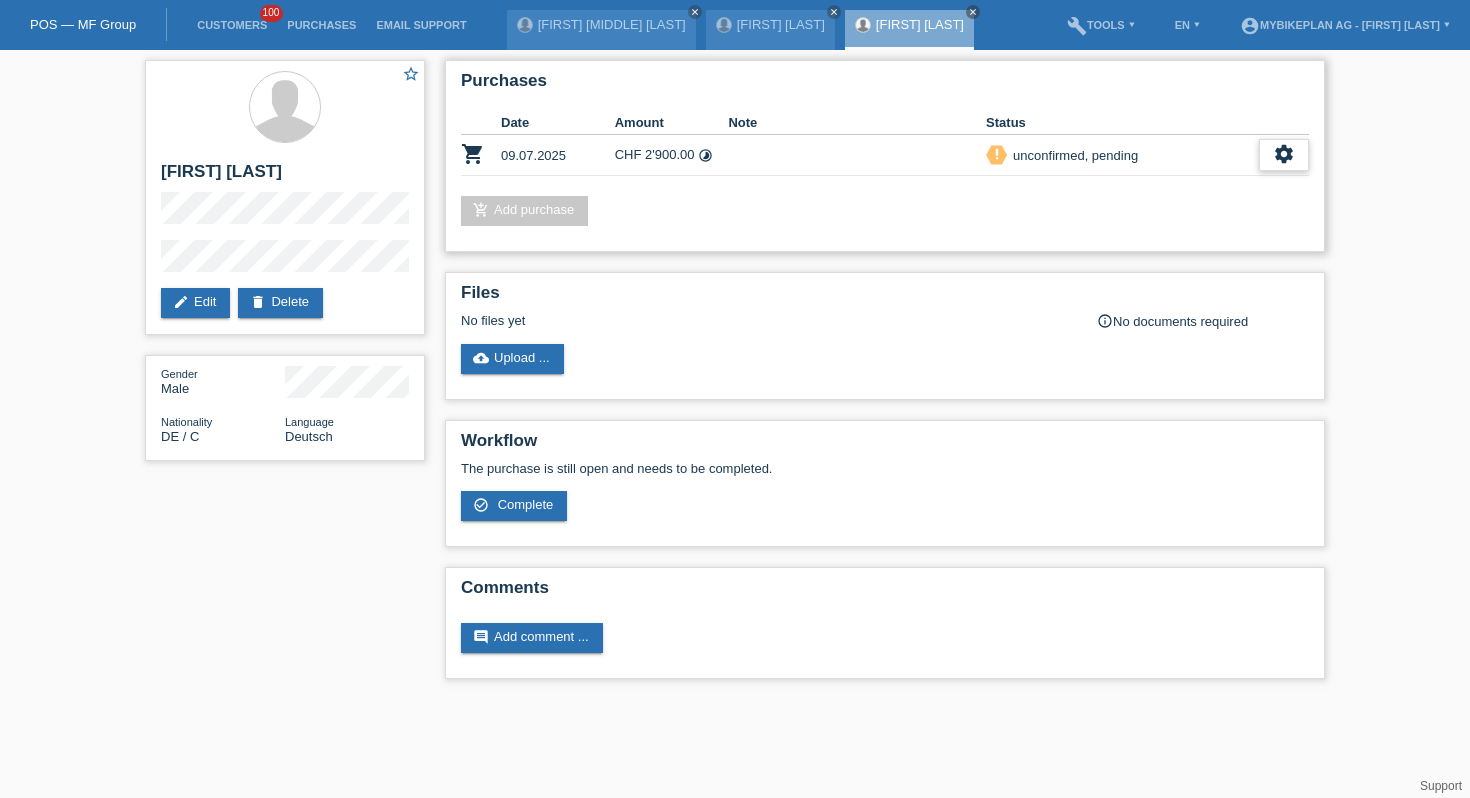 click on "settings" at bounding box center (1284, 155) 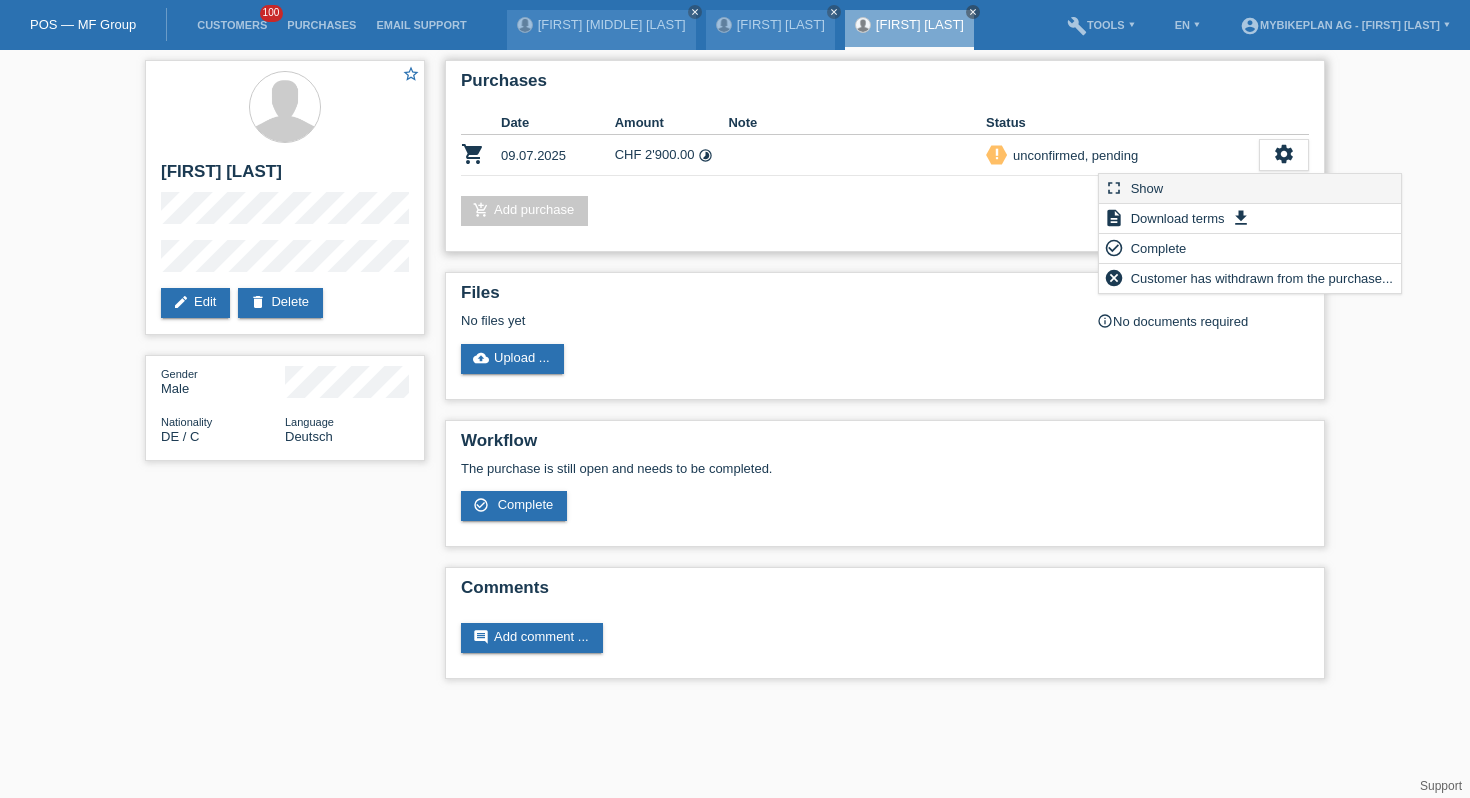 click on "fullscreen   Show" at bounding box center (1250, 189) 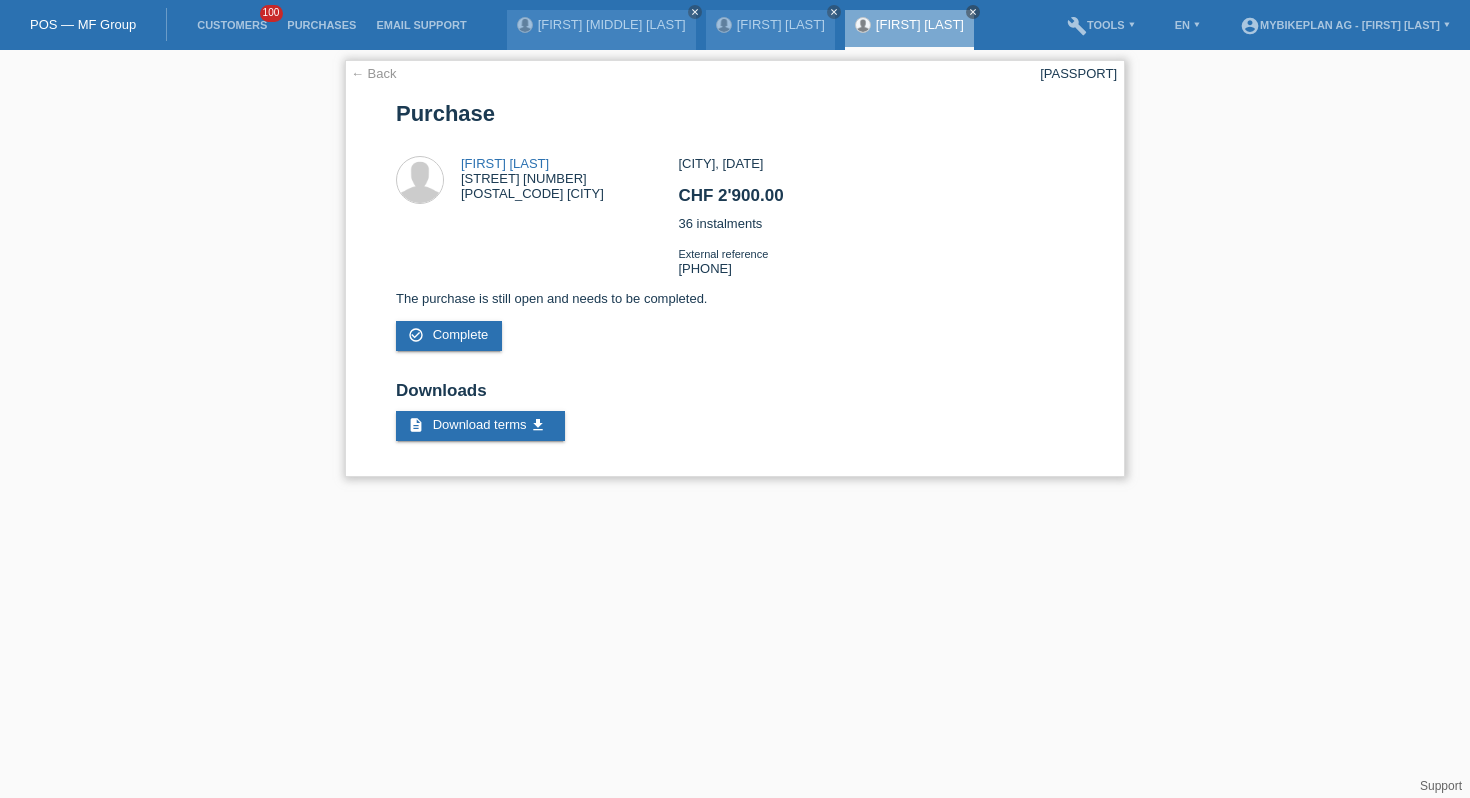 scroll, scrollTop: 0, scrollLeft: 0, axis: both 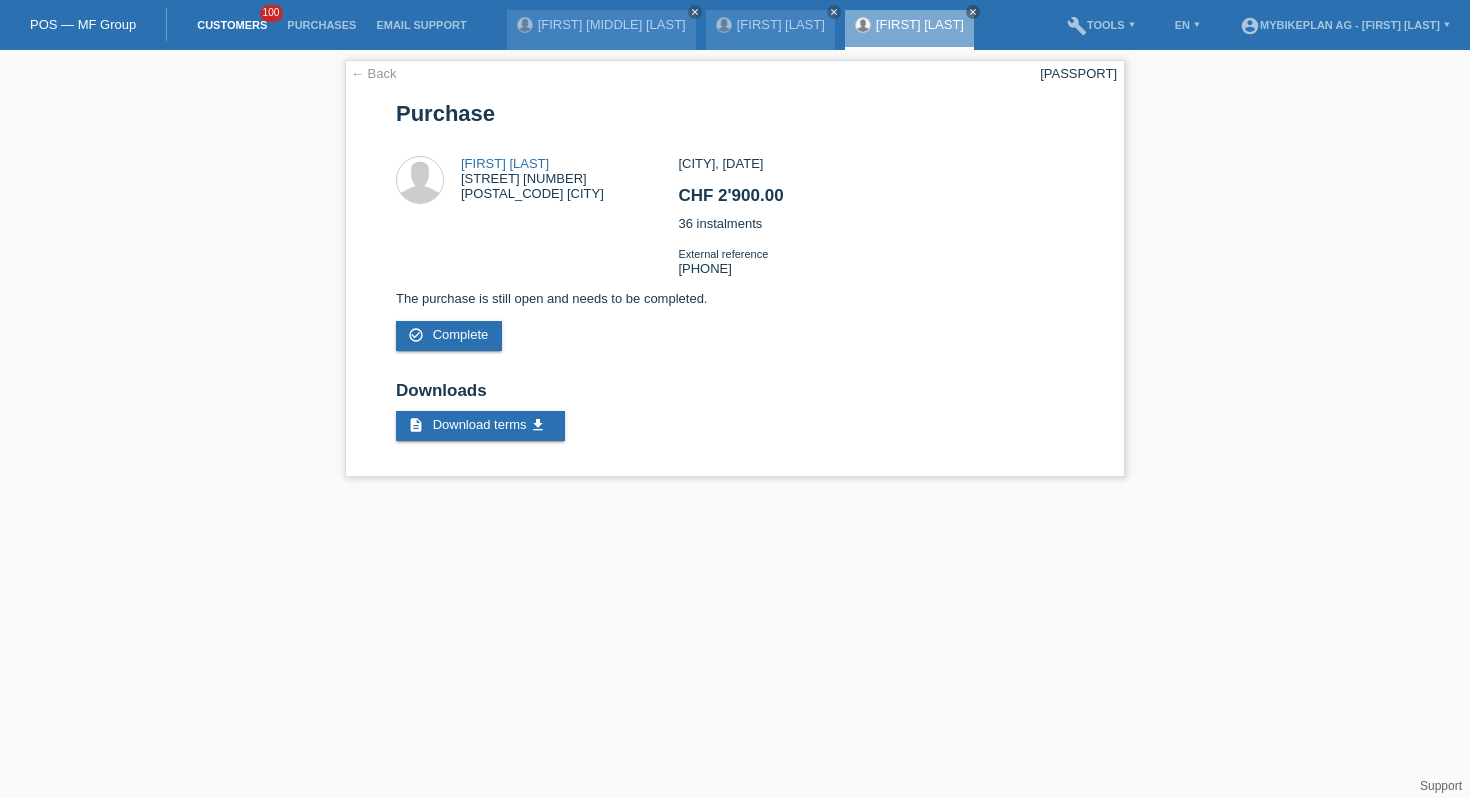 click on "Customers" at bounding box center (232, 25) 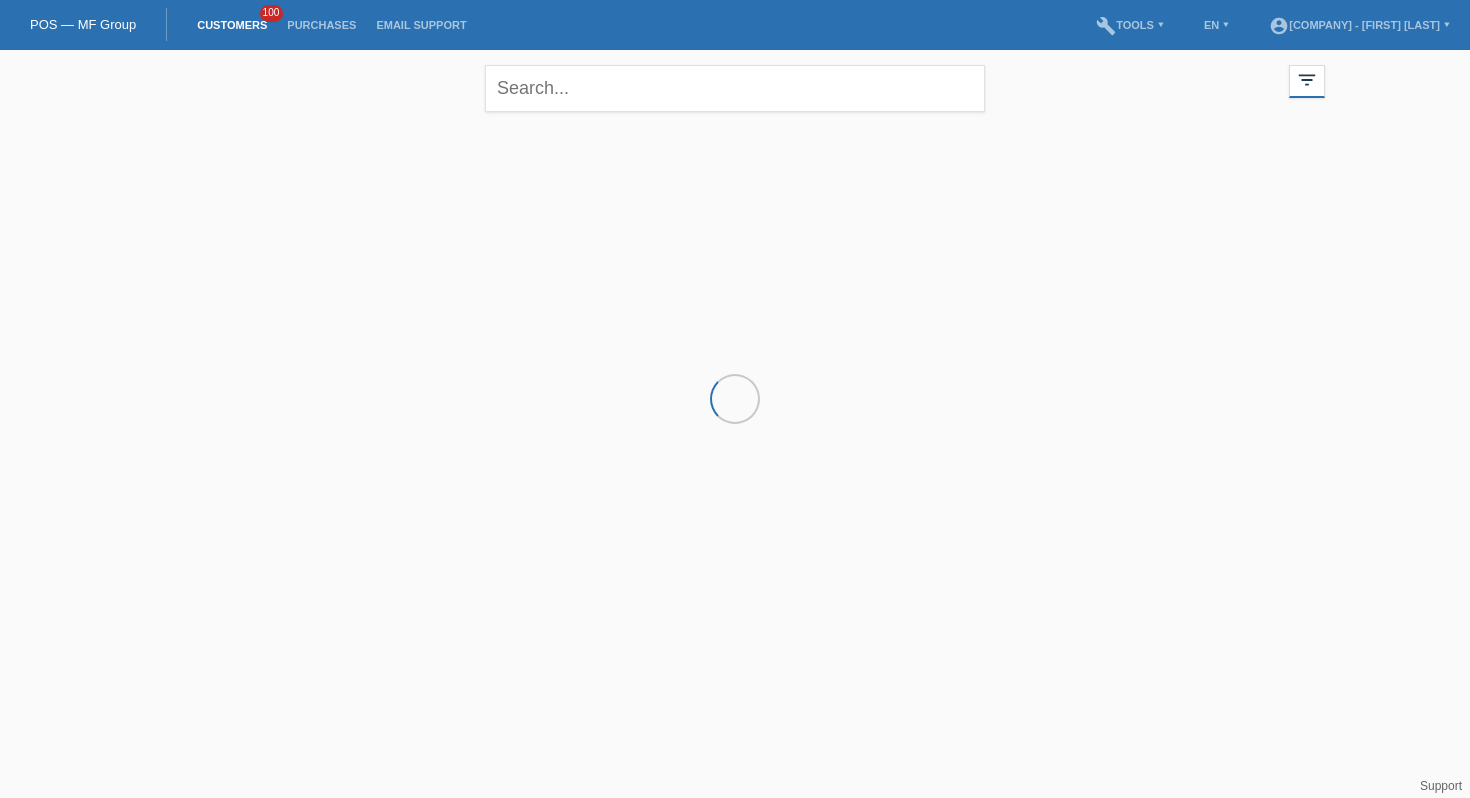 scroll, scrollTop: 0, scrollLeft: 0, axis: both 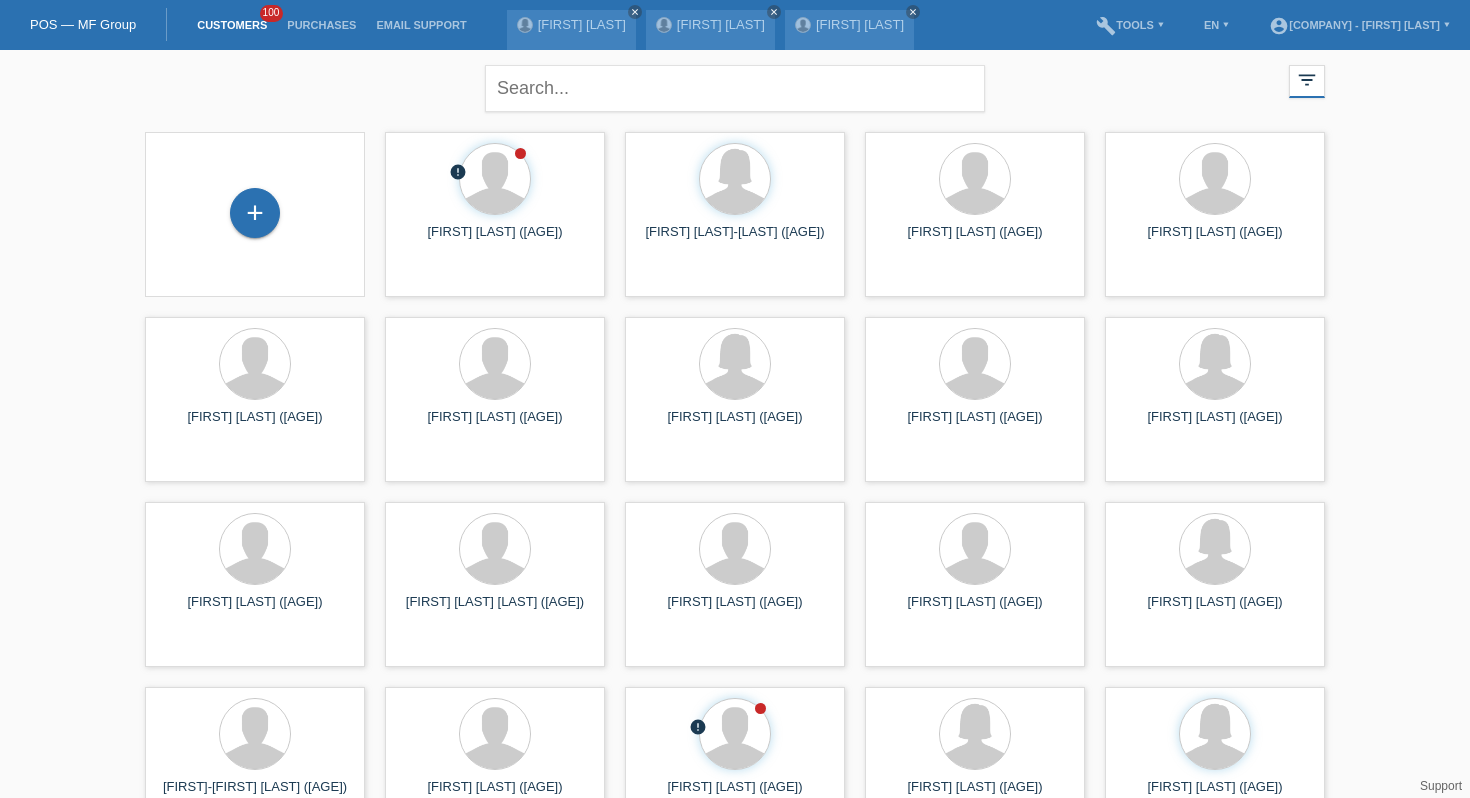 click on "+" at bounding box center (255, 214) 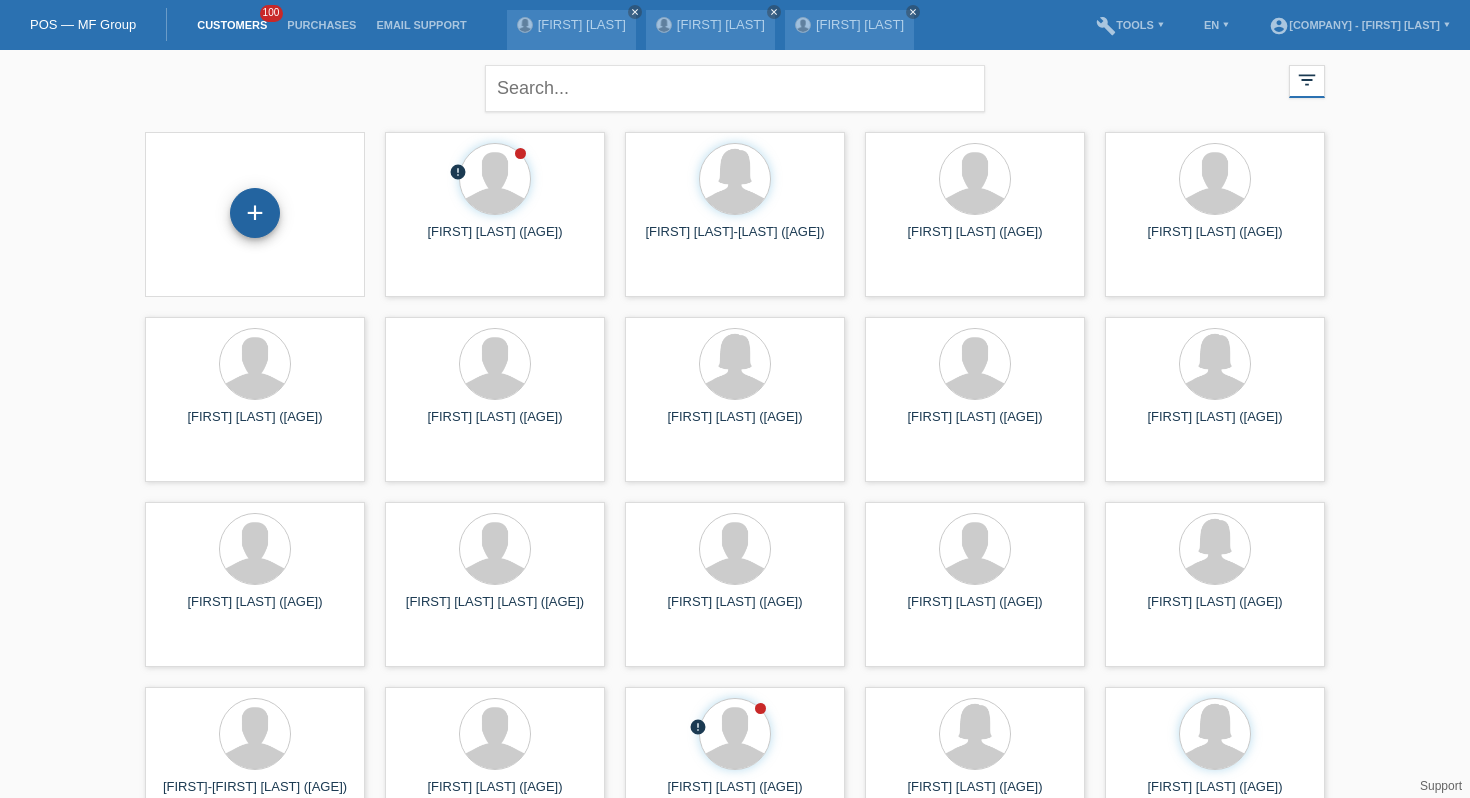 click on "+" at bounding box center (255, 213) 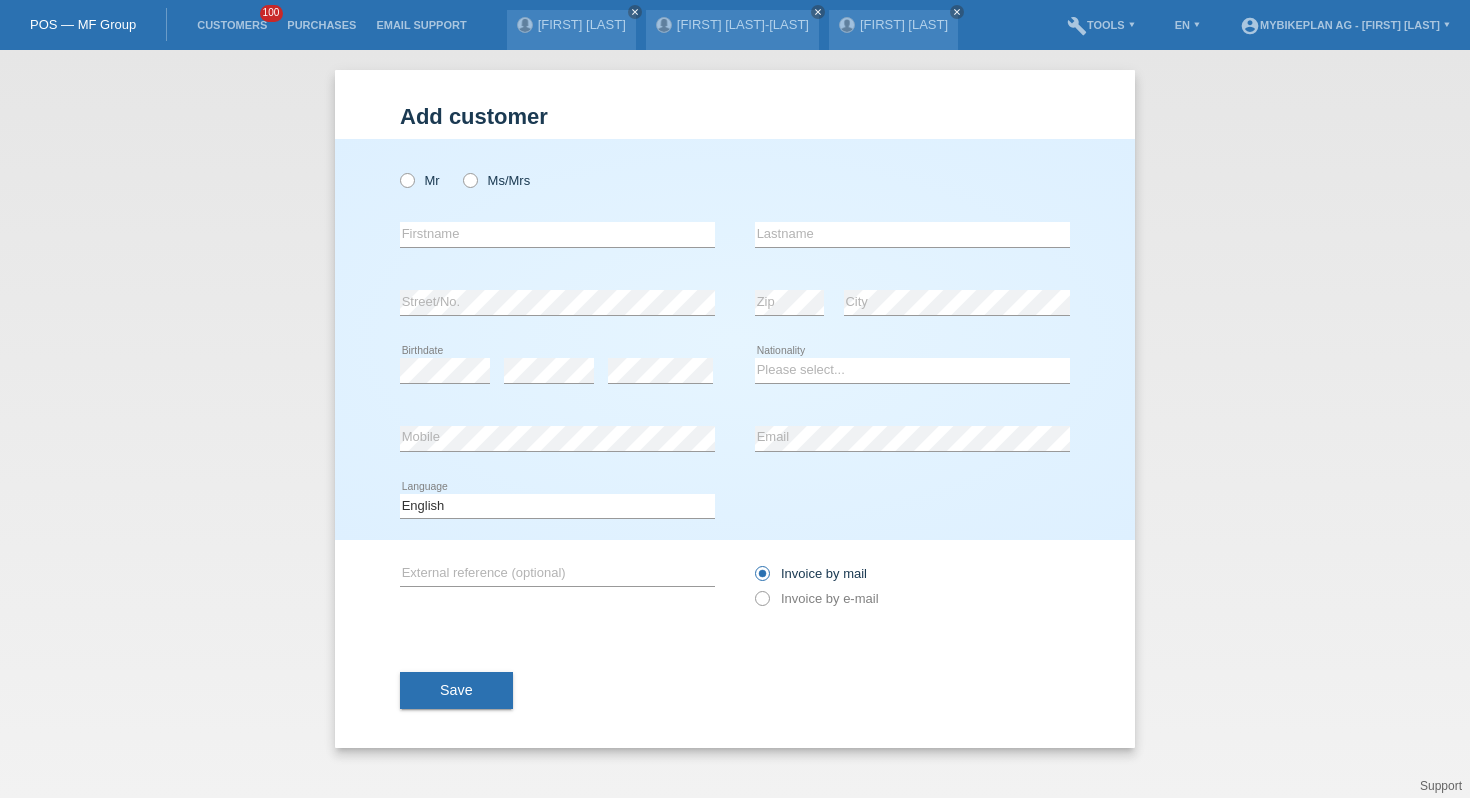 scroll, scrollTop: 0, scrollLeft: 0, axis: both 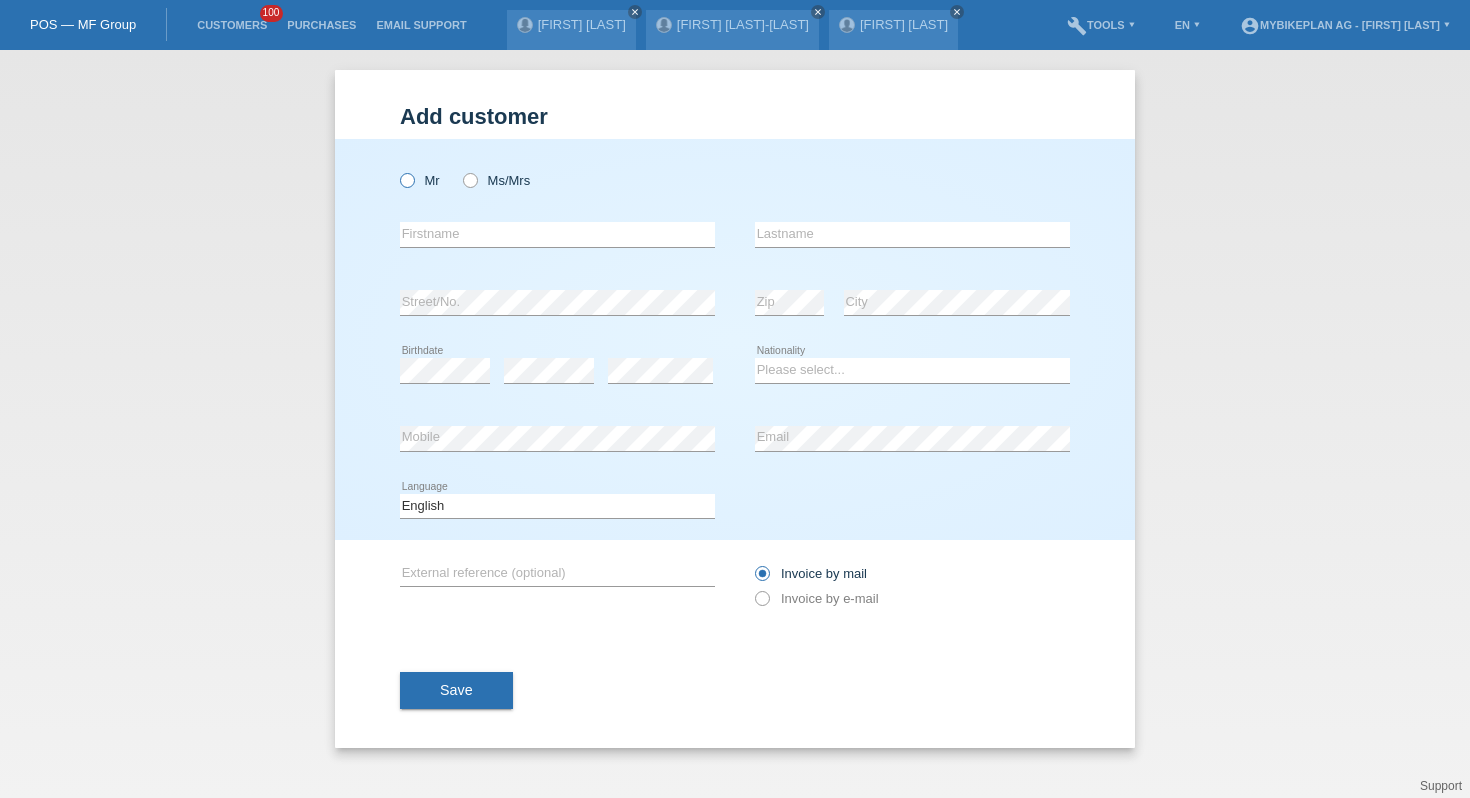 click on "Mr" at bounding box center (420, 180) 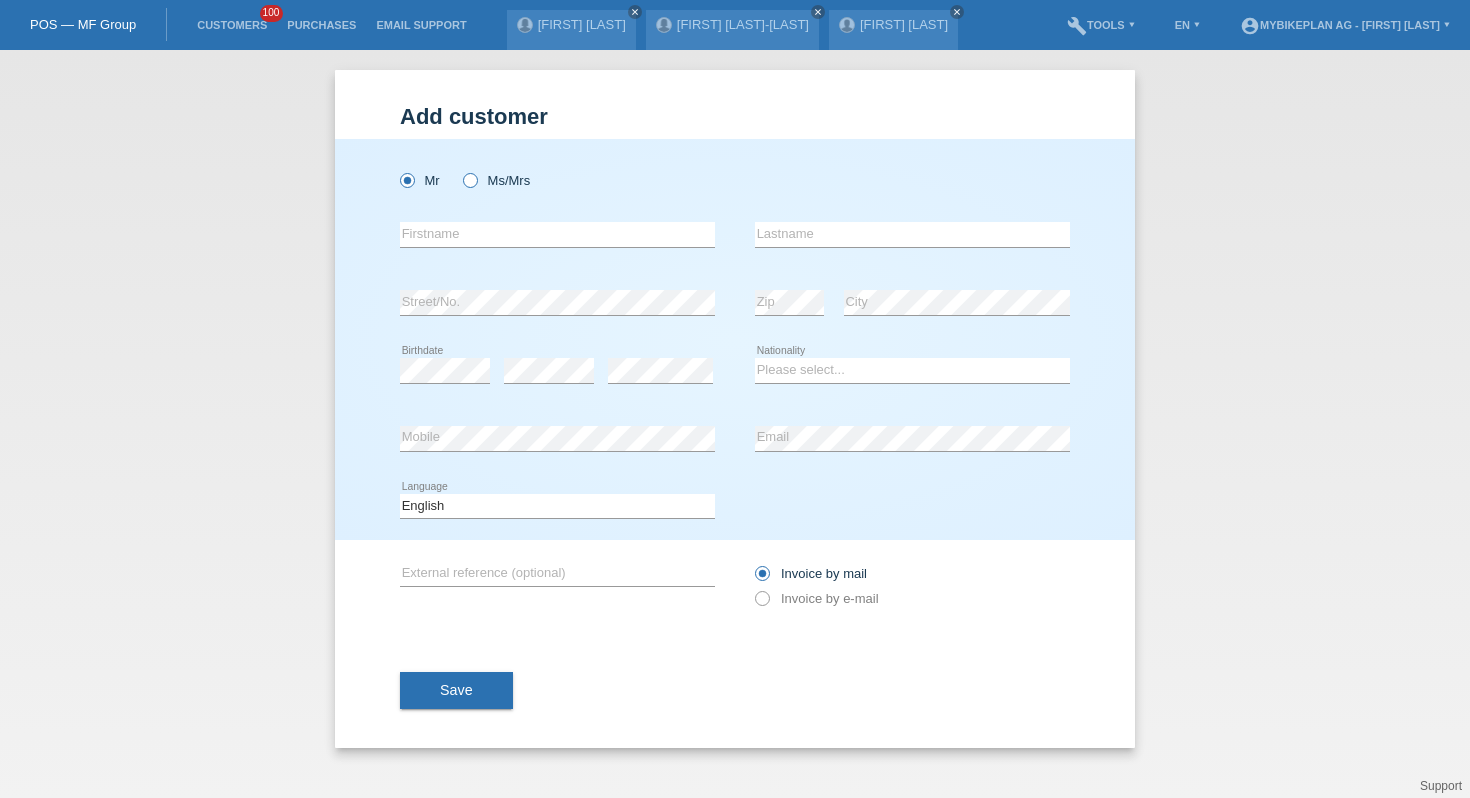 click at bounding box center [397, 170] 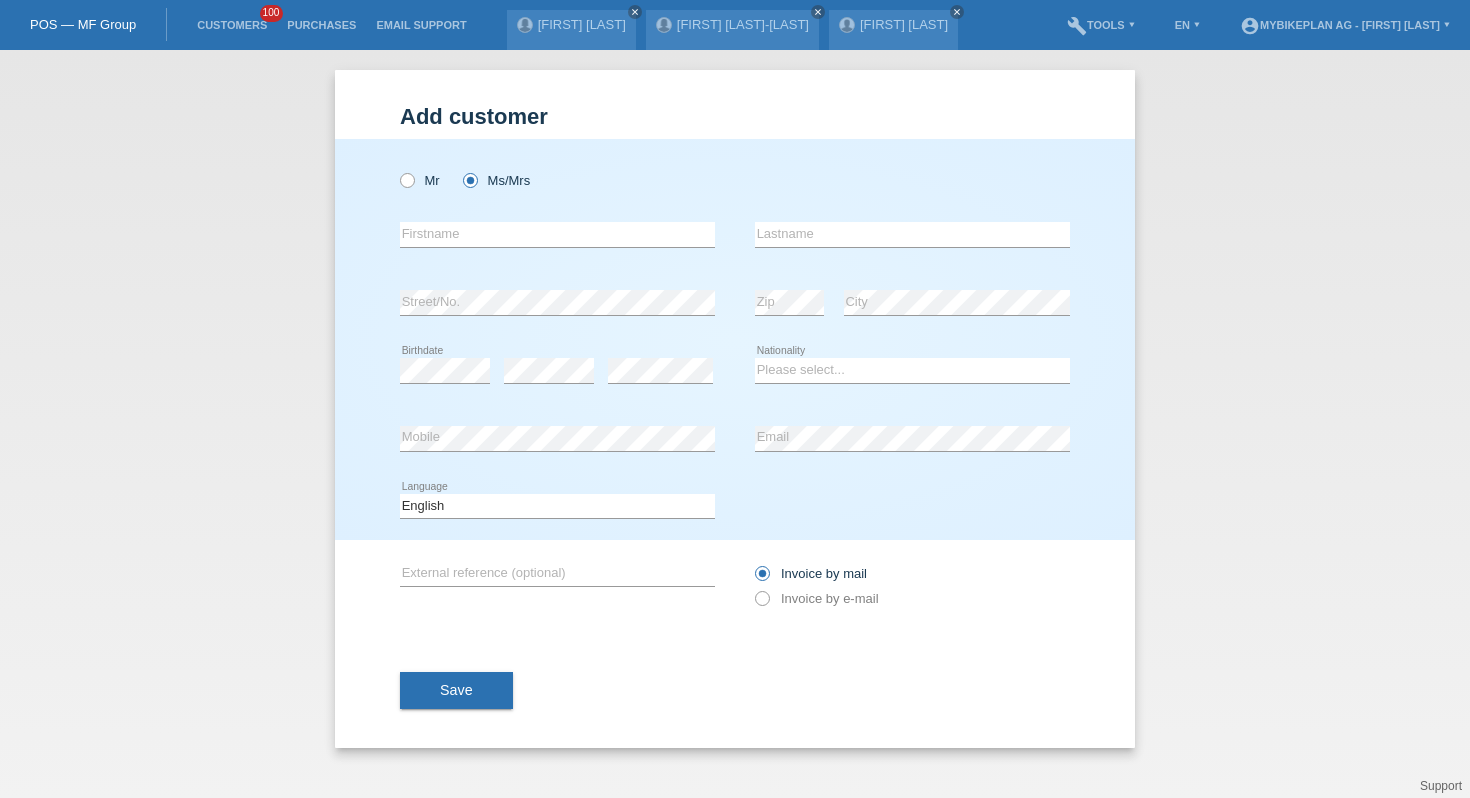 click on "error
Firstname" at bounding box center [557, 170] 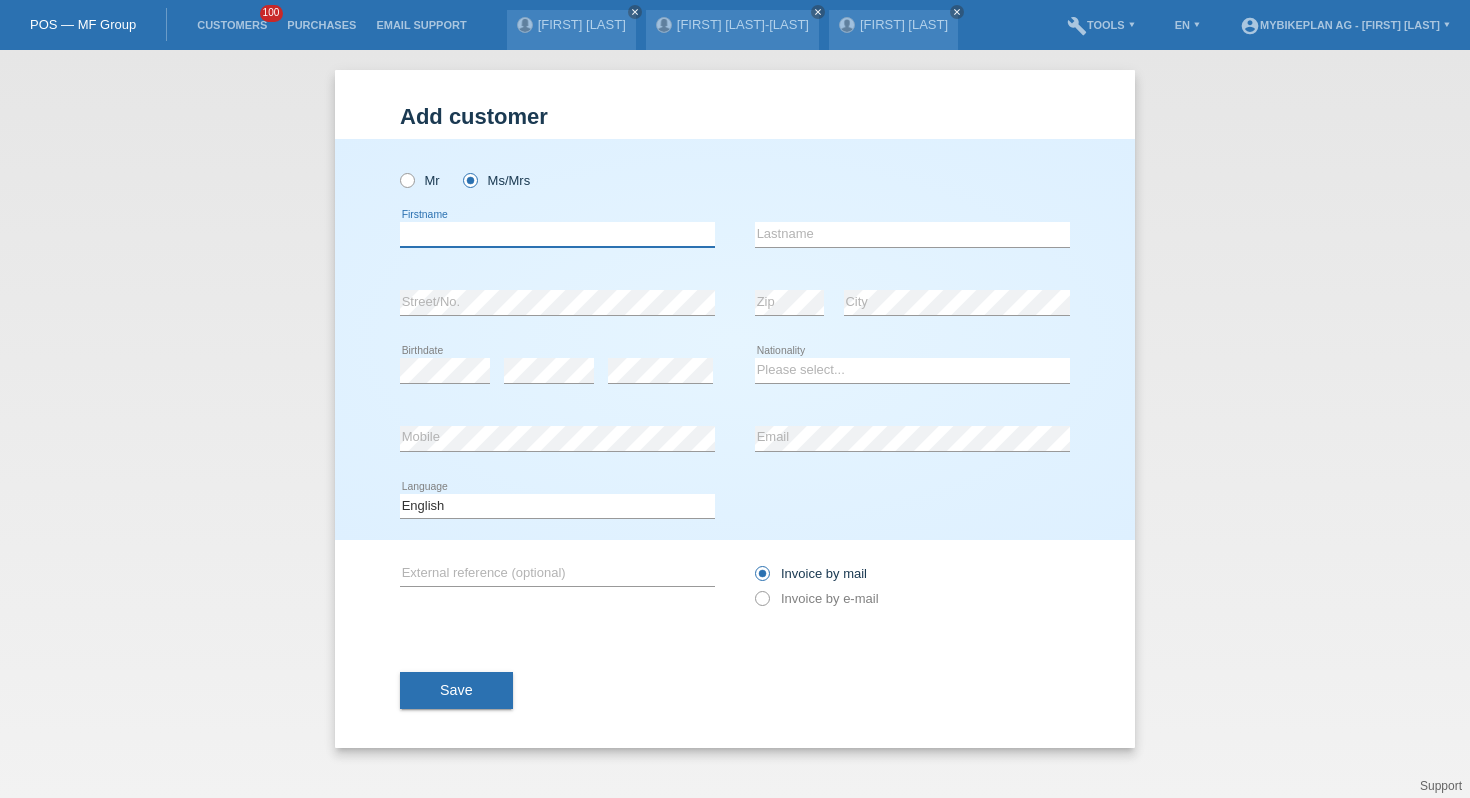 click at bounding box center (557, 234) 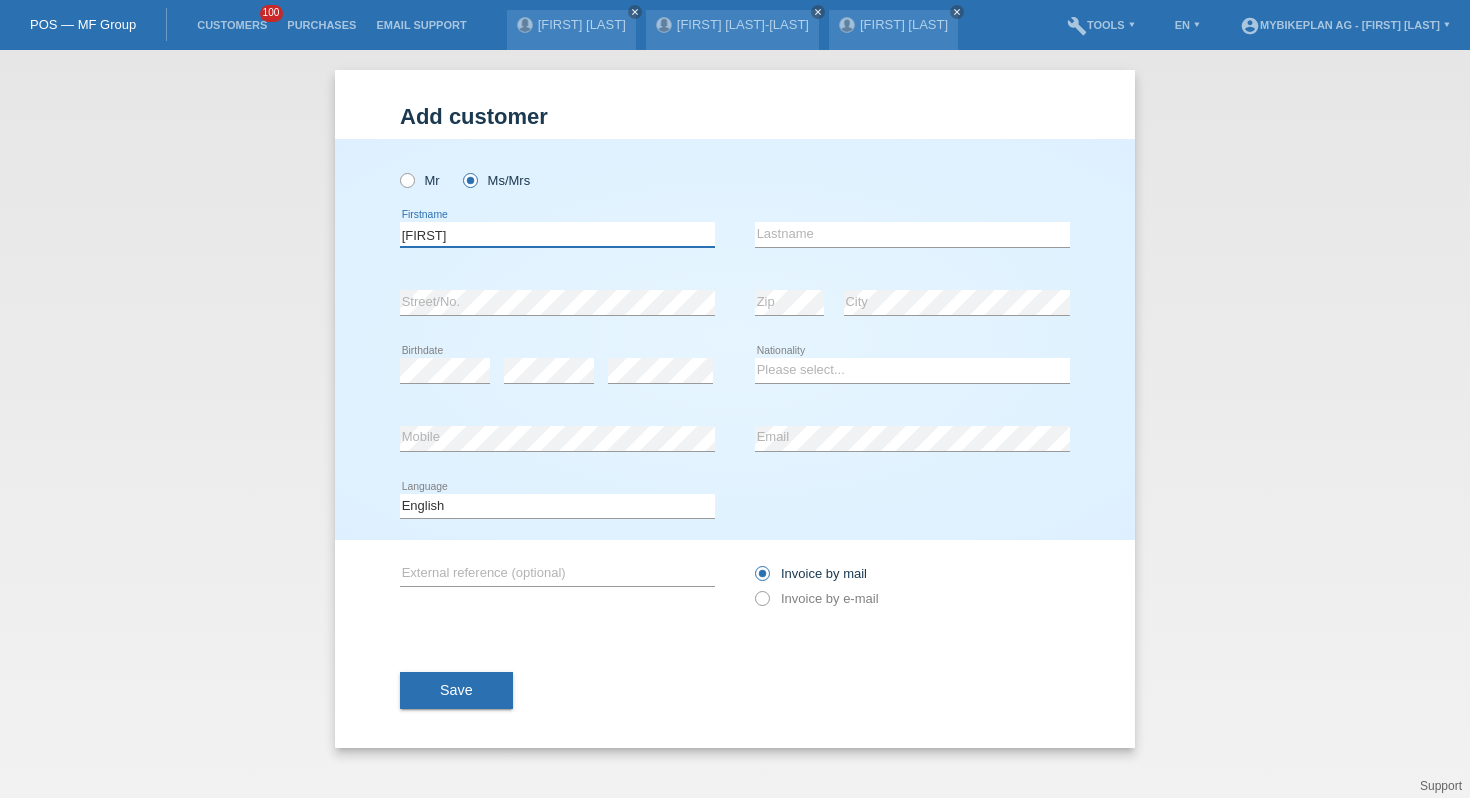 type on "Franziska" 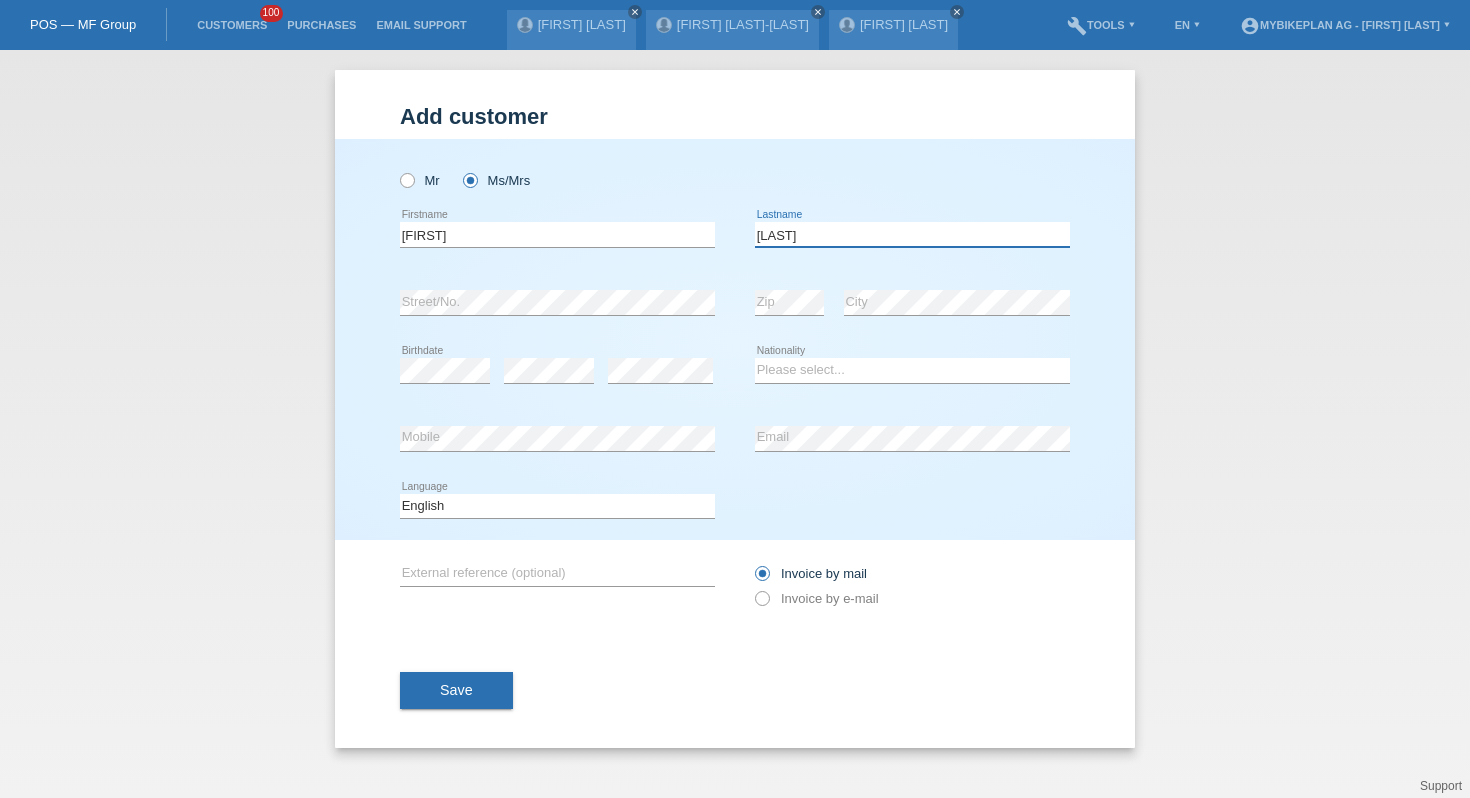 type on "Berger" 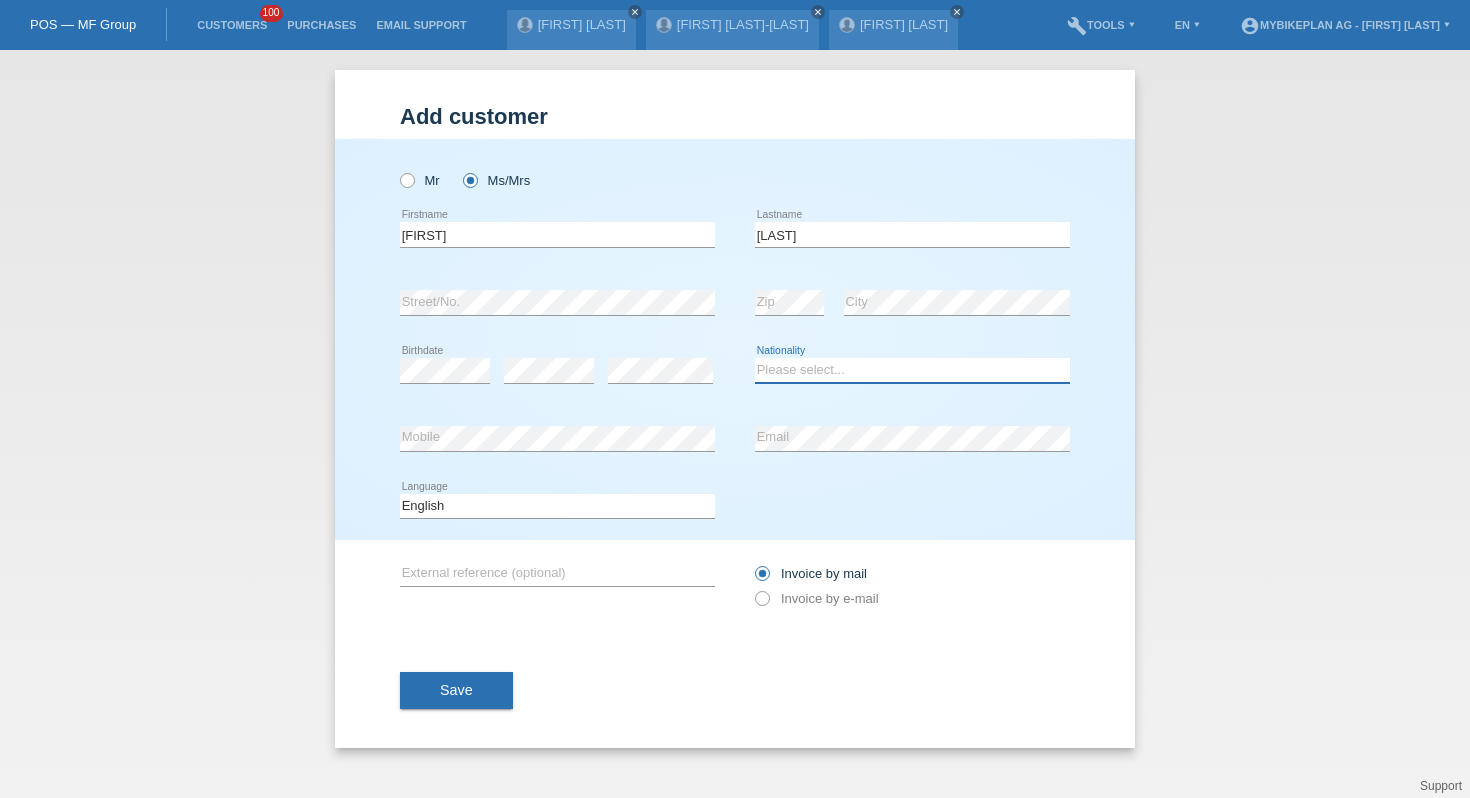 select on "CH" 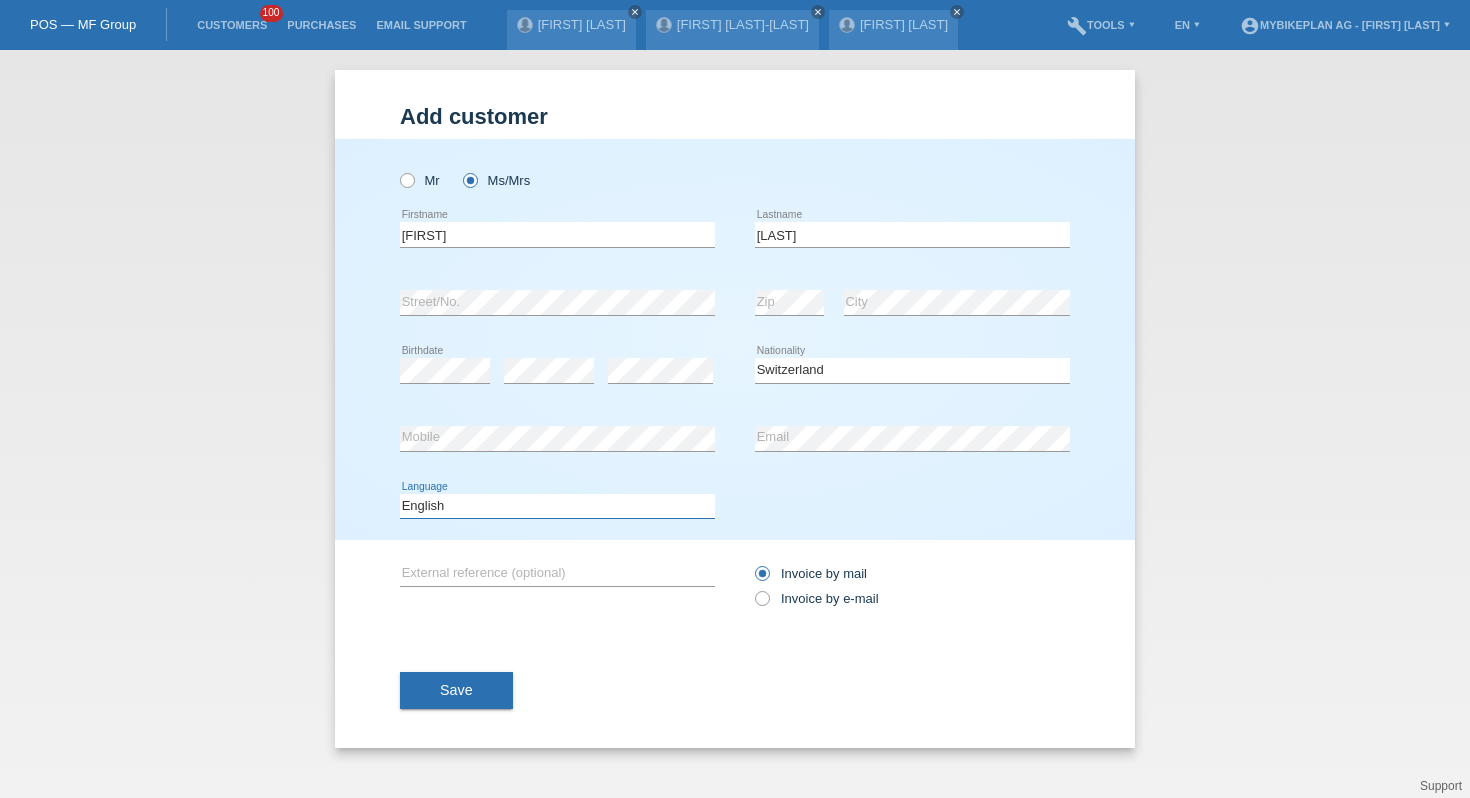 click on "Deutsch
Français
Italiano
English" at bounding box center (557, 506) 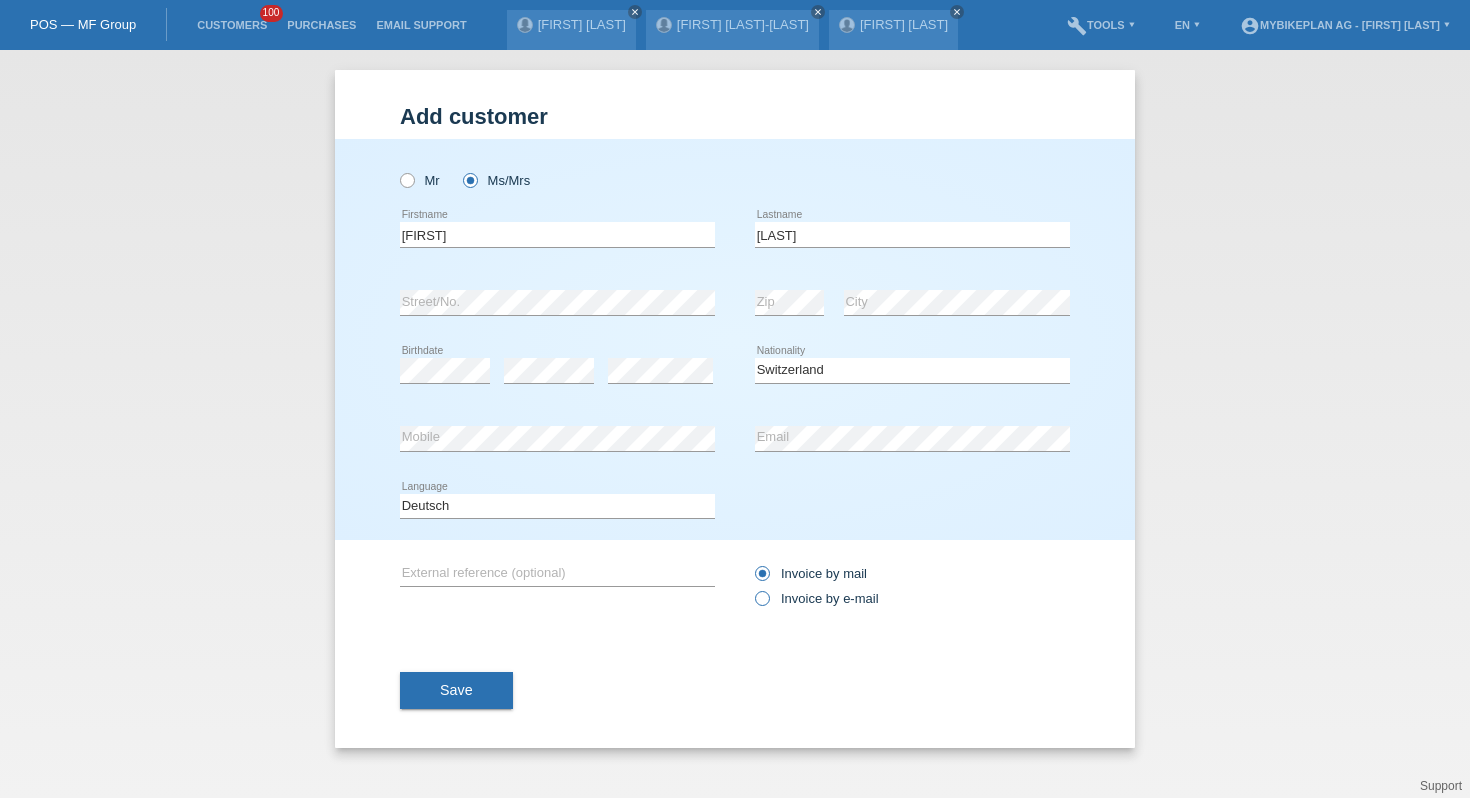 click on "Invoice by e-mail" at bounding box center [811, 573] 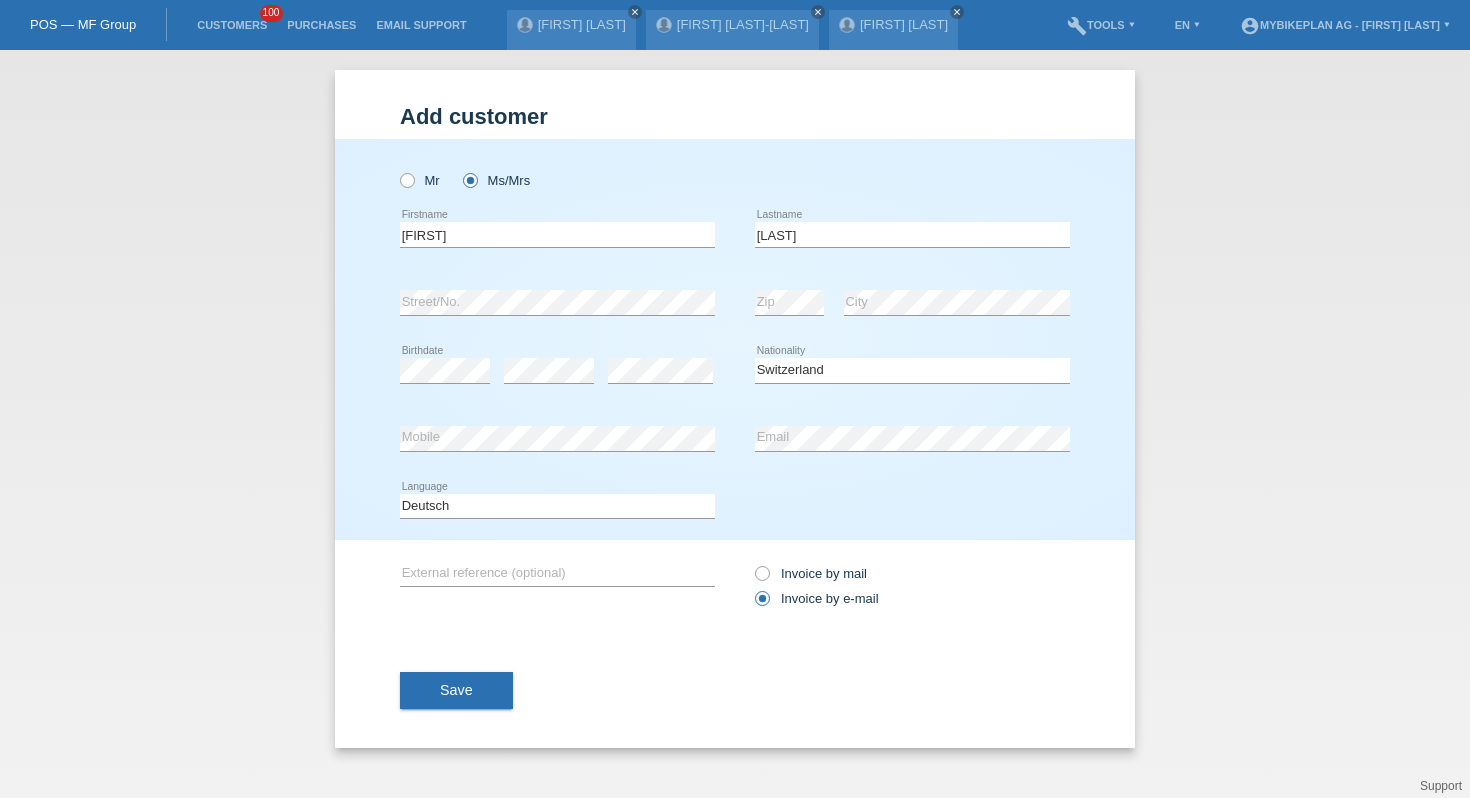 click on "Save" at bounding box center [735, 691] 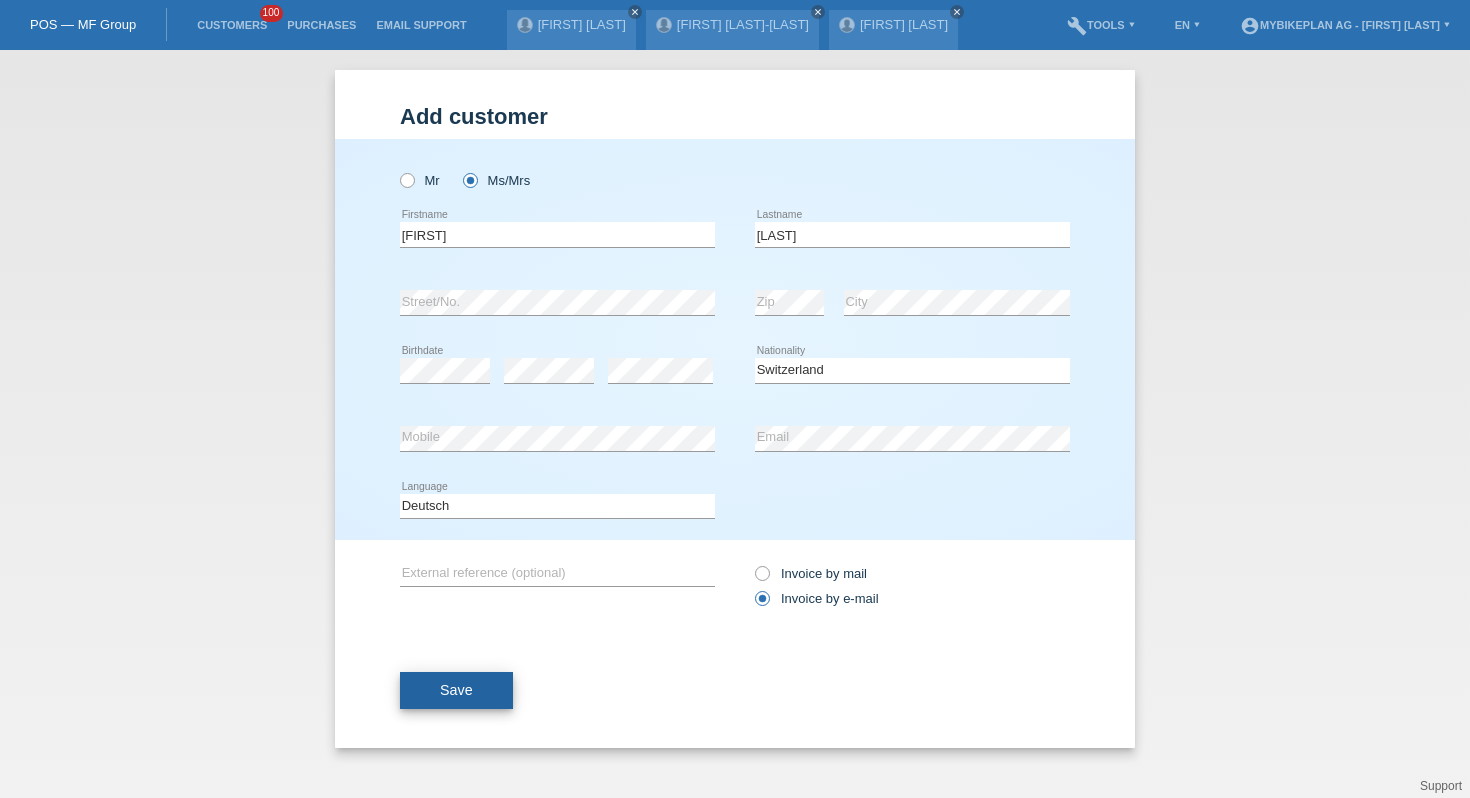 click on "Save" at bounding box center (456, 691) 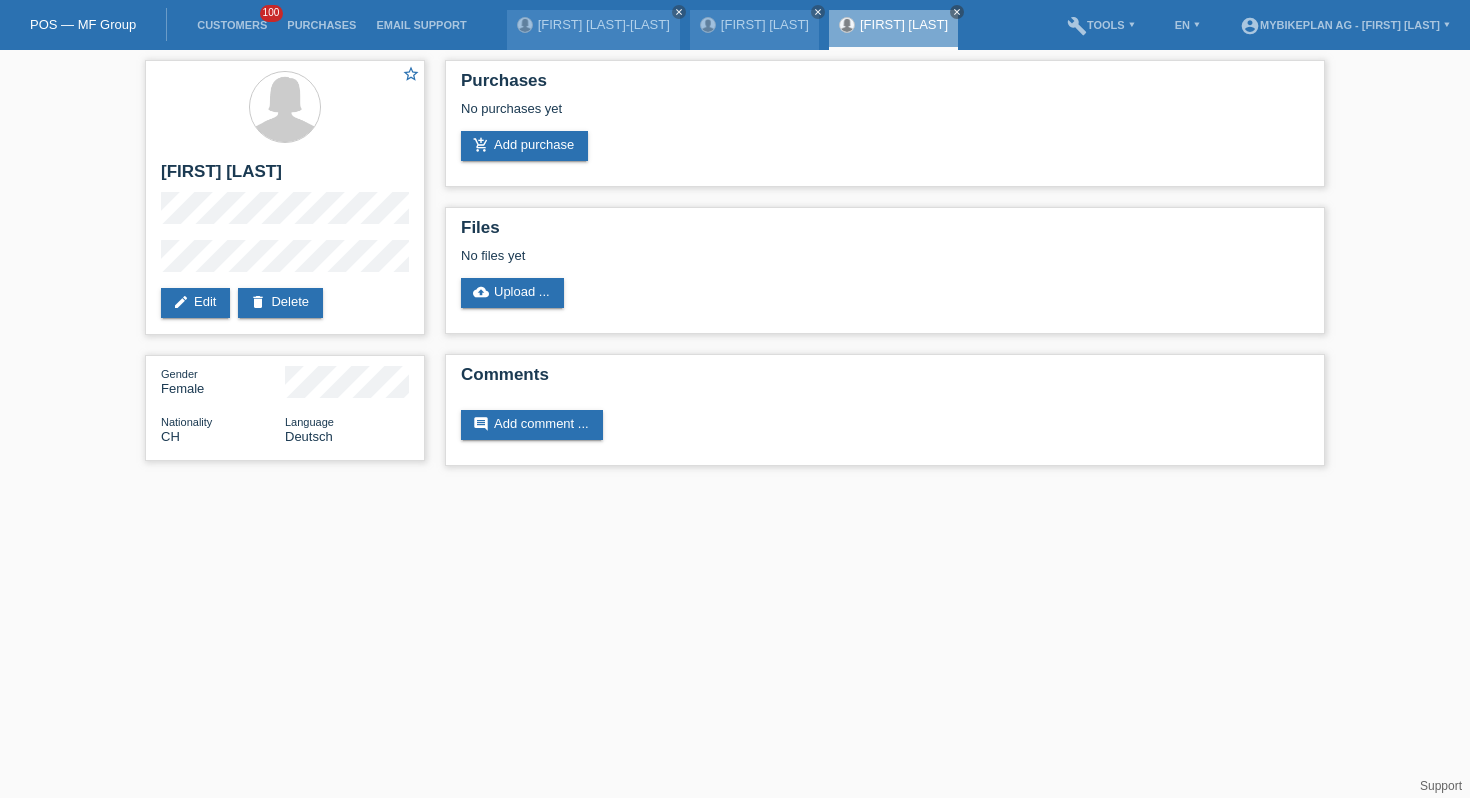 scroll, scrollTop: 0, scrollLeft: 0, axis: both 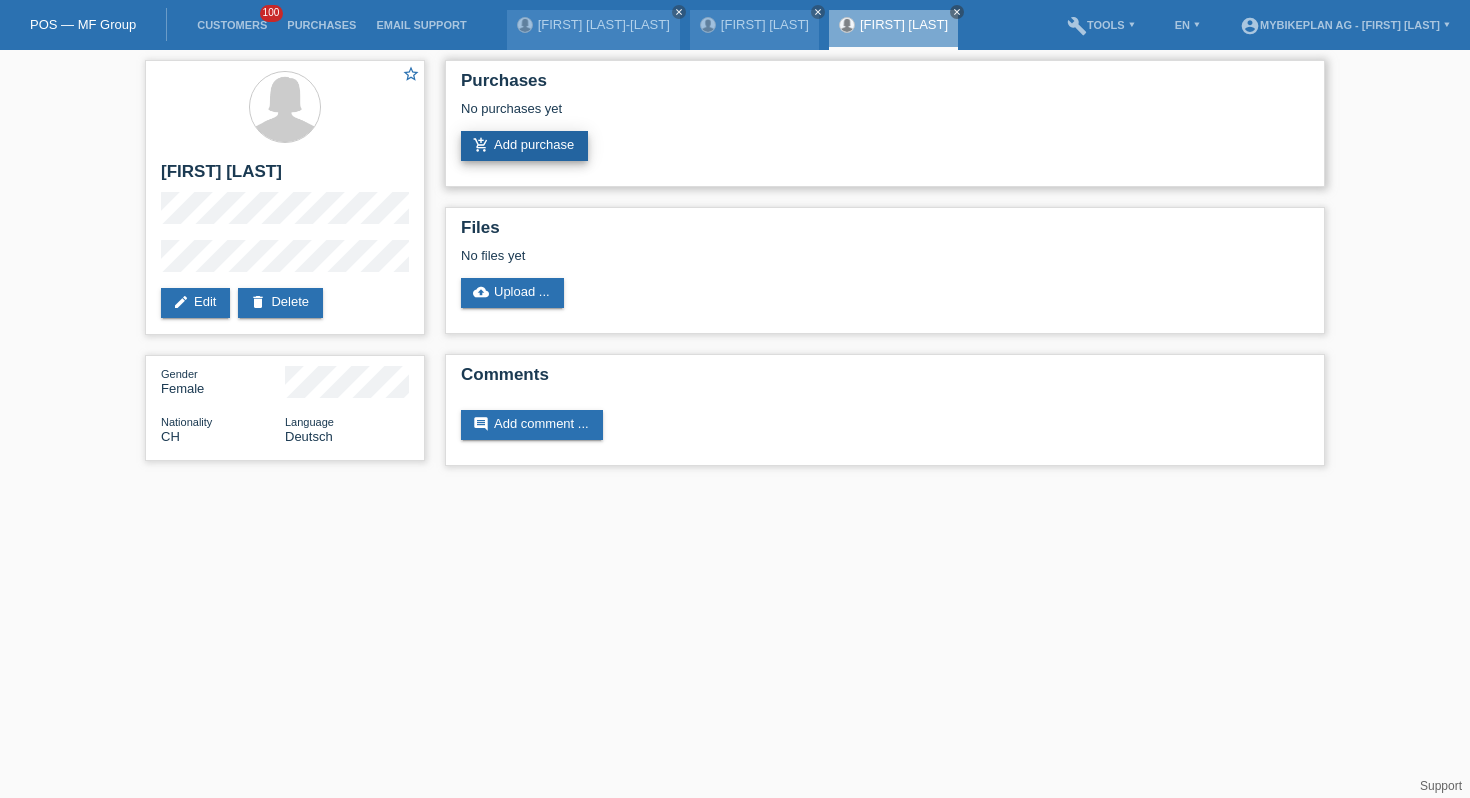 click on "add_shopping_cart  Add purchase" at bounding box center (524, 146) 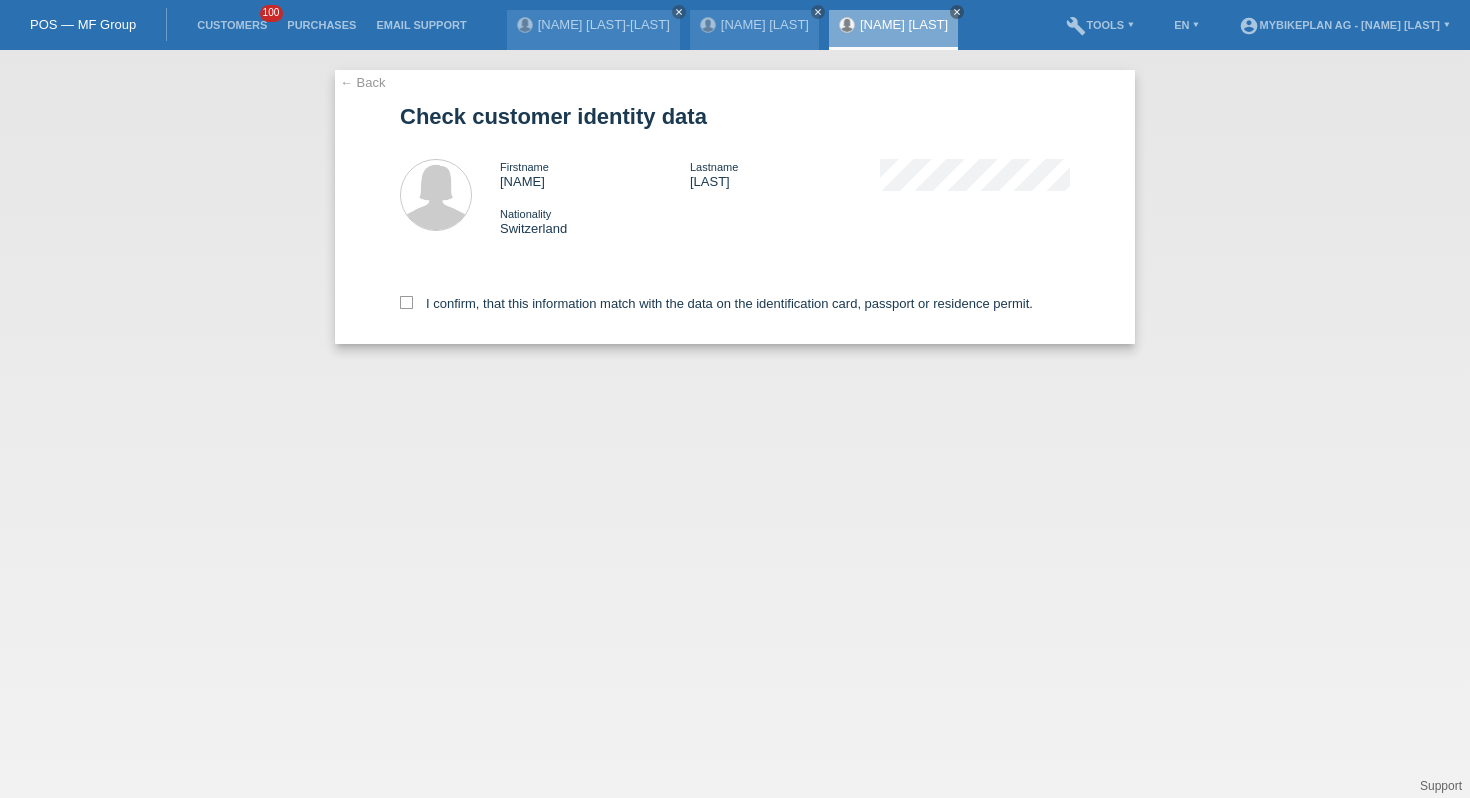 scroll, scrollTop: 0, scrollLeft: 0, axis: both 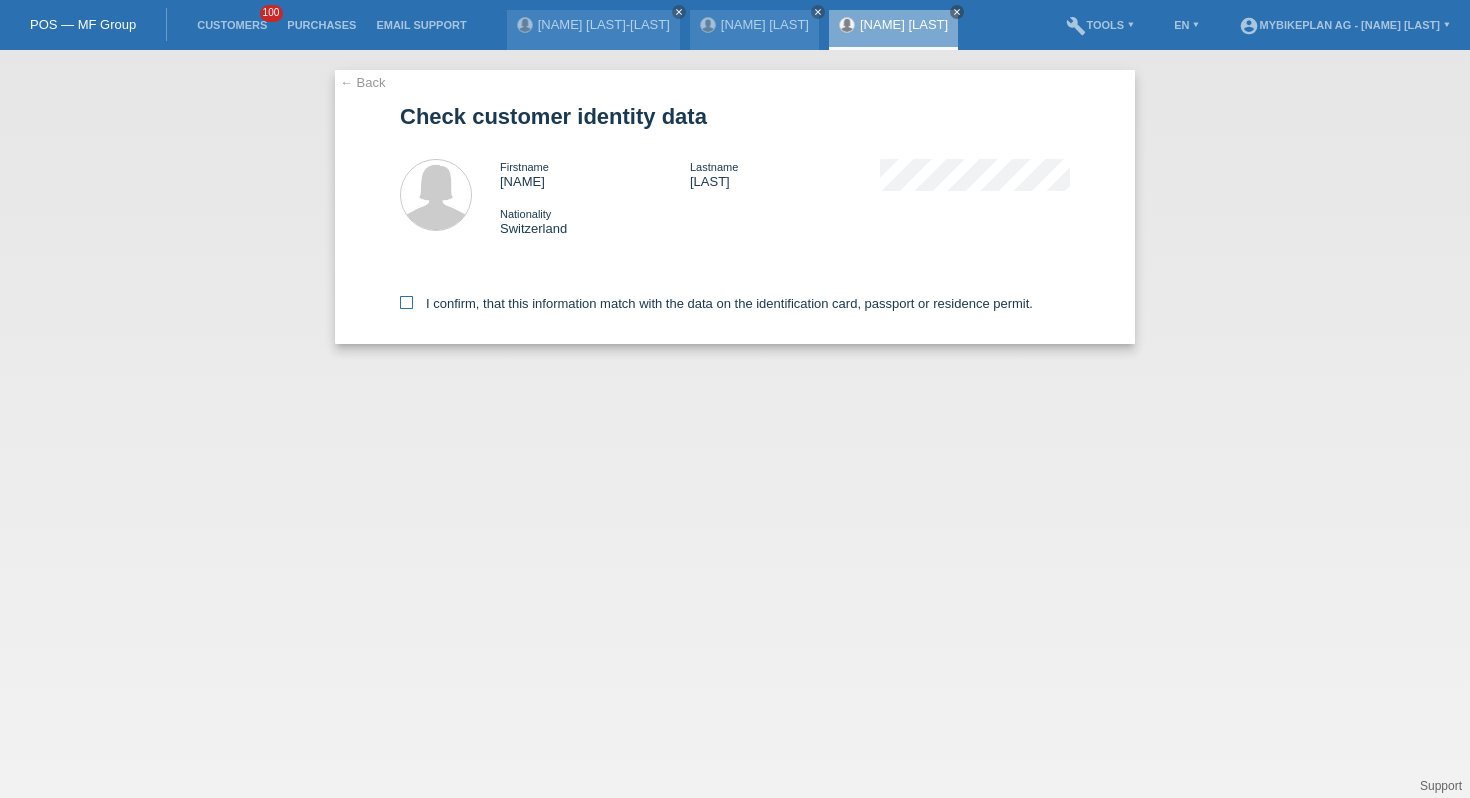 click on "I confirm, that this information match with the data on the identification card, passport or residence permit." at bounding box center (716, 303) 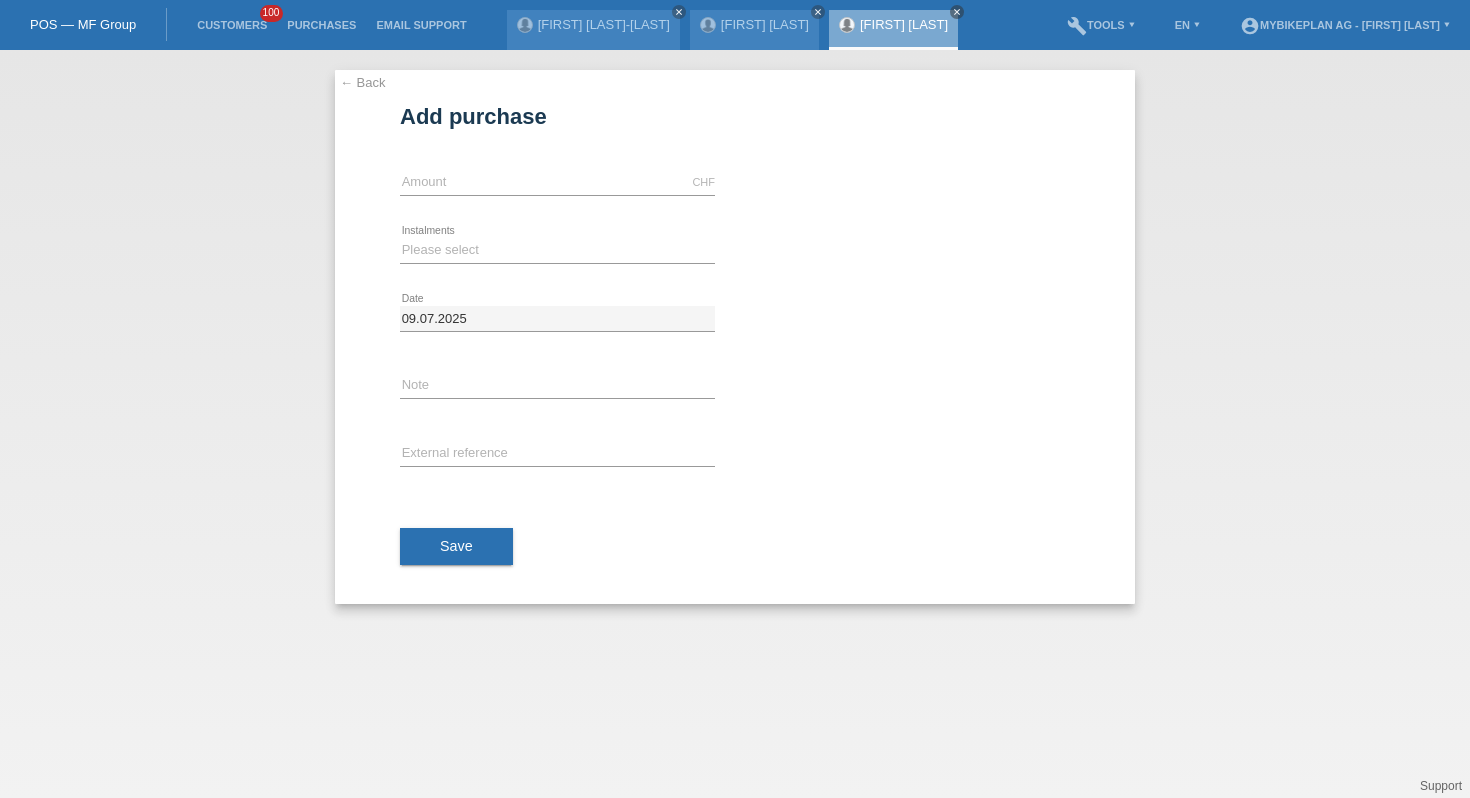 scroll, scrollTop: 0, scrollLeft: 0, axis: both 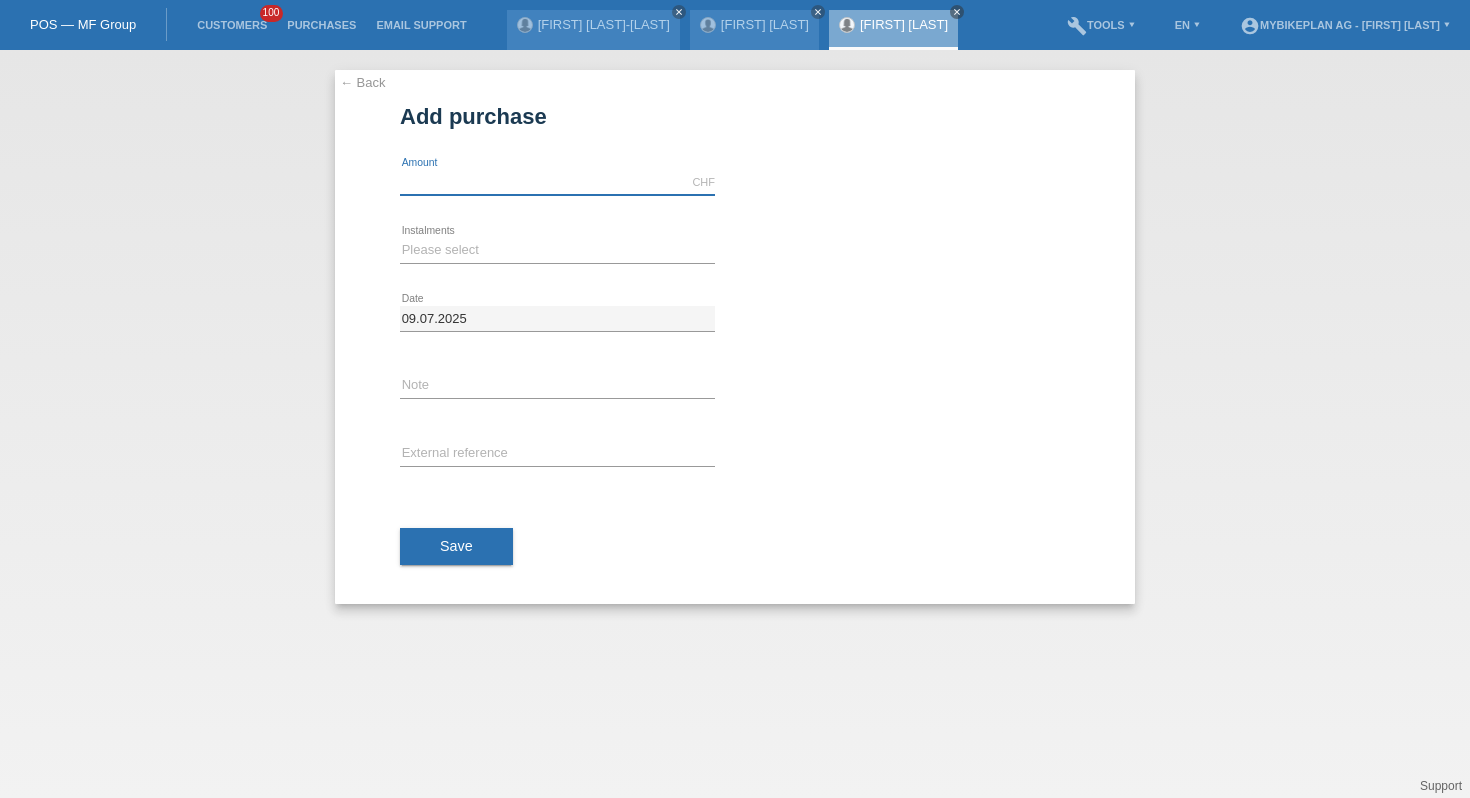 click at bounding box center [557, 182] 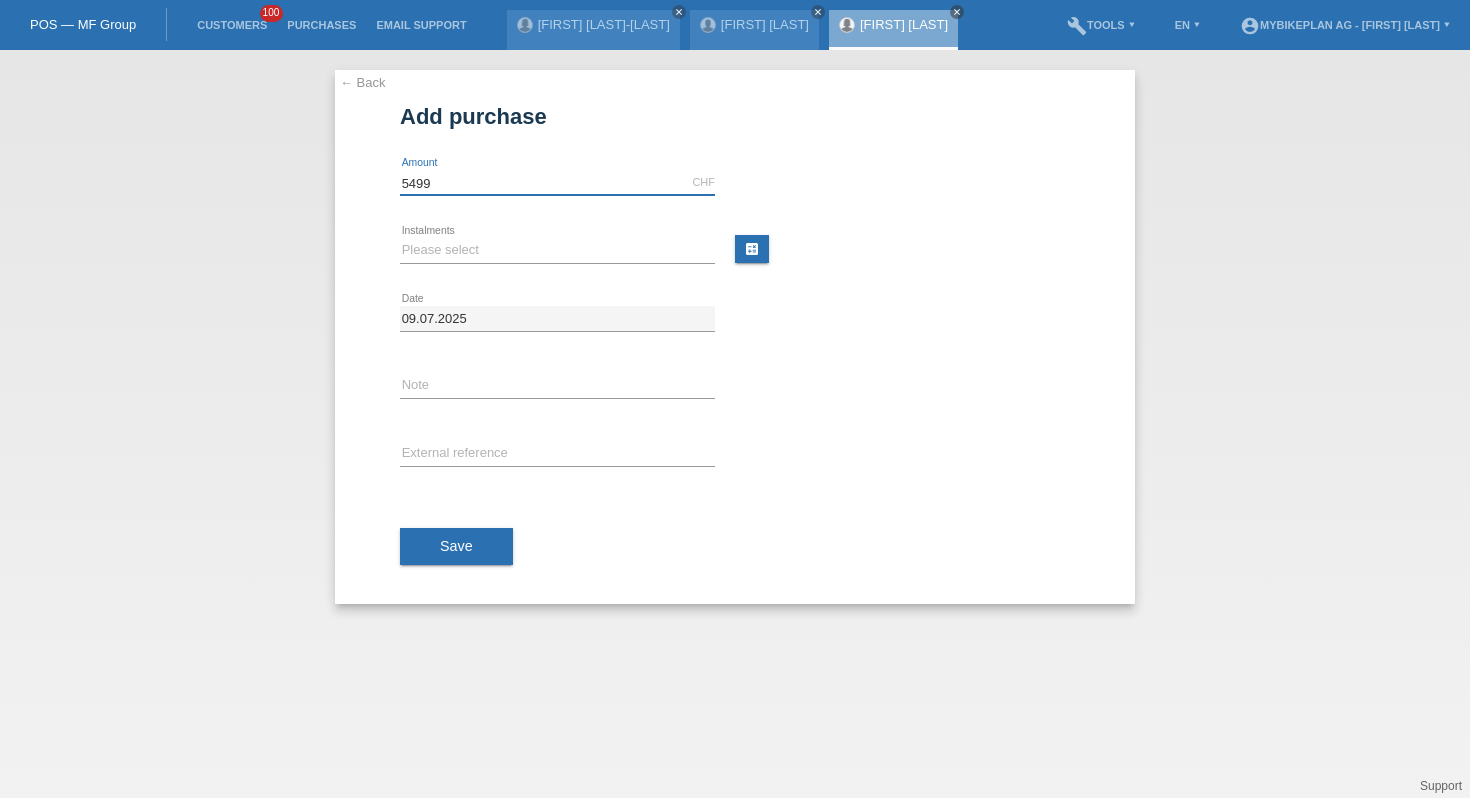 type on "5499" 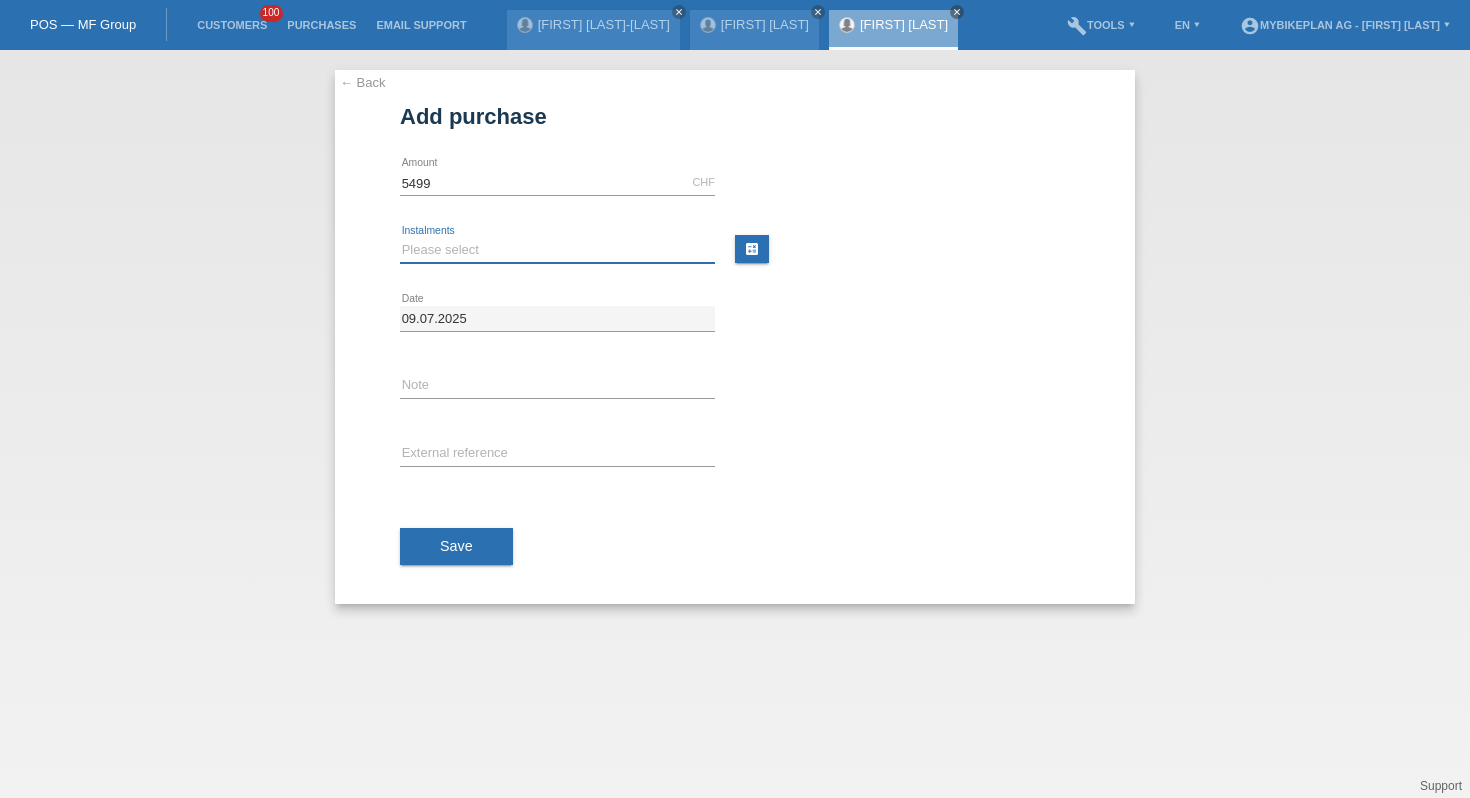 click on "Please select
6 instalments
12 instalments
18 instalments
24 instalments
36 instalments
48 instalments" at bounding box center [557, 250] 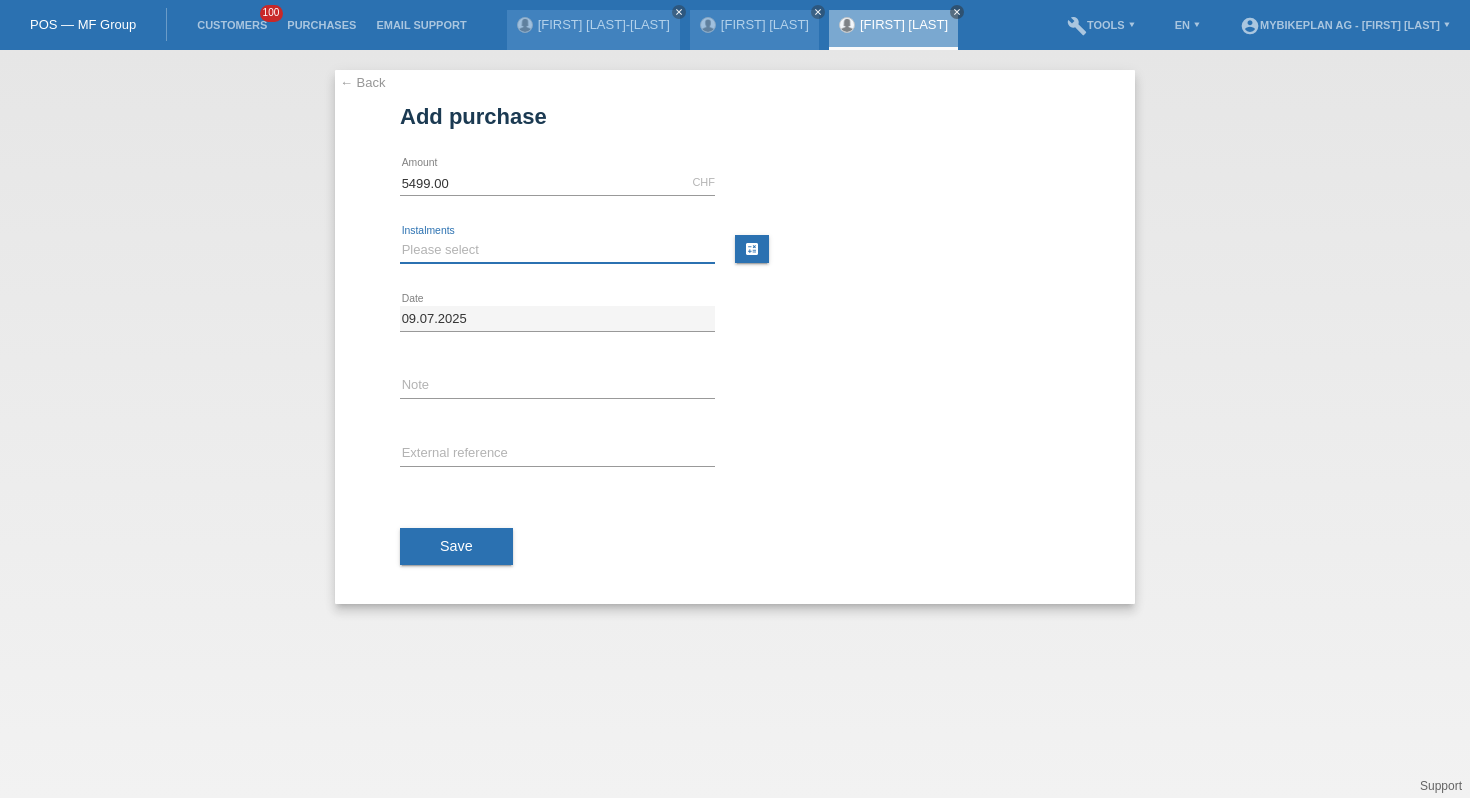 select on "488" 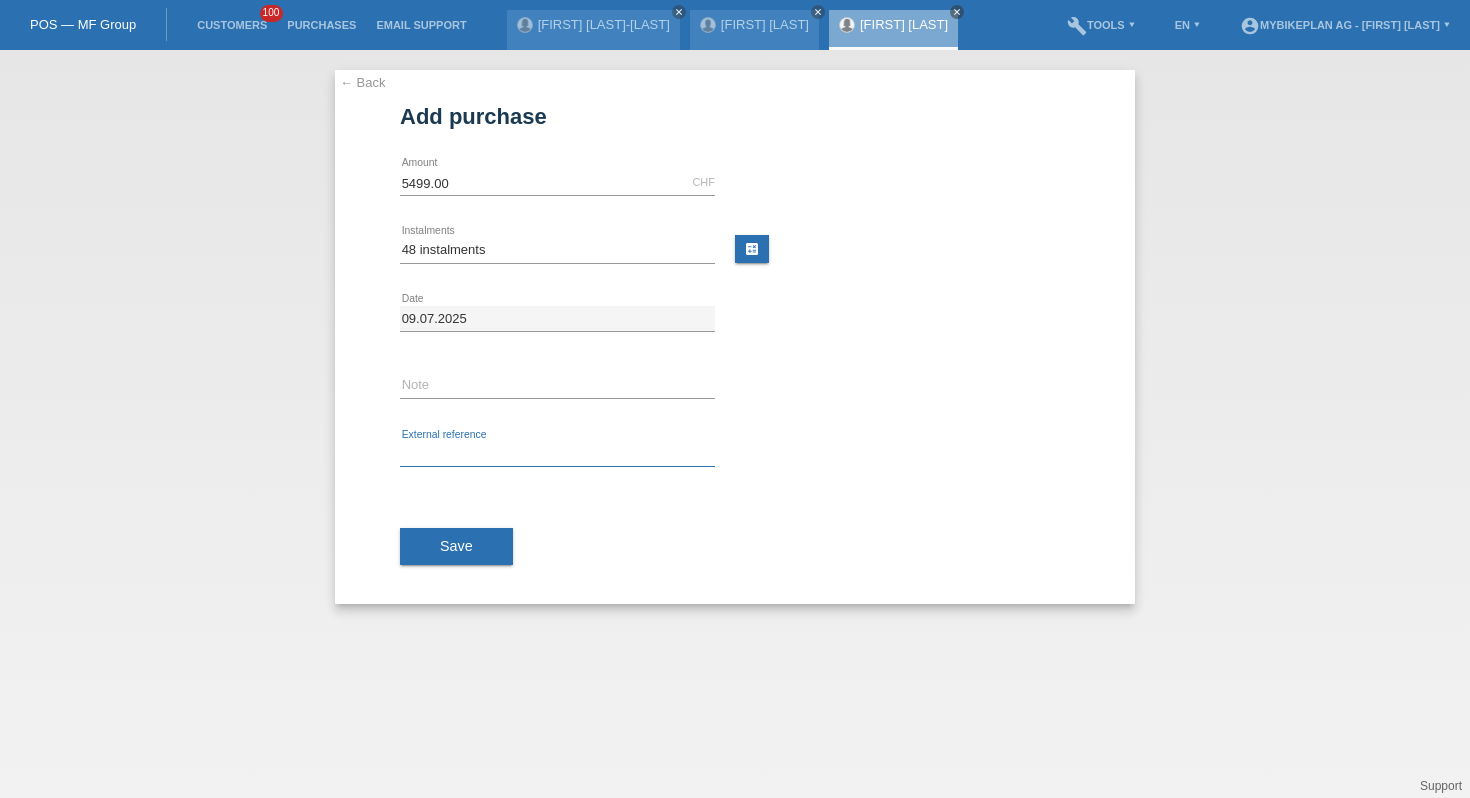 click at bounding box center (557, 454) 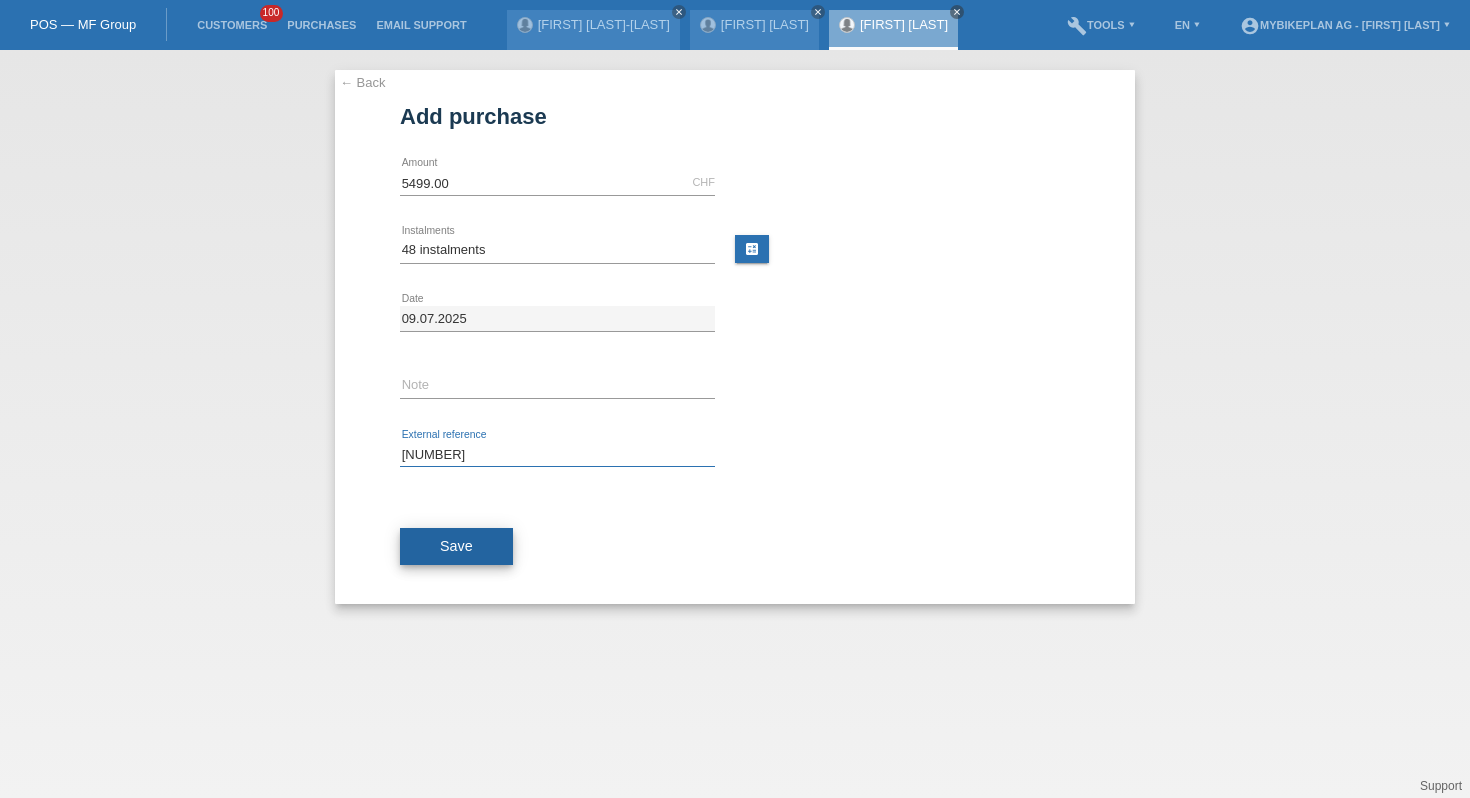 type on "39893401158" 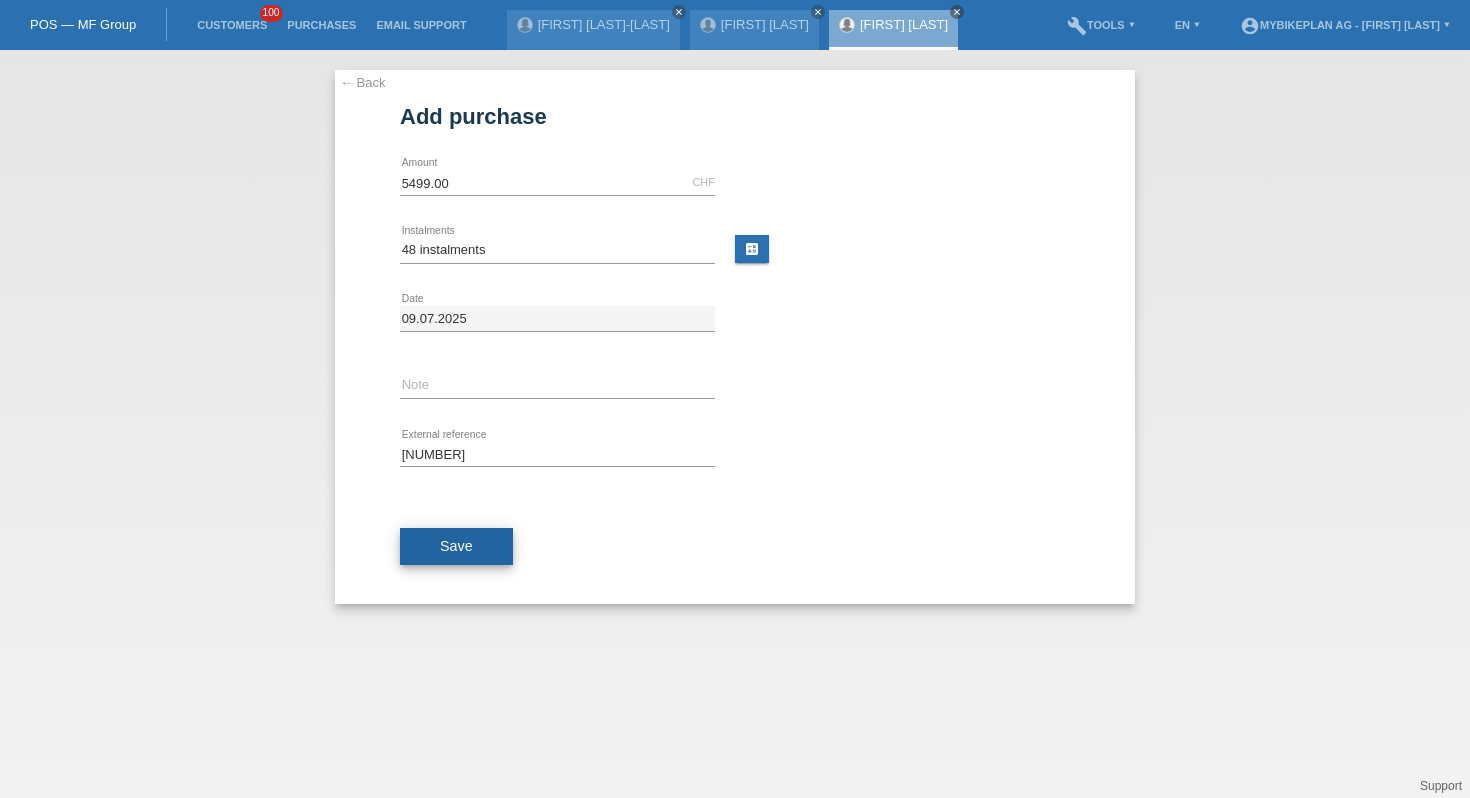click on "Save" at bounding box center [456, 547] 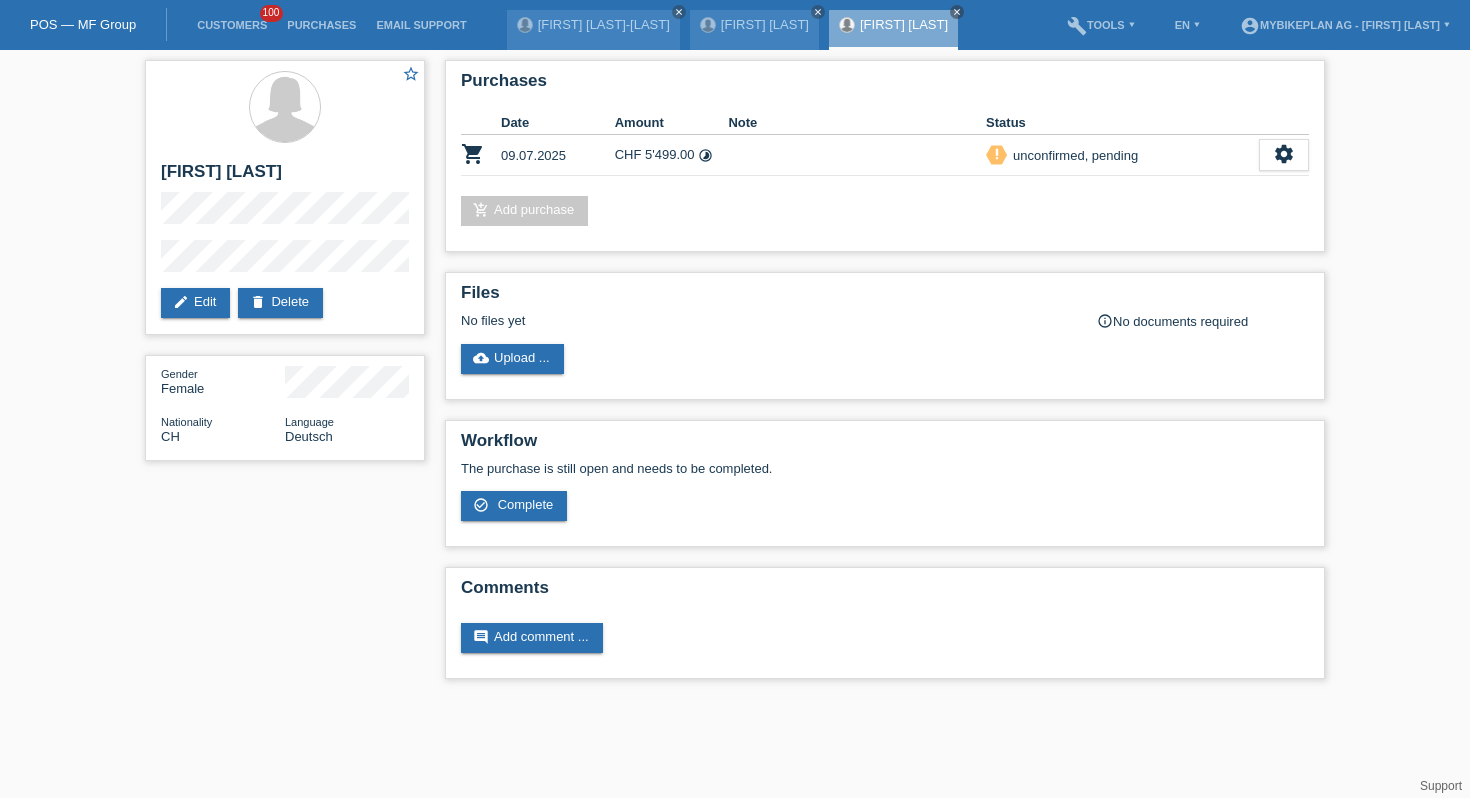 scroll, scrollTop: 0, scrollLeft: 0, axis: both 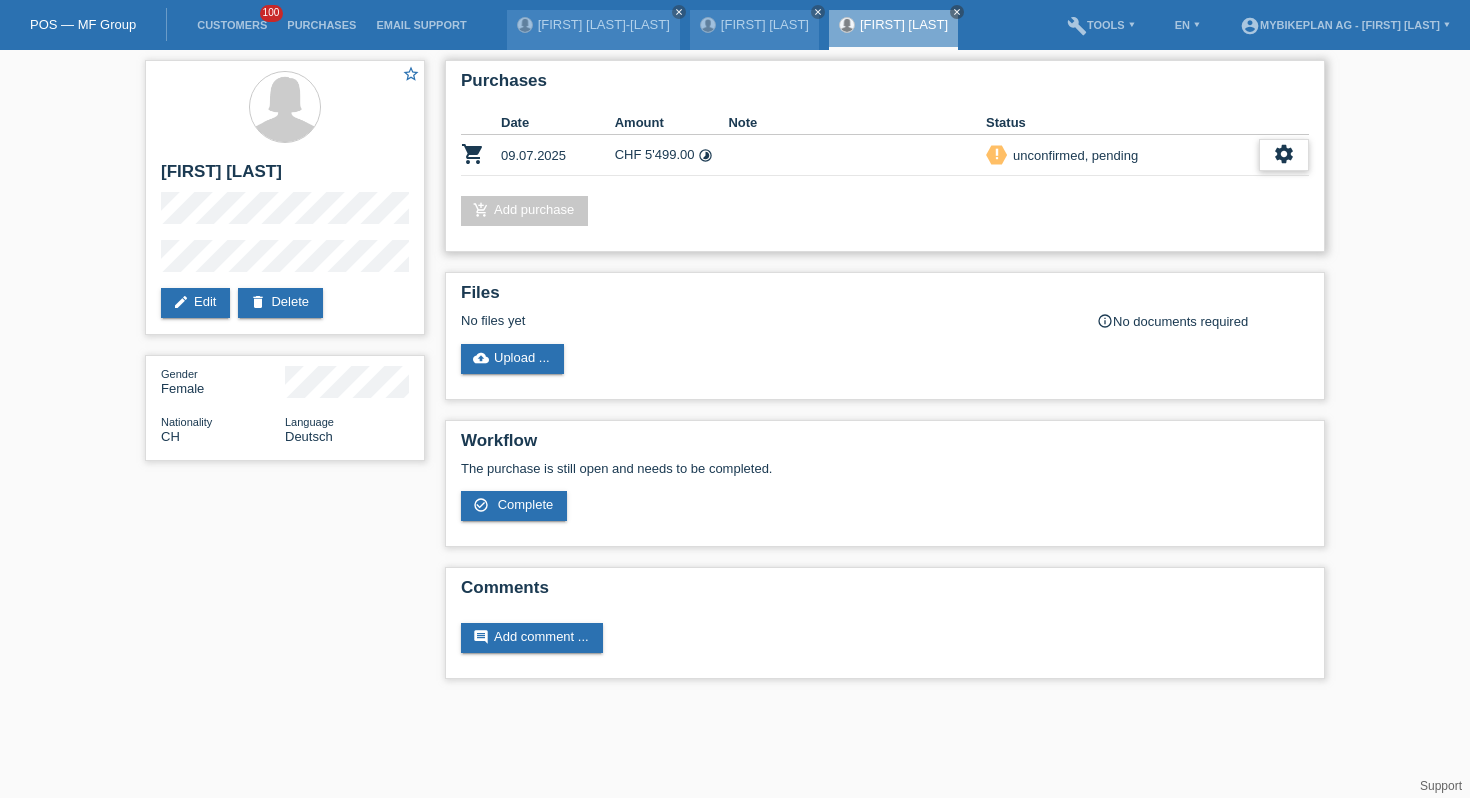 click on "settings" at bounding box center [1284, 154] 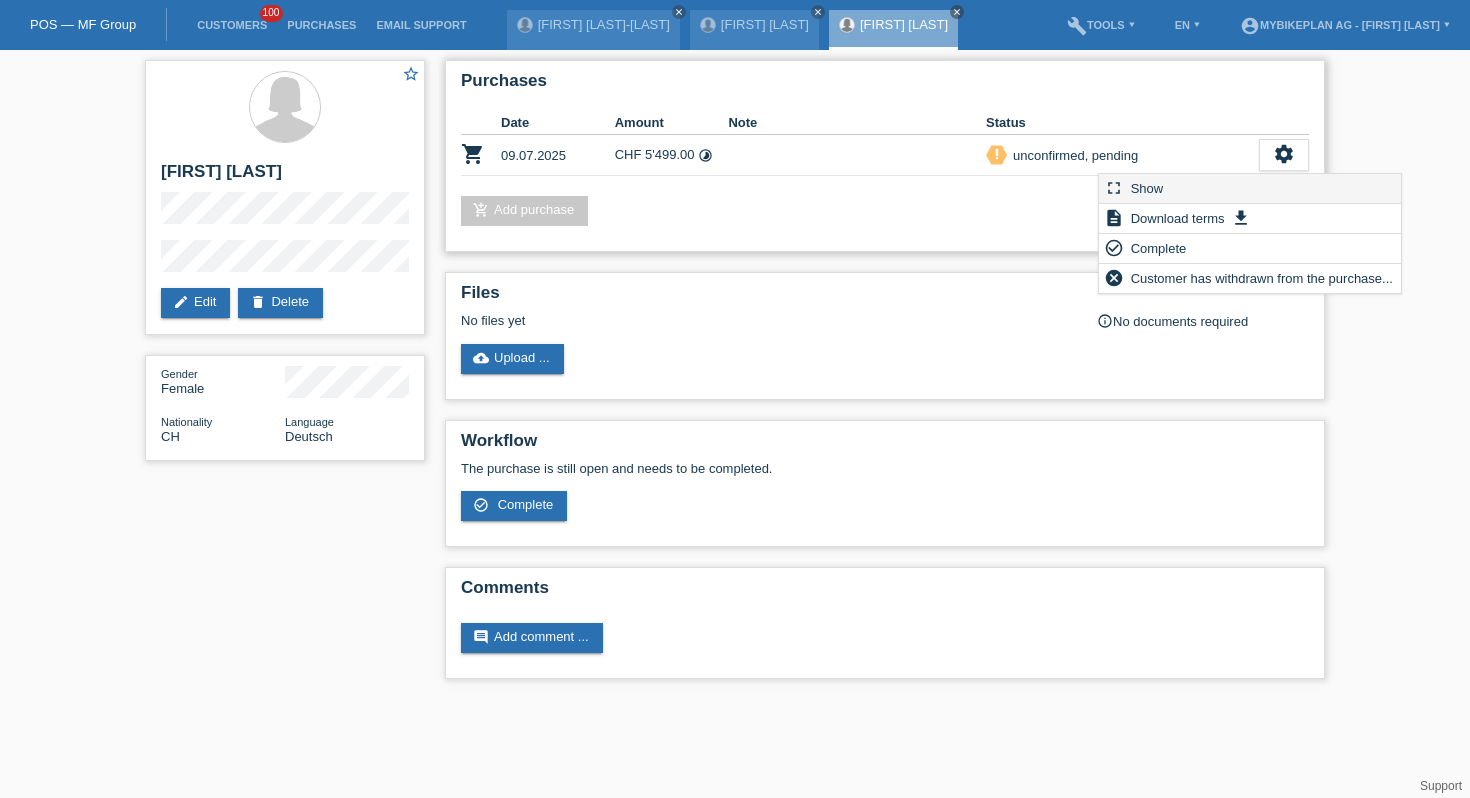 click on "fullscreen   Show" at bounding box center (1250, 189) 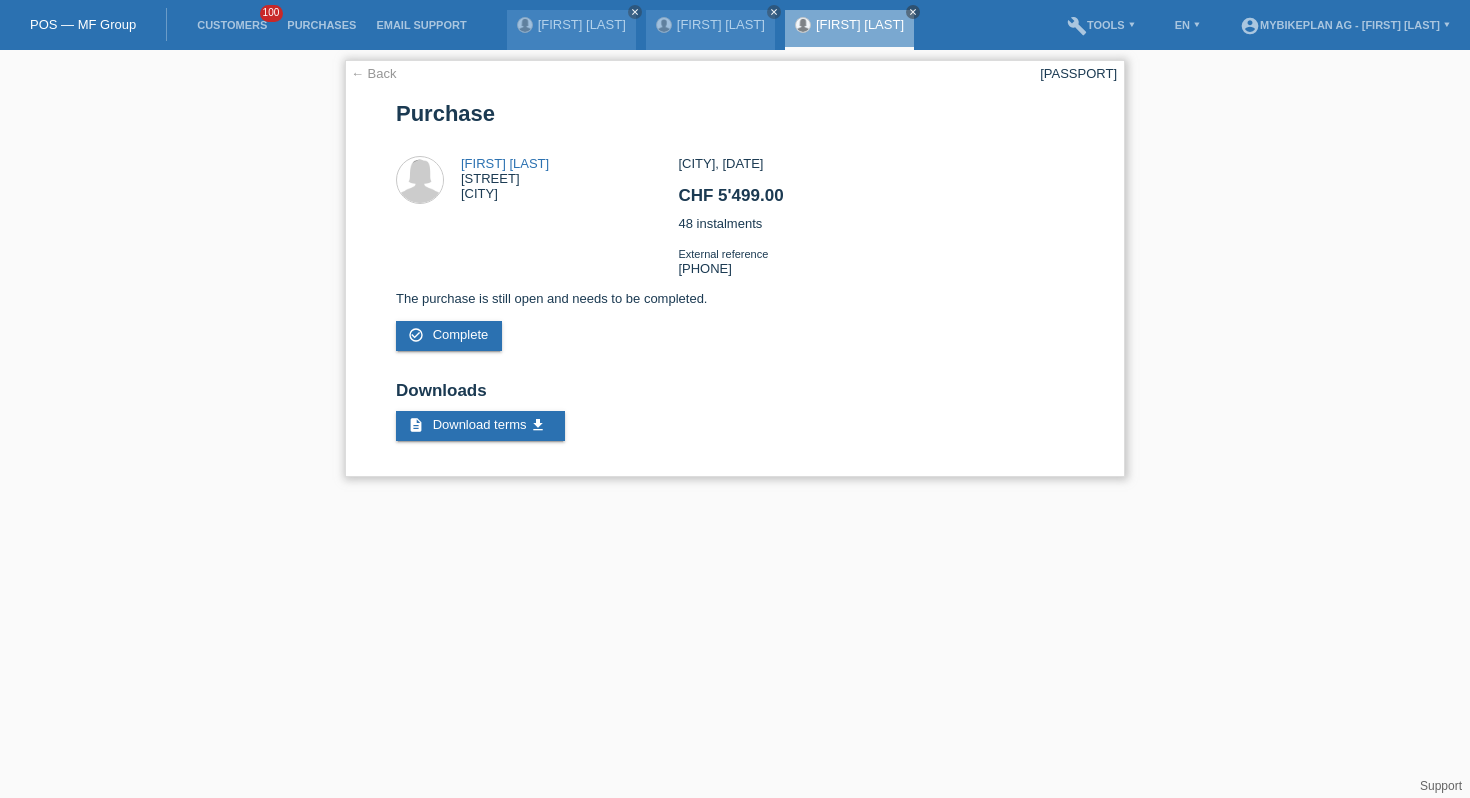 scroll, scrollTop: 0, scrollLeft: 0, axis: both 